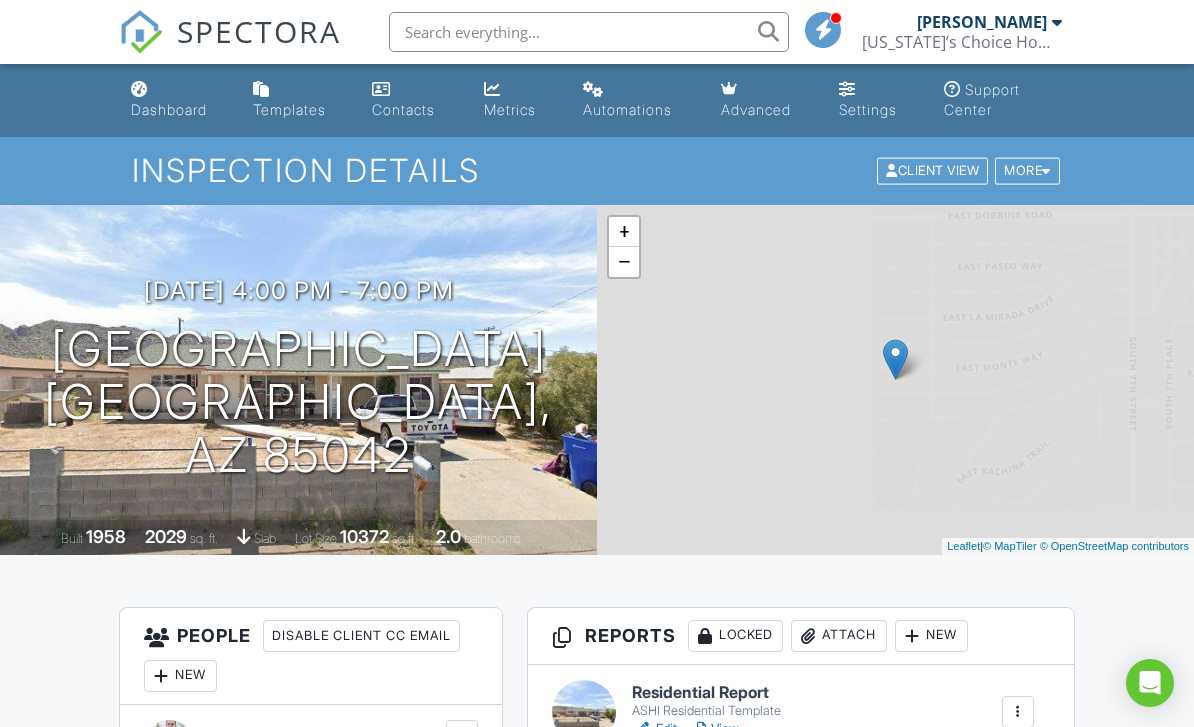 scroll, scrollTop: 0, scrollLeft: 0, axis: both 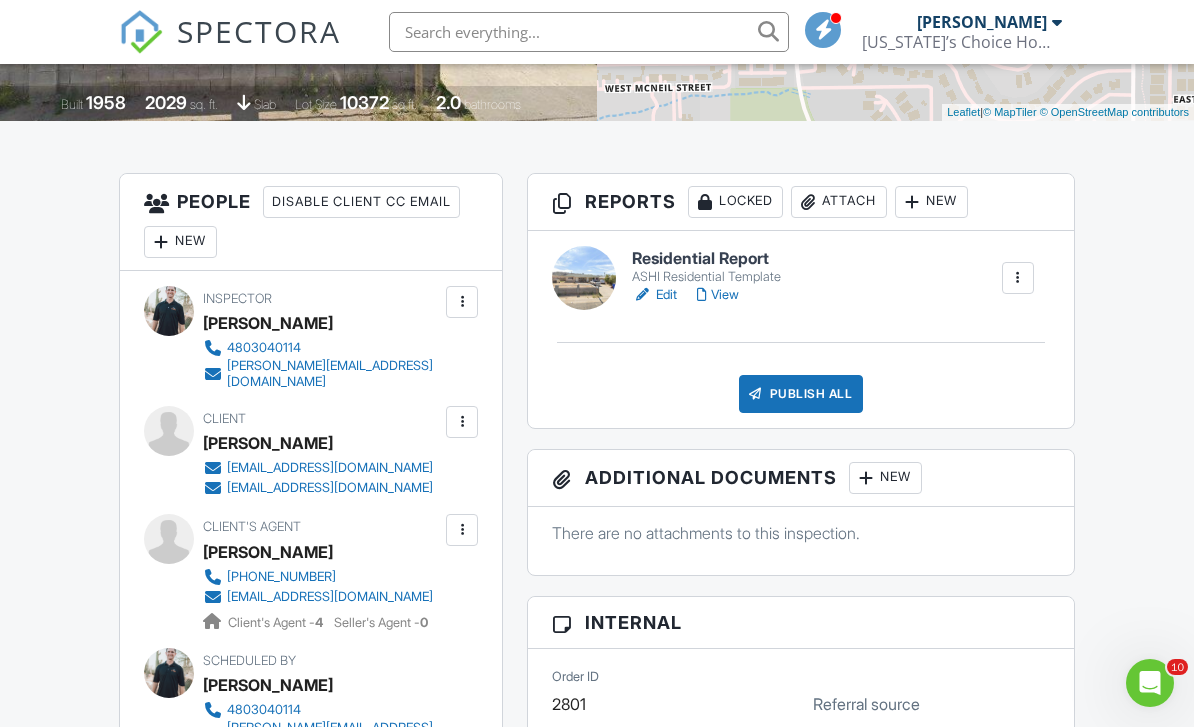 click on "View" at bounding box center [718, 295] 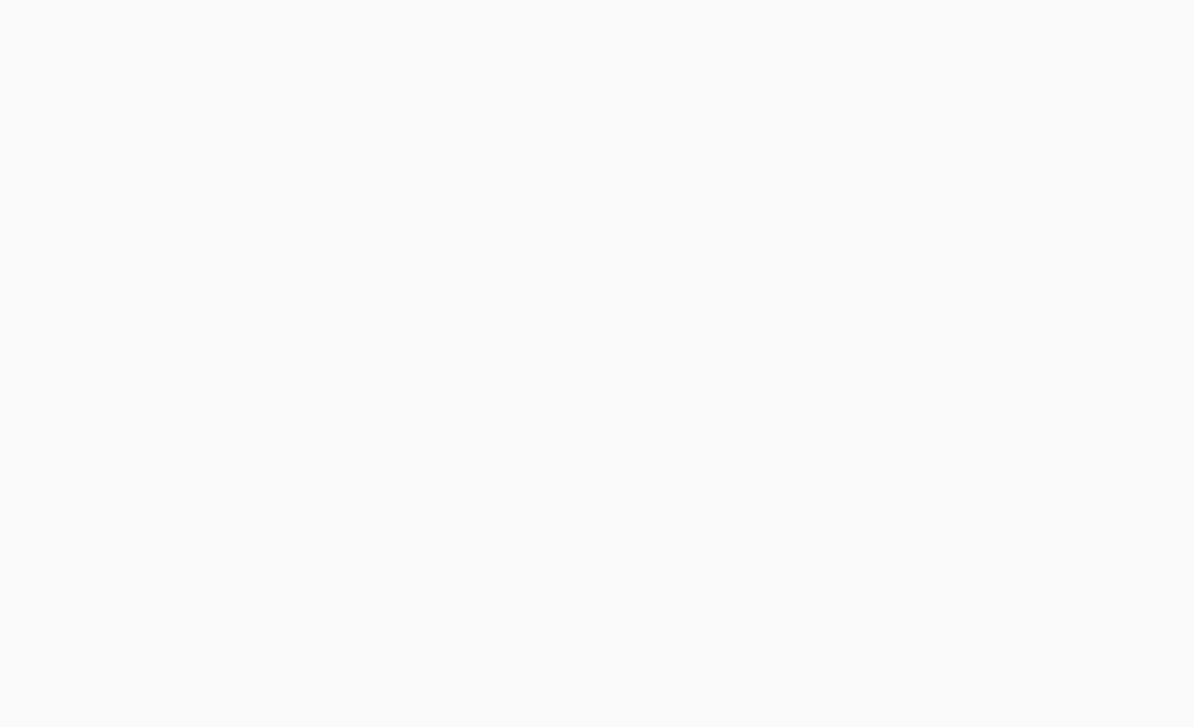 scroll, scrollTop: 0, scrollLeft: 0, axis: both 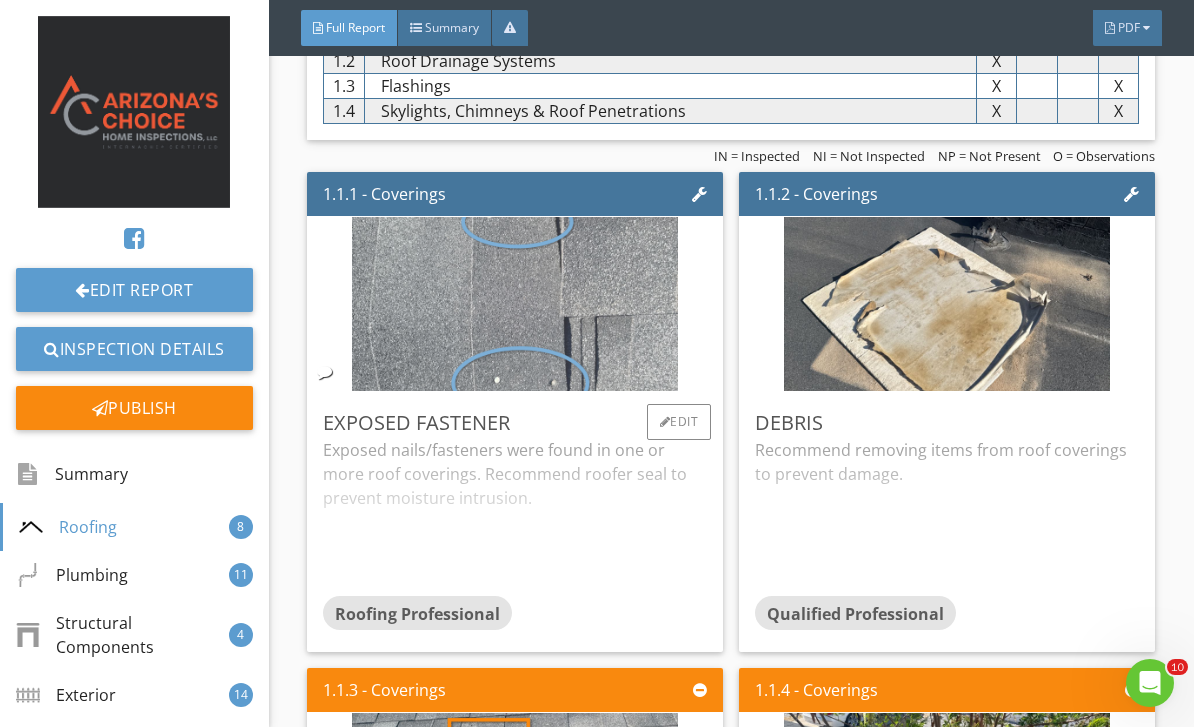 click at bounding box center (515, 304) 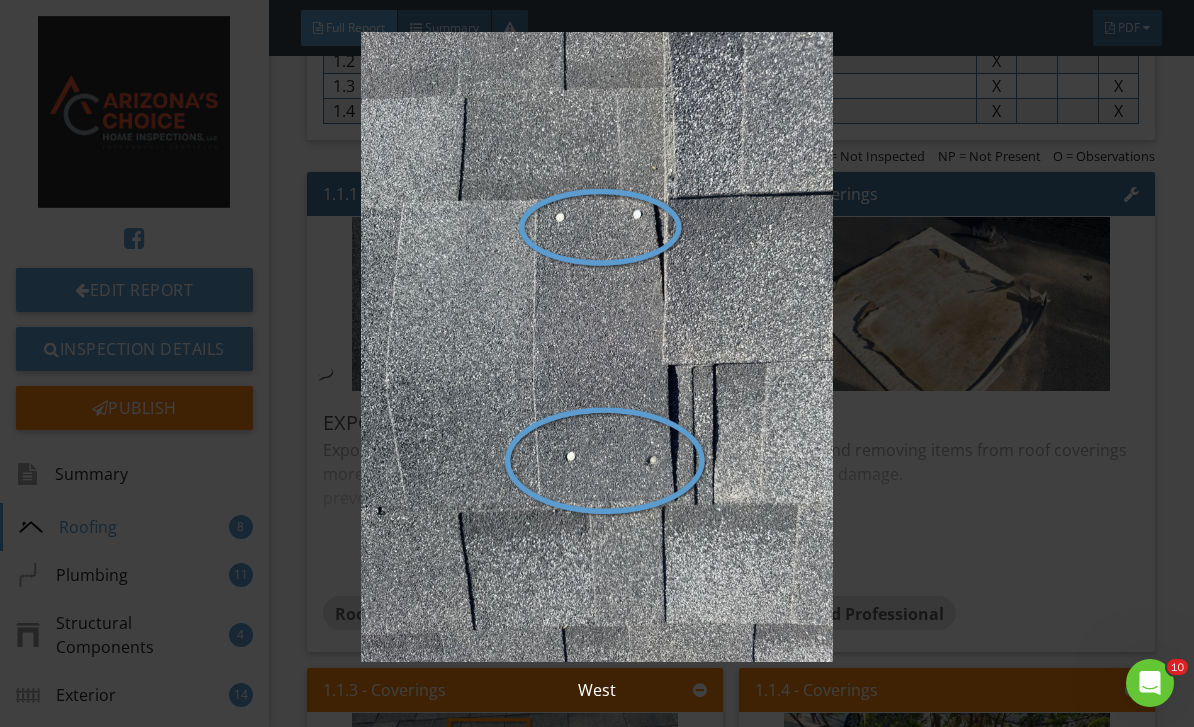 click at bounding box center (597, 347) 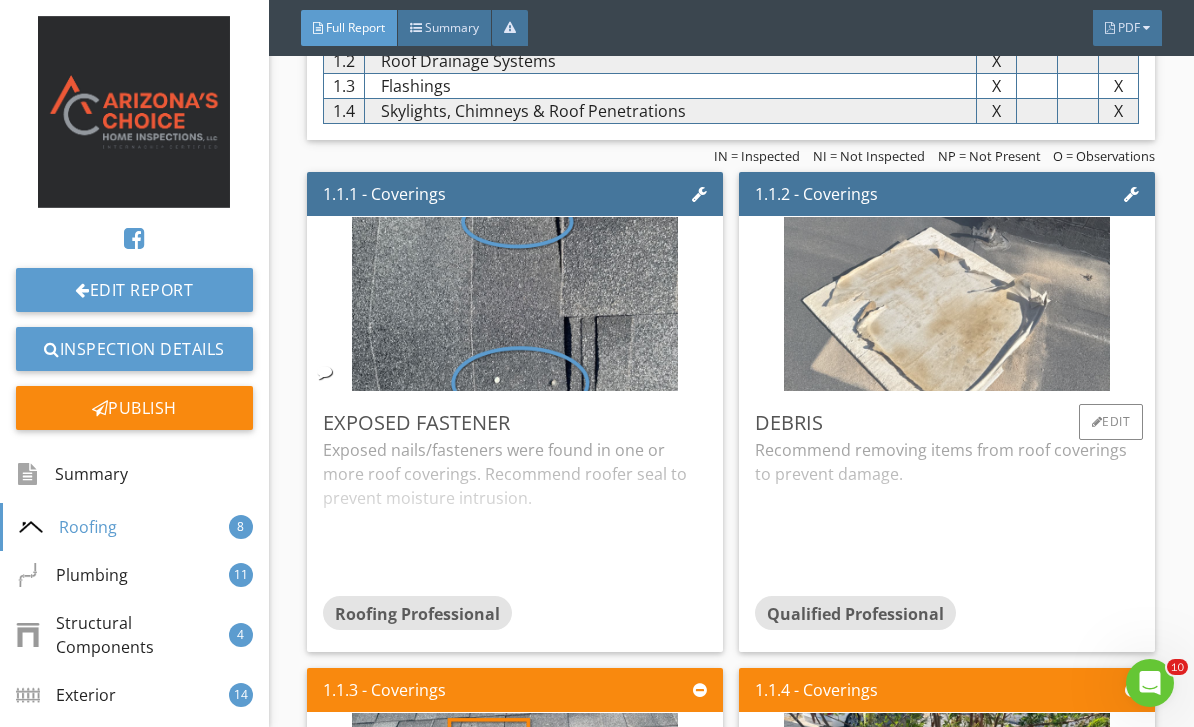 click at bounding box center (947, 304) 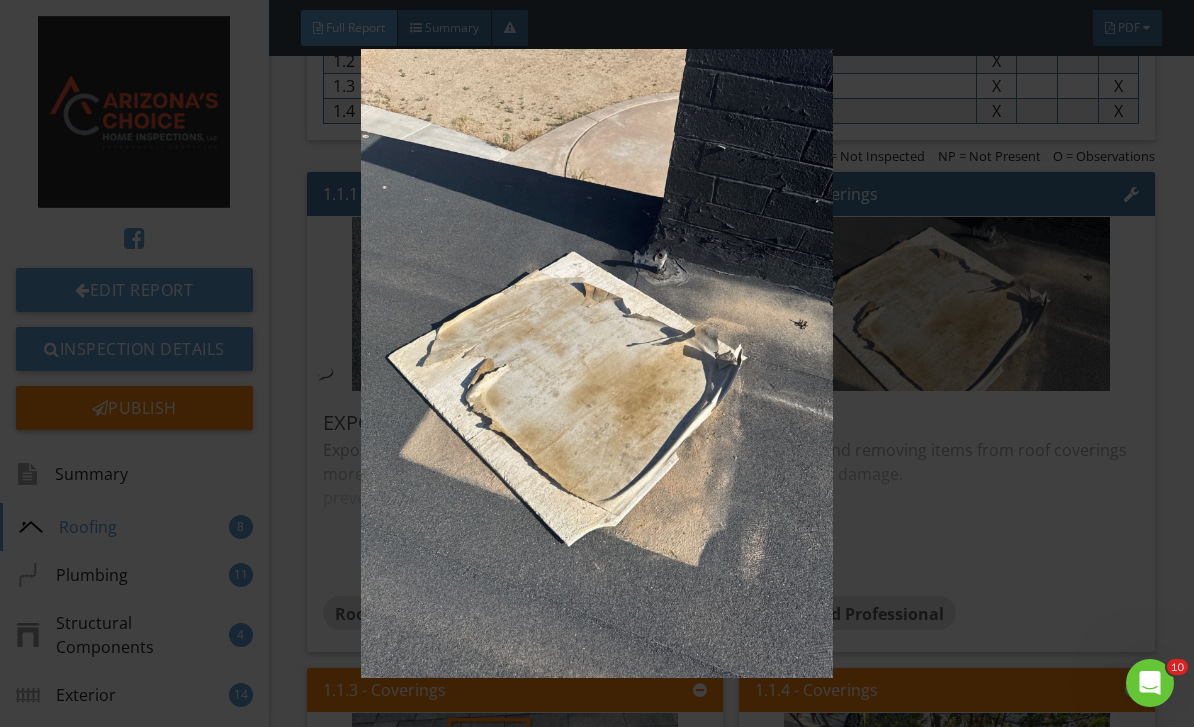 click at bounding box center (597, 364) 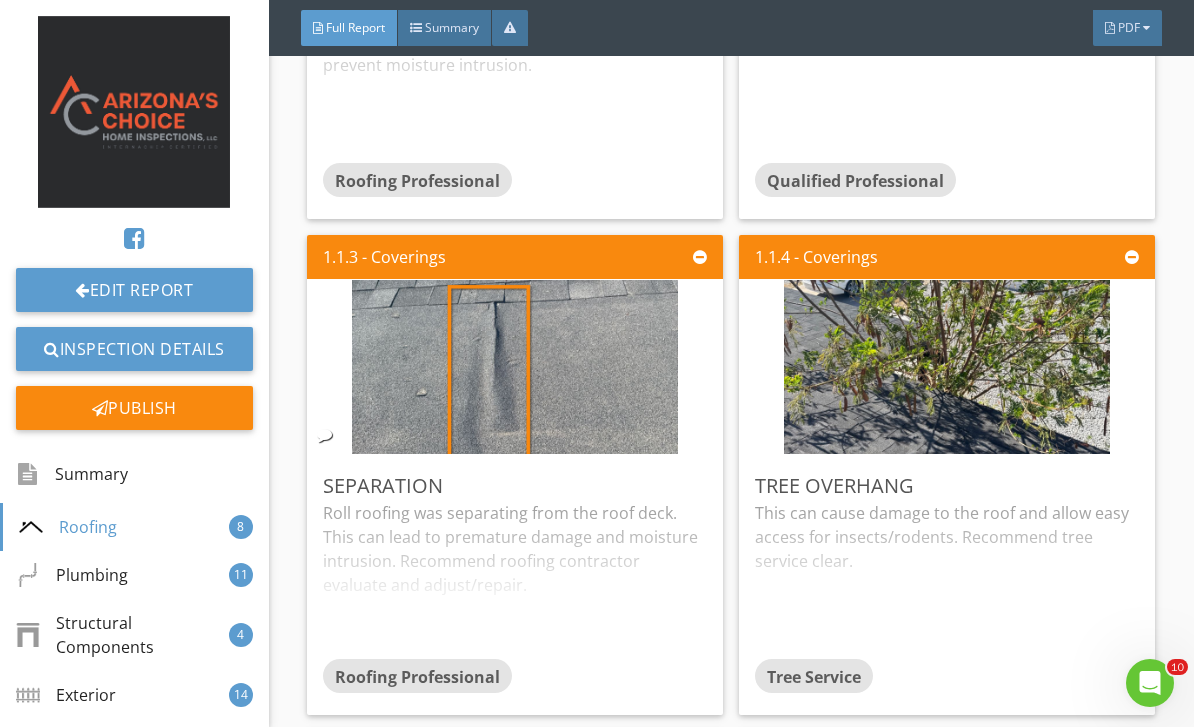 scroll, scrollTop: 1403, scrollLeft: 0, axis: vertical 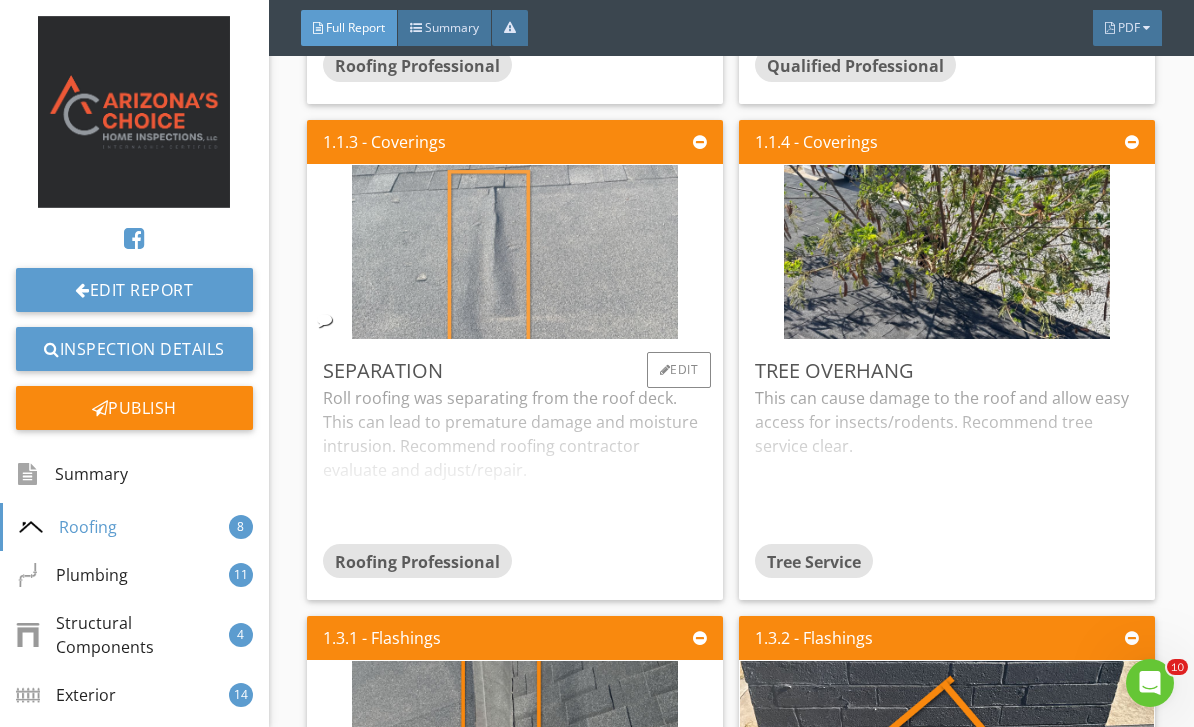 click at bounding box center (515, 252) 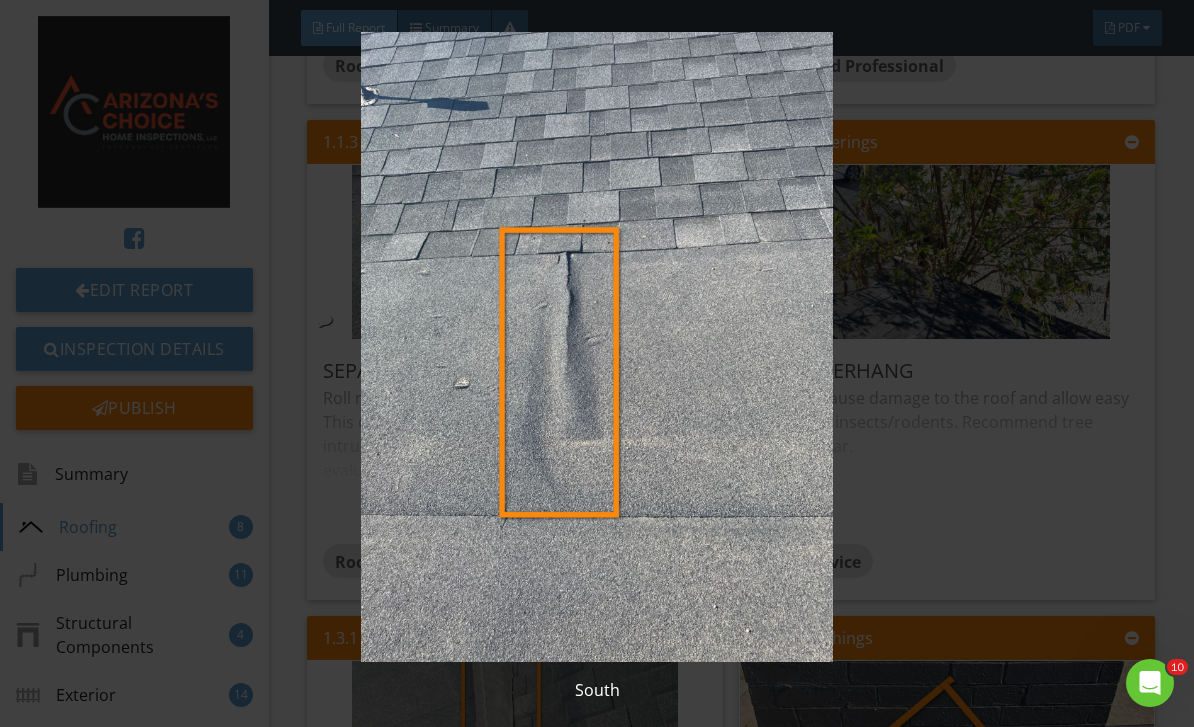 click at bounding box center [597, 347] 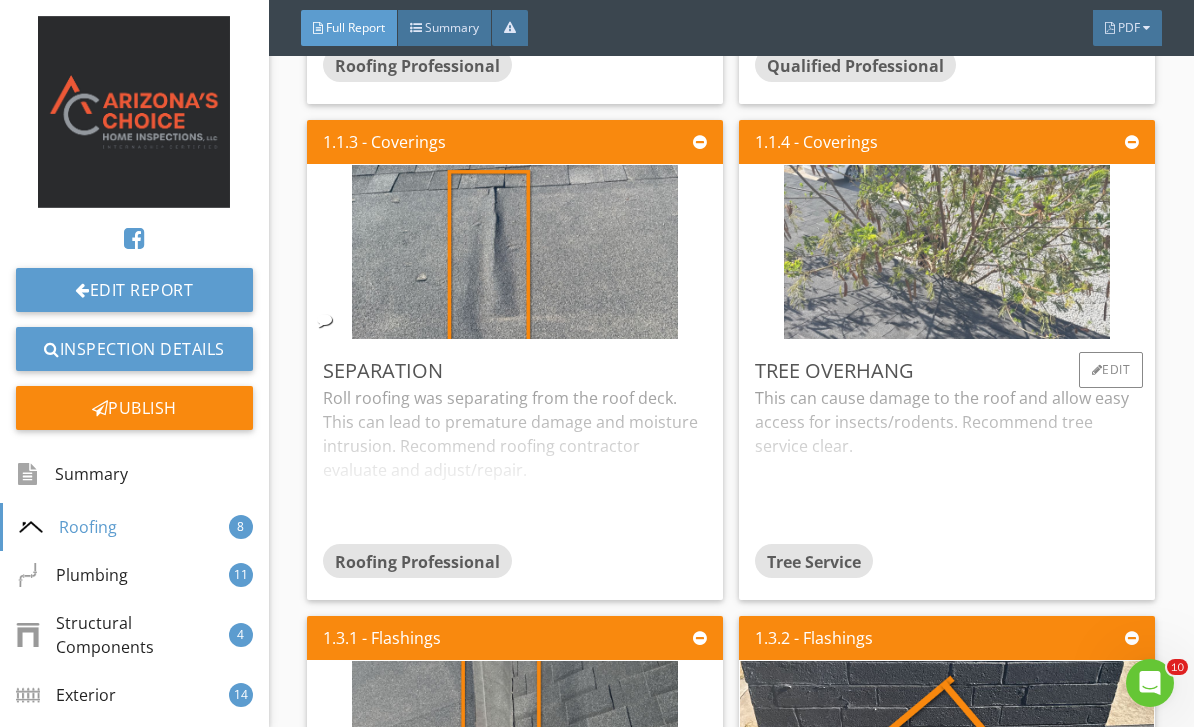 click at bounding box center [947, 252] 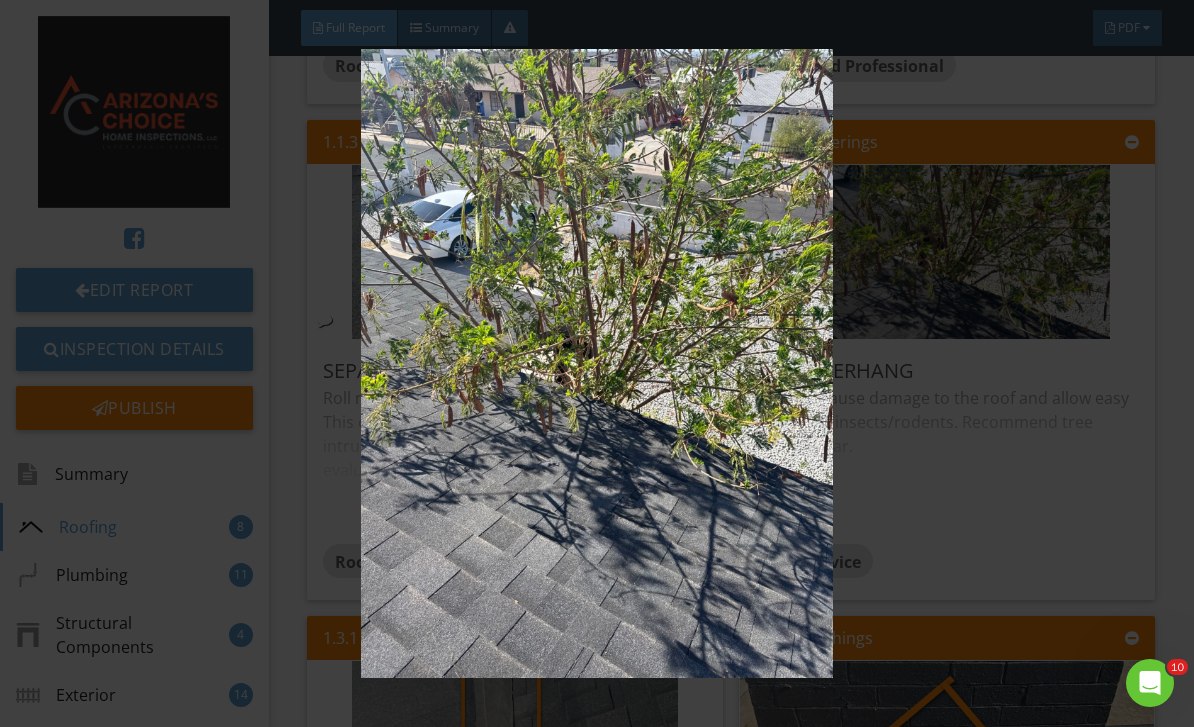 click at bounding box center [597, 364] 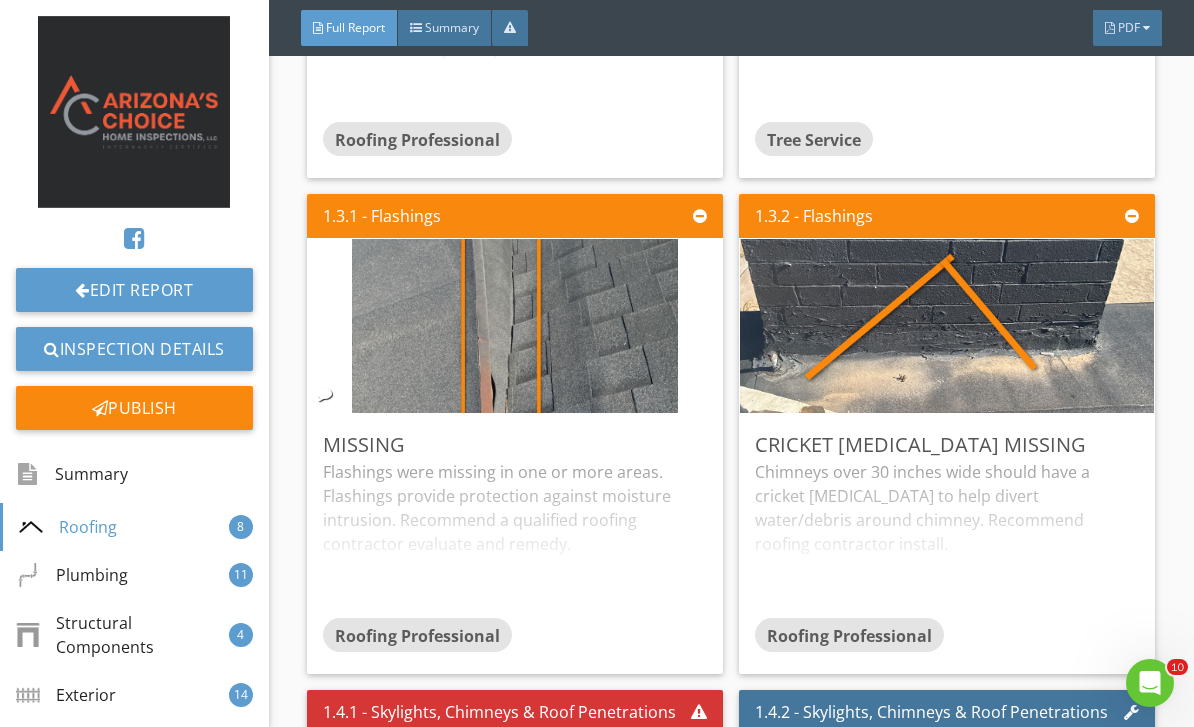 scroll, scrollTop: 1827, scrollLeft: 0, axis: vertical 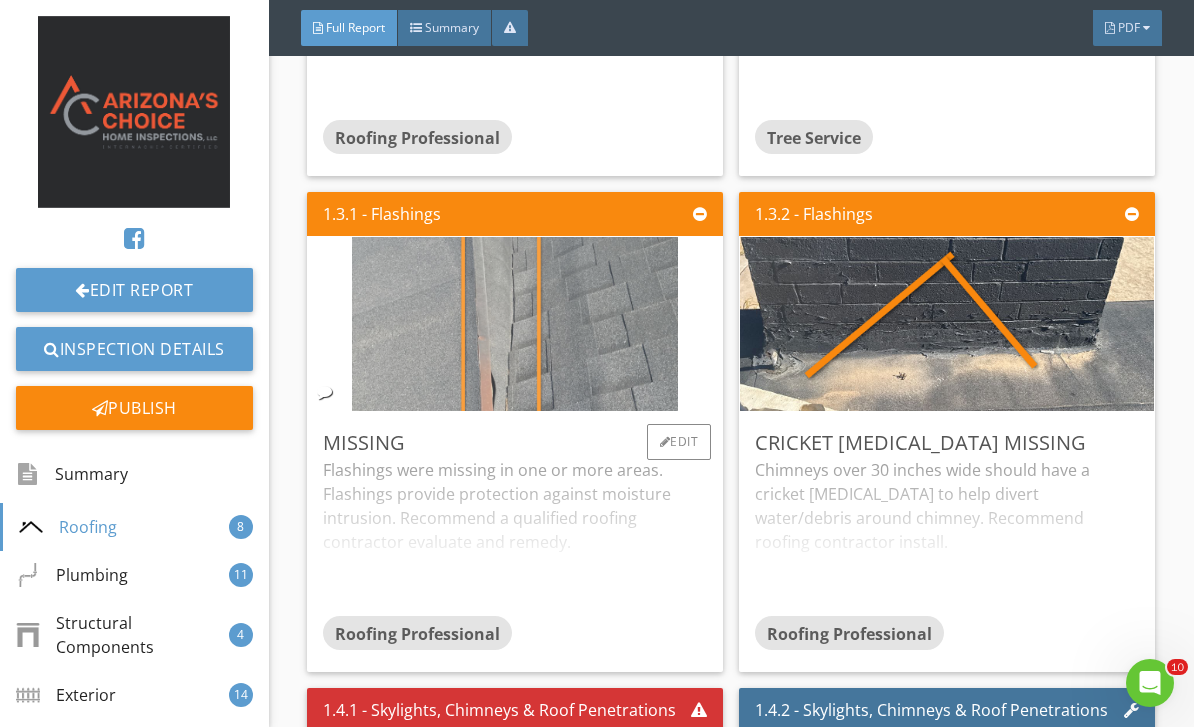 click at bounding box center (515, 324) 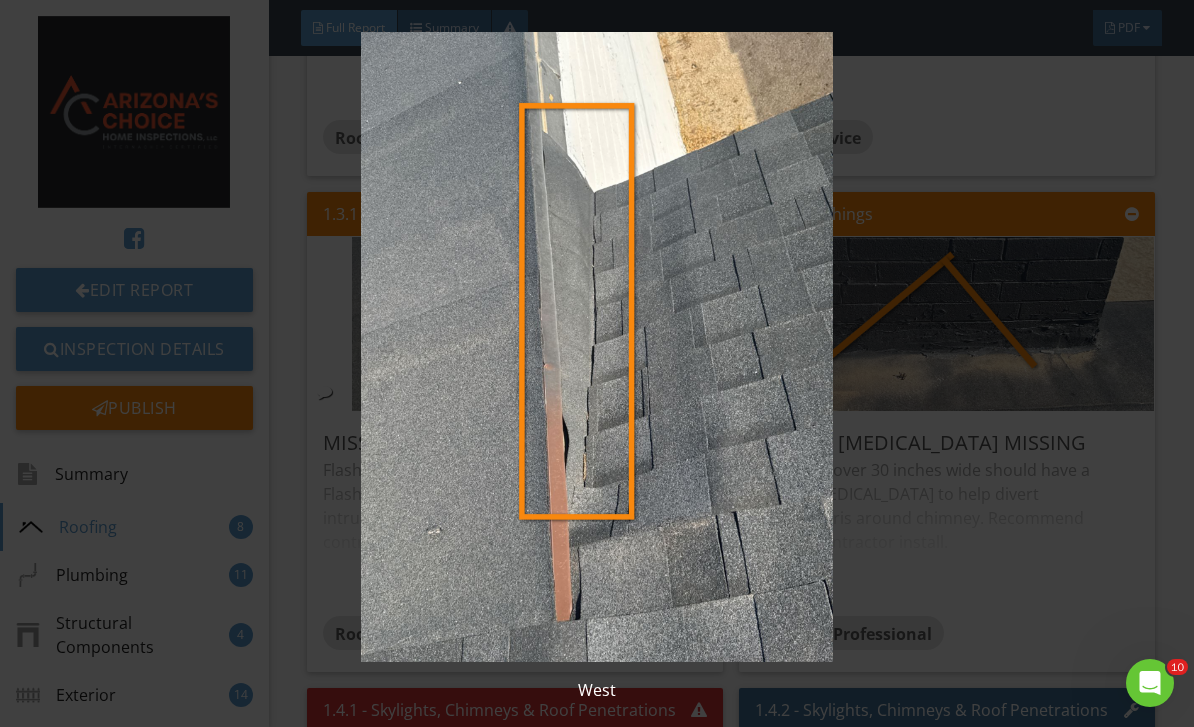 click at bounding box center [597, 347] 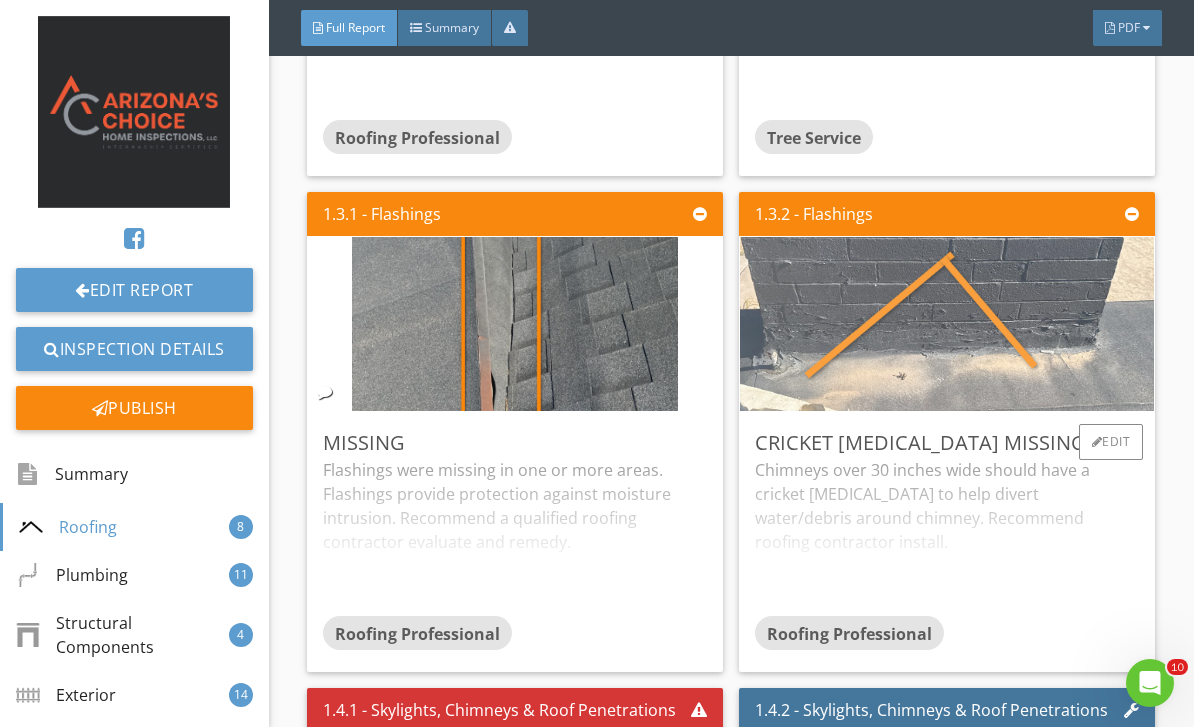 click at bounding box center (947, 324) 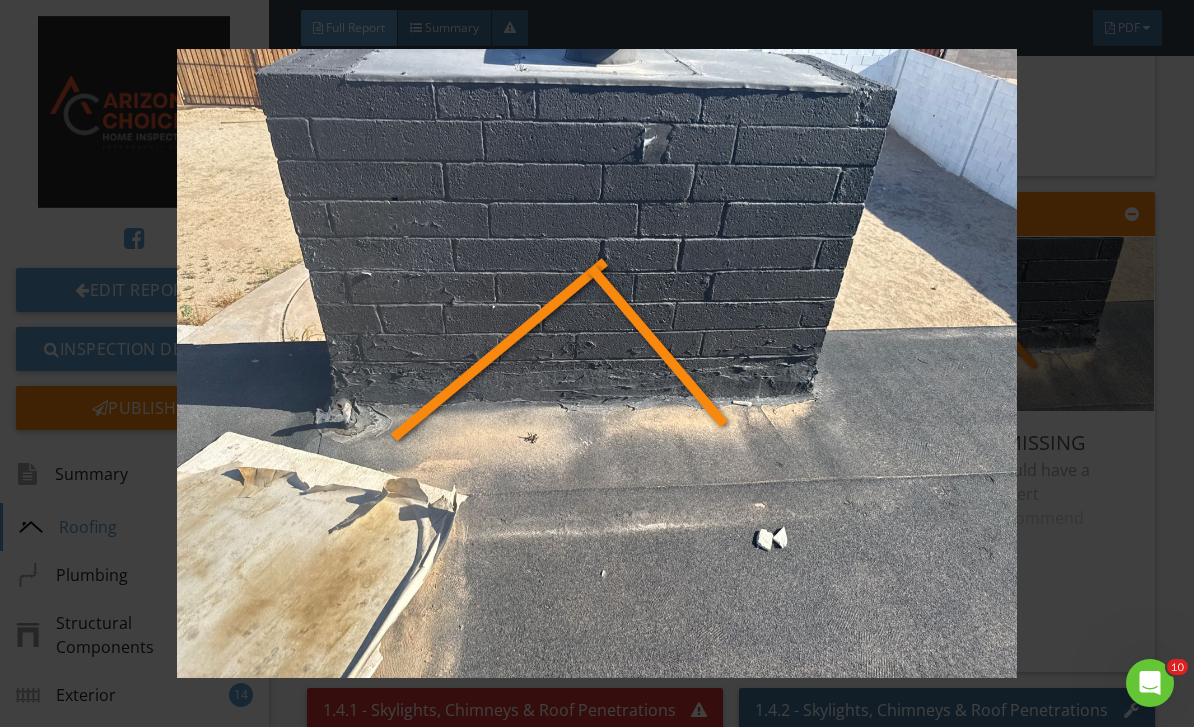 click at bounding box center [597, 364] 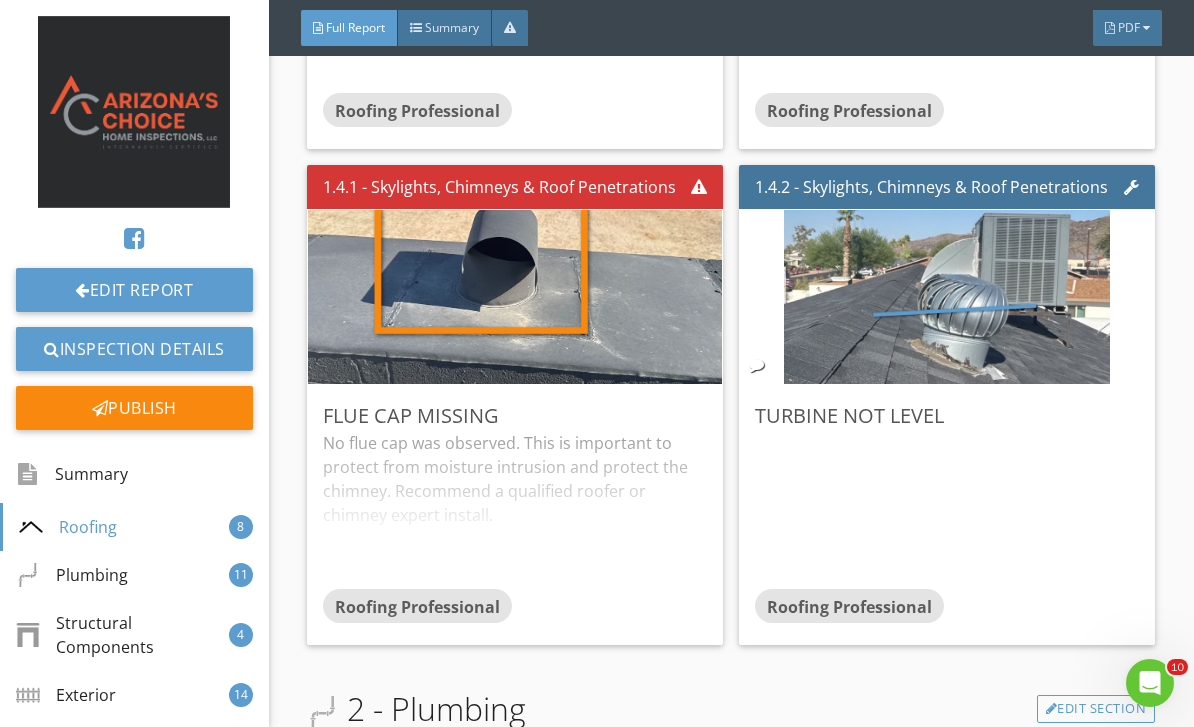scroll, scrollTop: 2364, scrollLeft: 0, axis: vertical 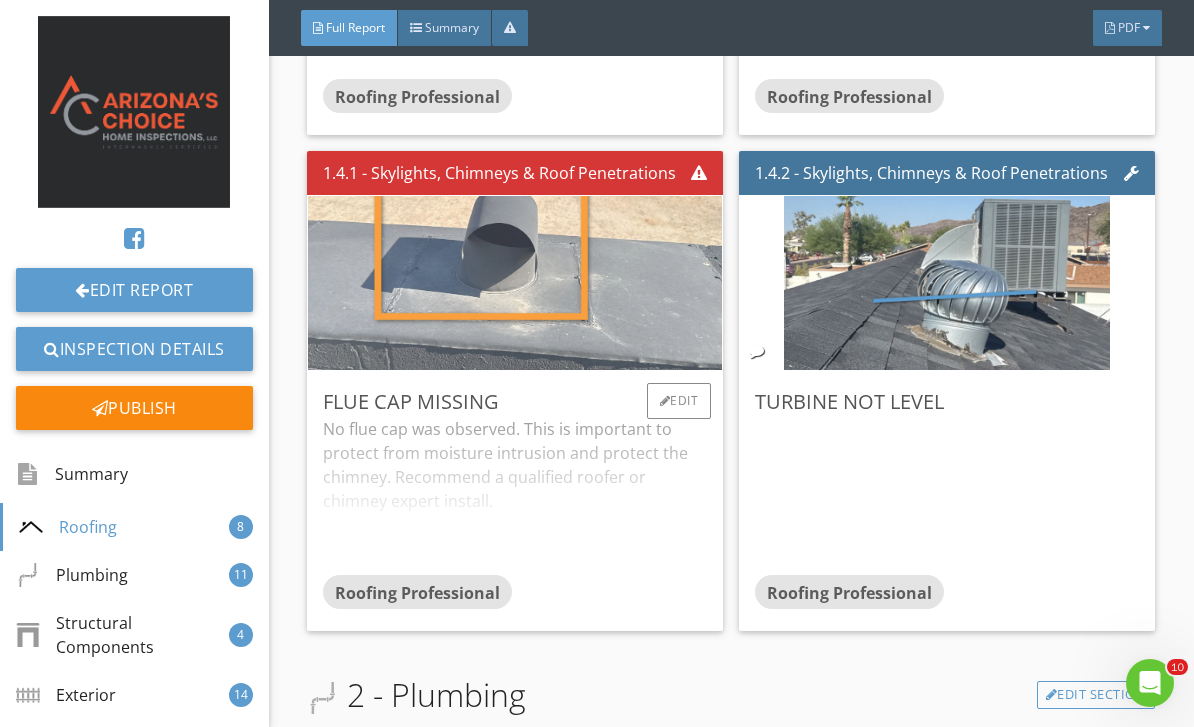 click at bounding box center (515, 283) 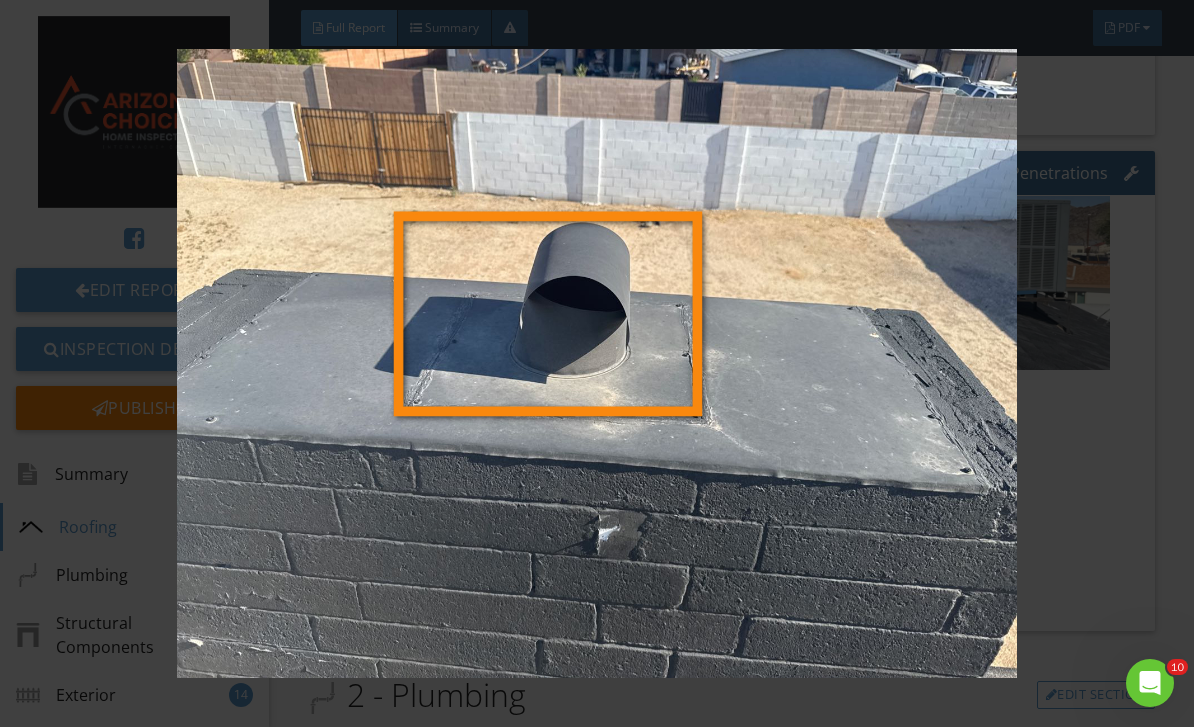 click at bounding box center [597, 364] 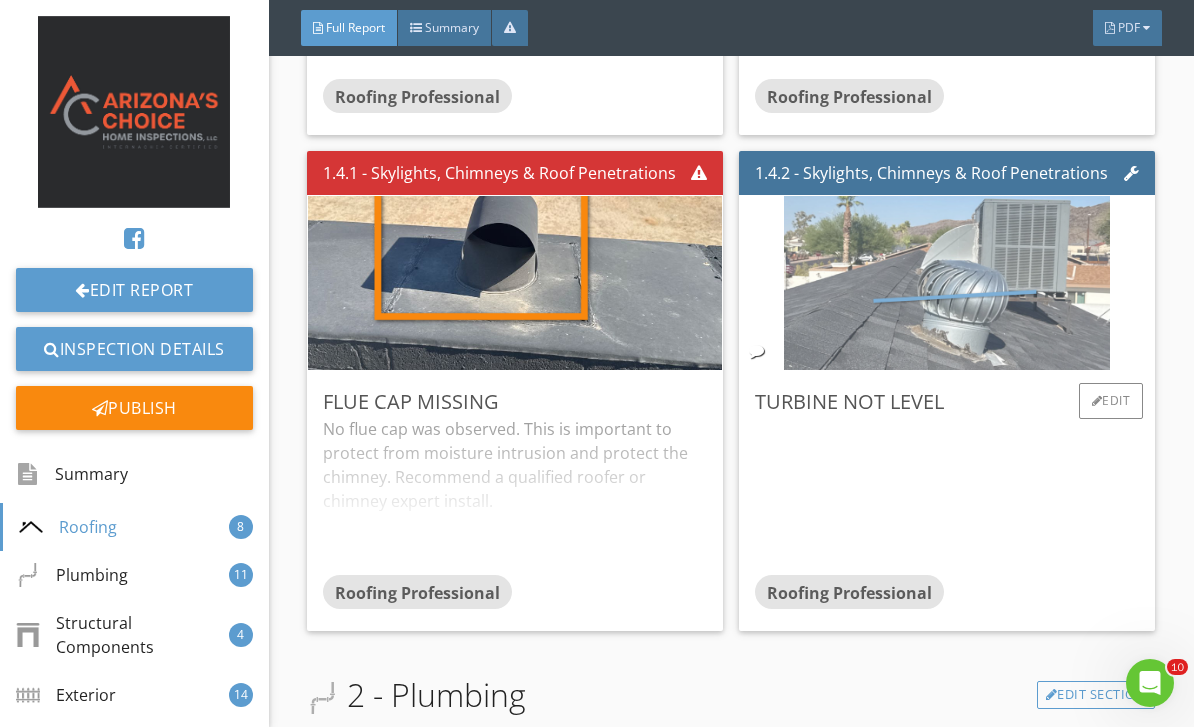 click at bounding box center [947, 283] 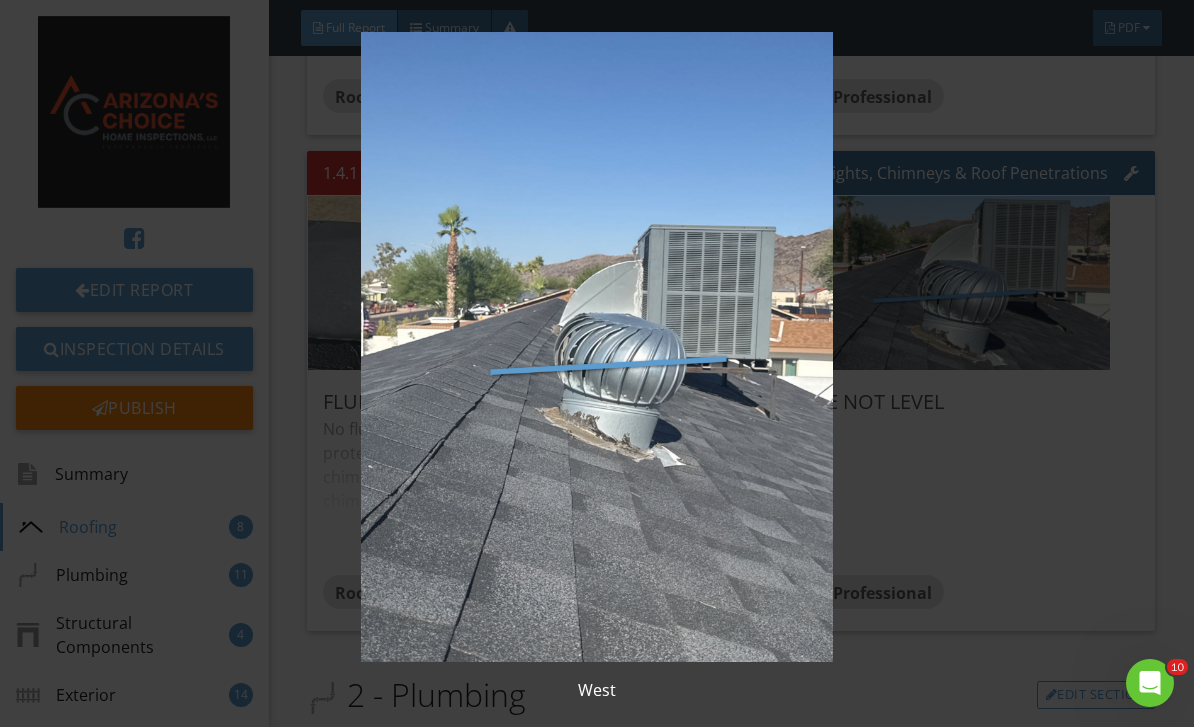 click at bounding box center (597, 347) 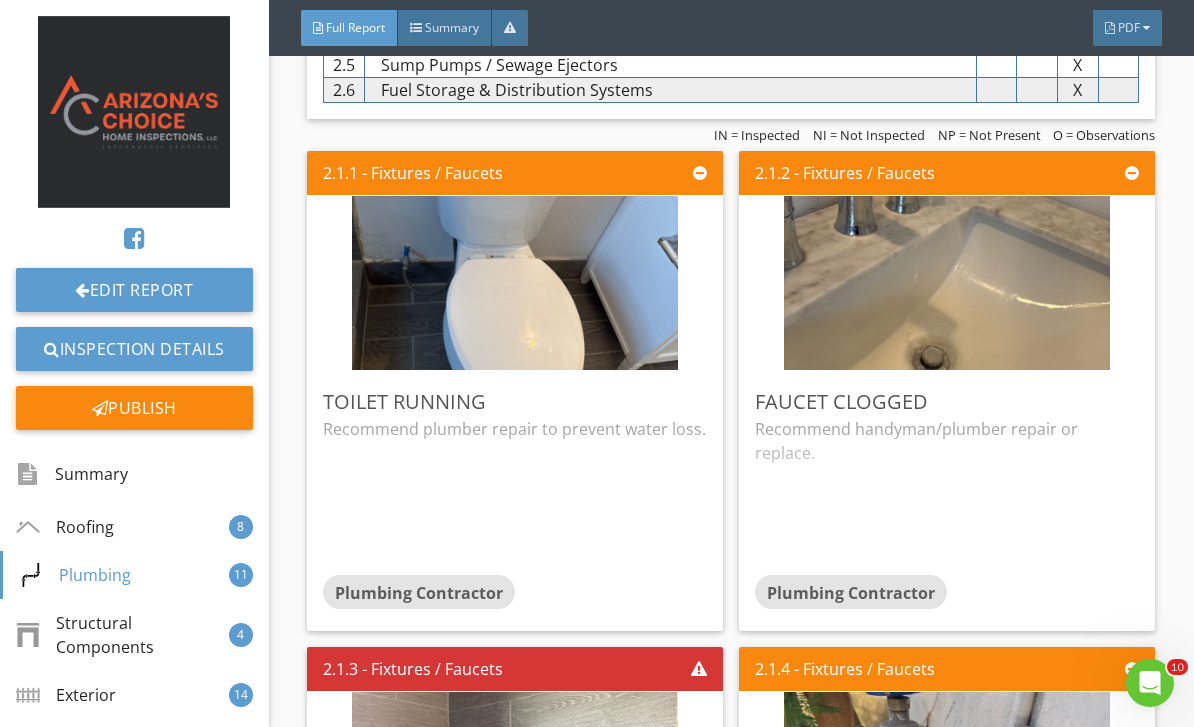 scroll, scrollTop: 3235, scrollLeft: 0, axis: vertical 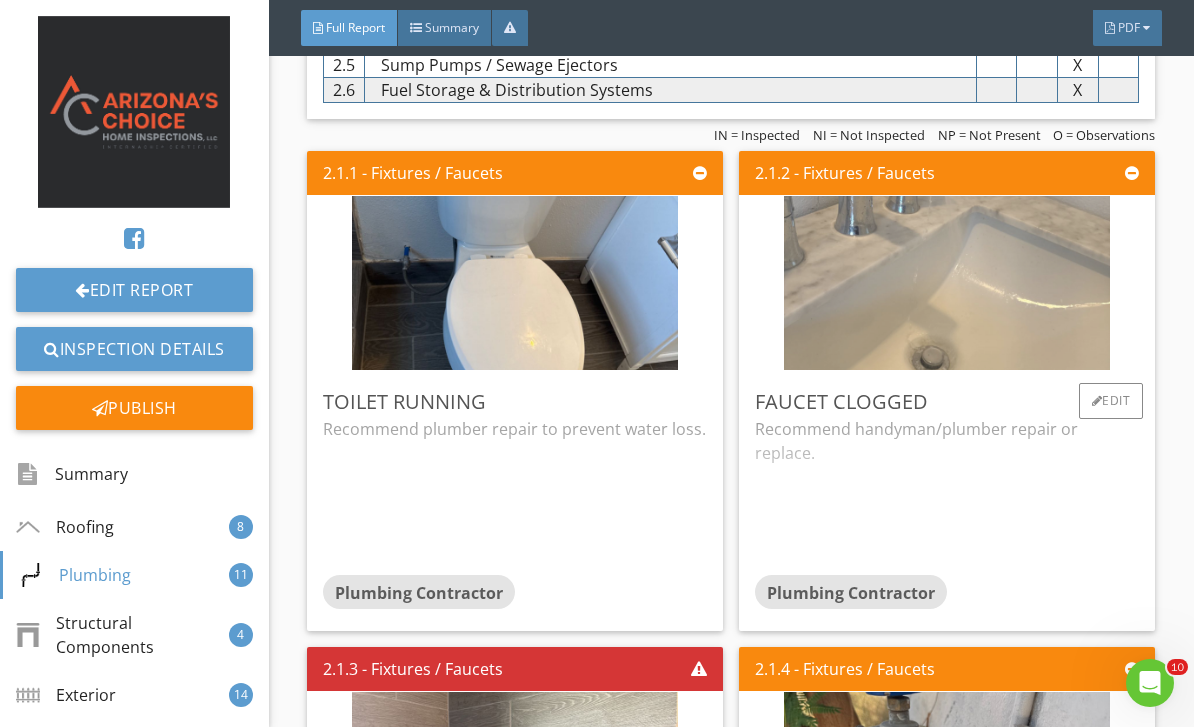 click at bounding box center [947, 283] 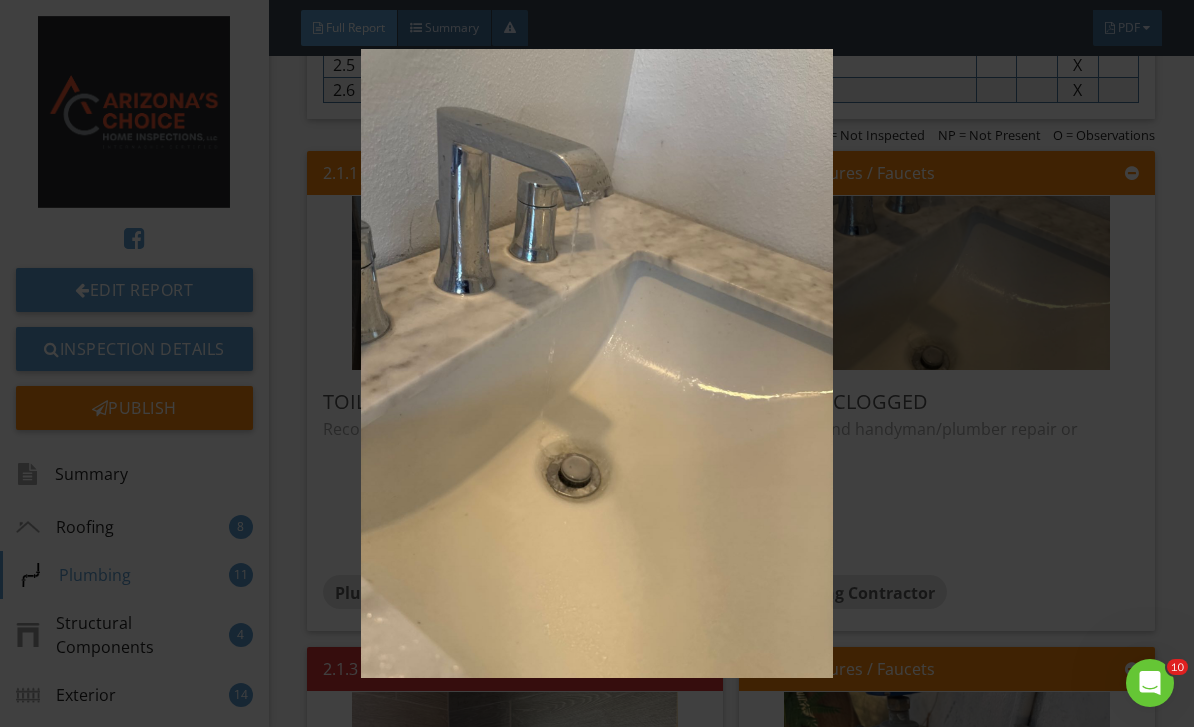 click at bounding box center (597, 364) 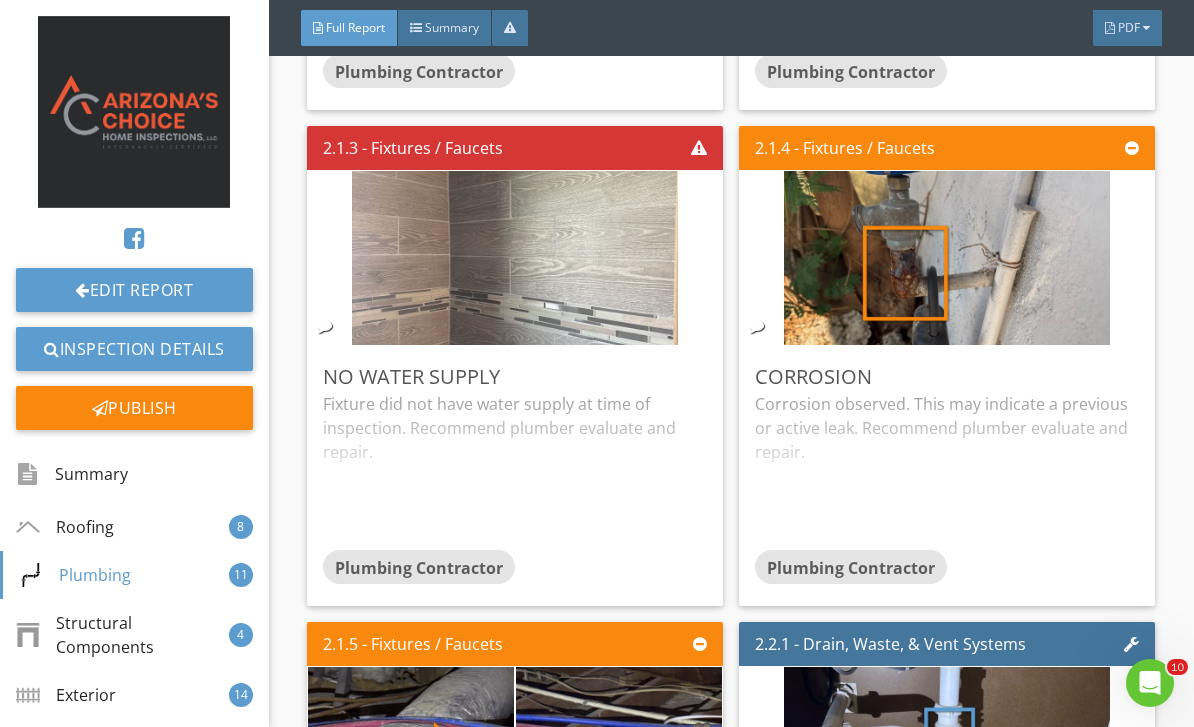 scroll, scrollTop: 3756, scrollLeft: 0, axis: vertical 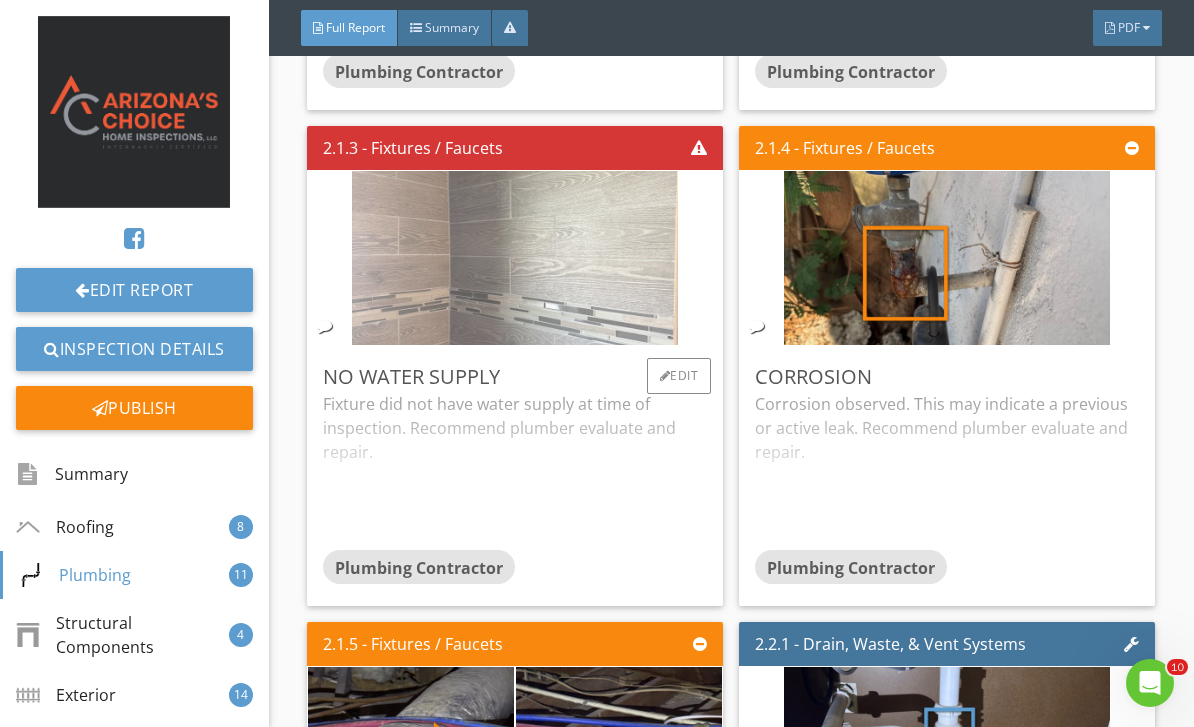 click at bounding box center [515, 258] 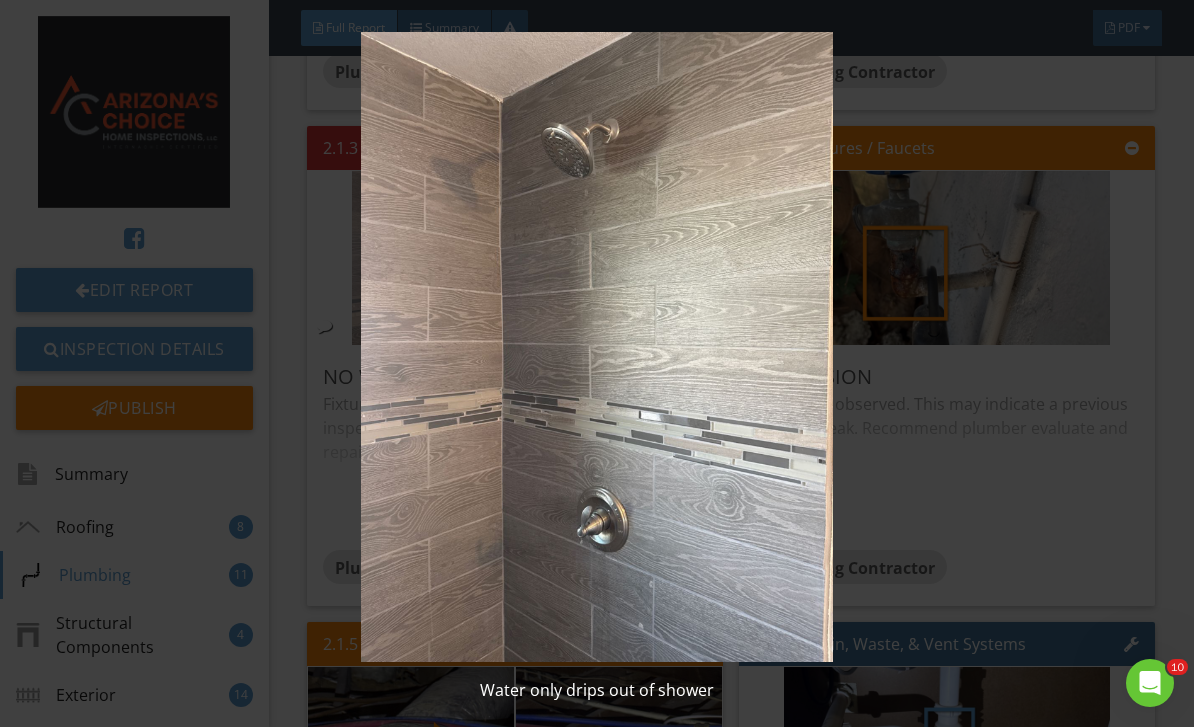 click at bounding box center (597, 347) 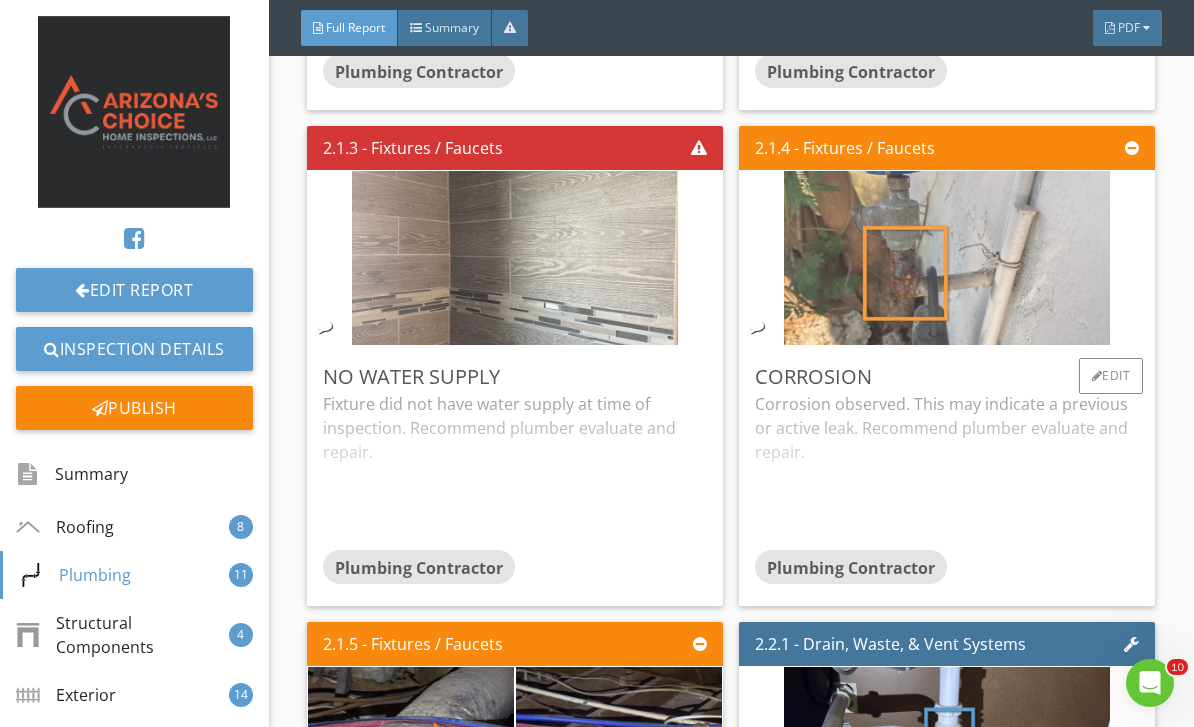 click at bounding box center (947, 258) 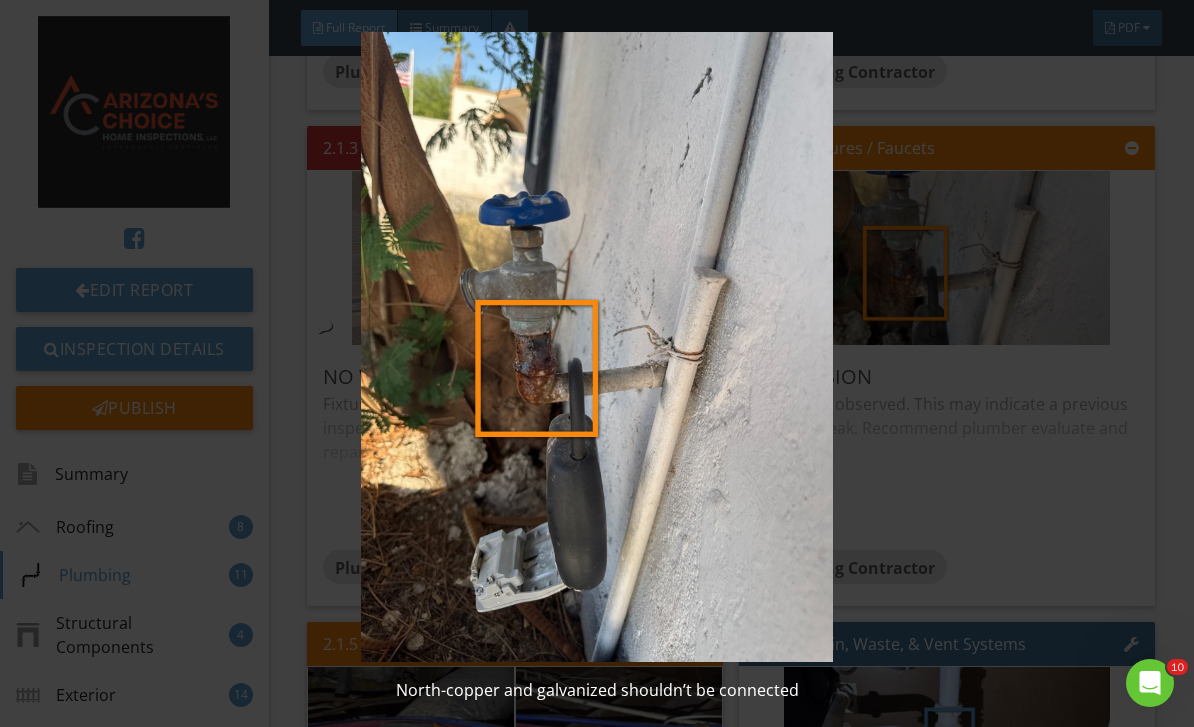 click at bounding box center [597, 347] 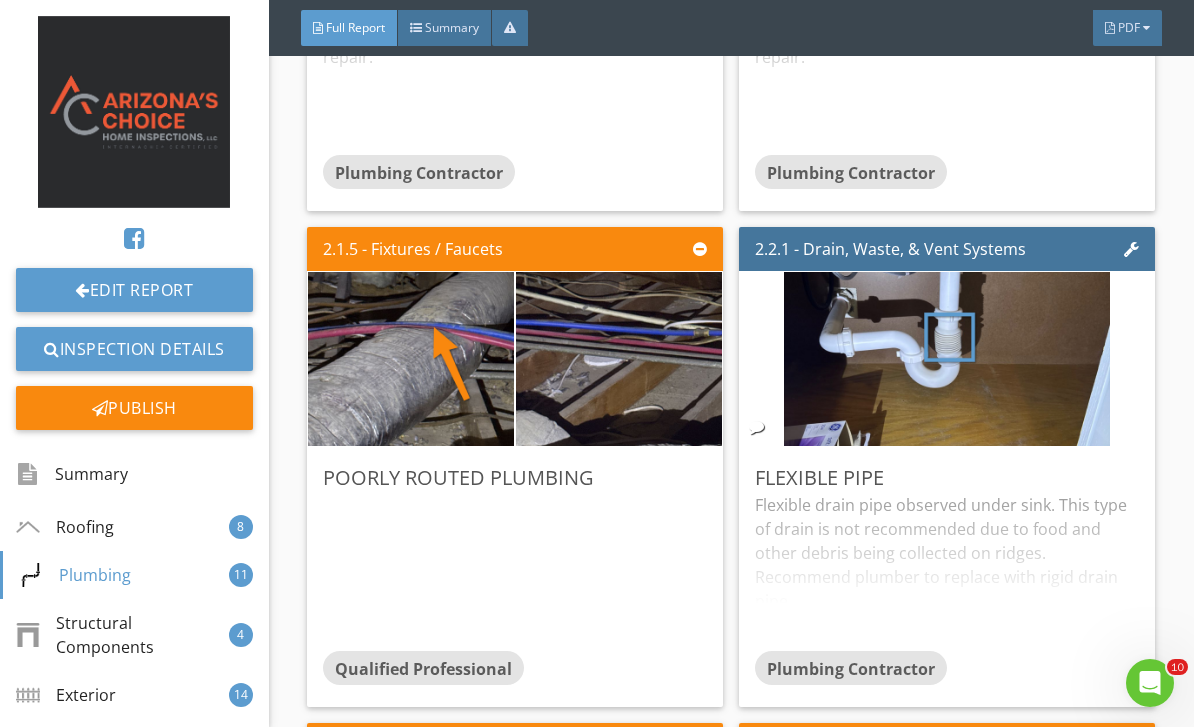 scroll, scrollTop: 4192, scrollLeft: 0, axis: vertical 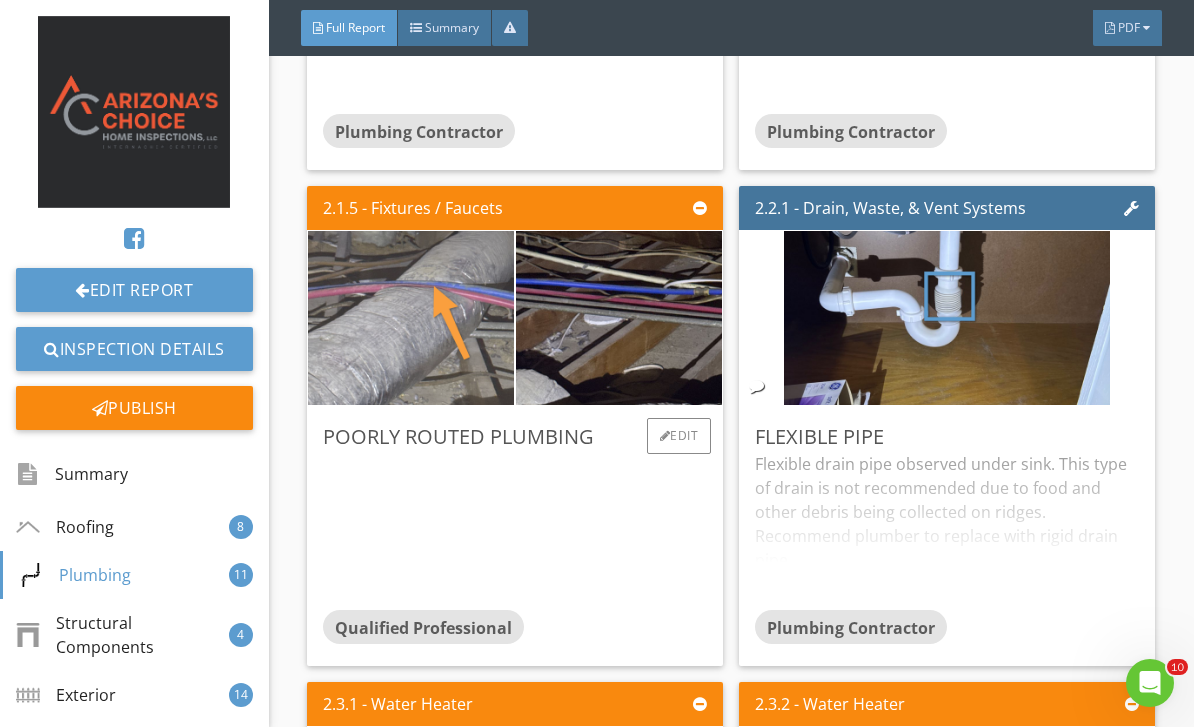 click at bounding box center [411, 318] 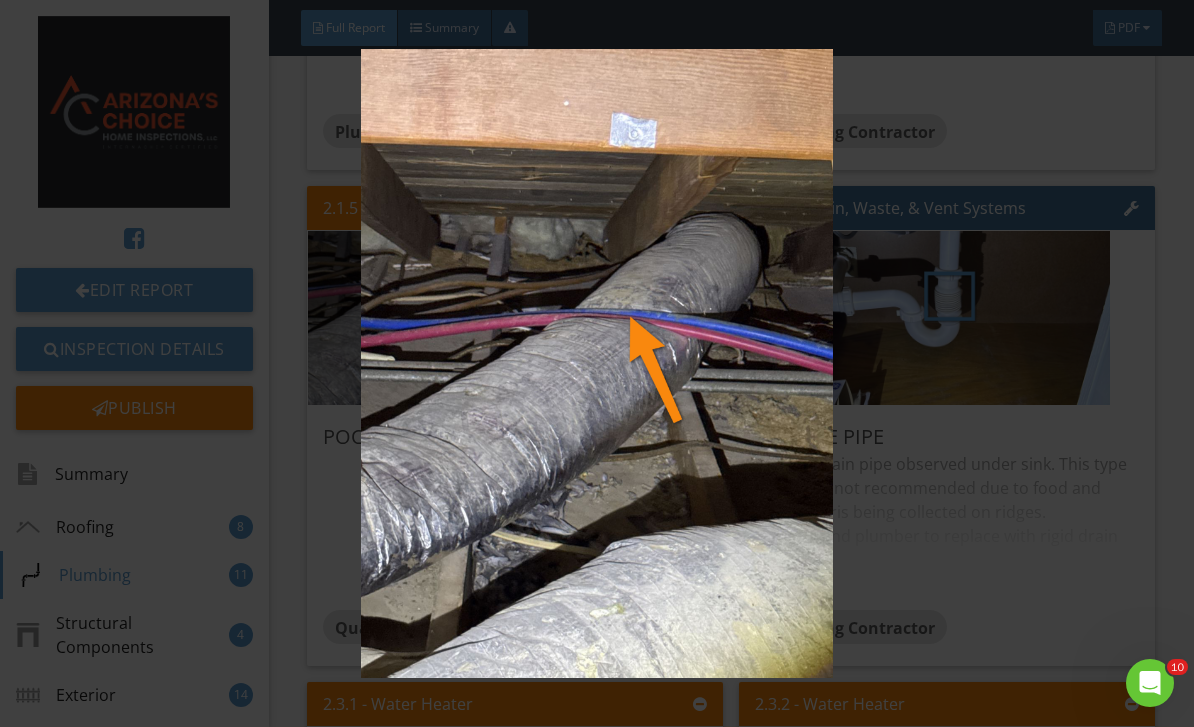 click at bounding box center [597, 364] 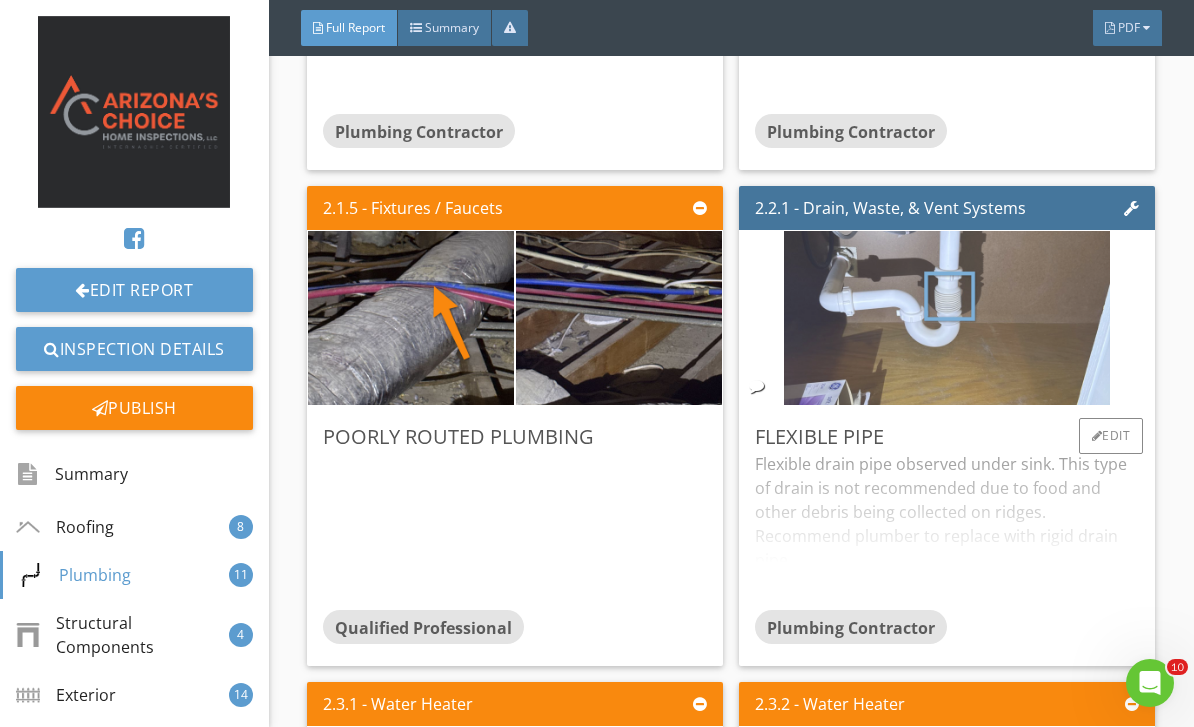 click at bounding box center (947, 318) 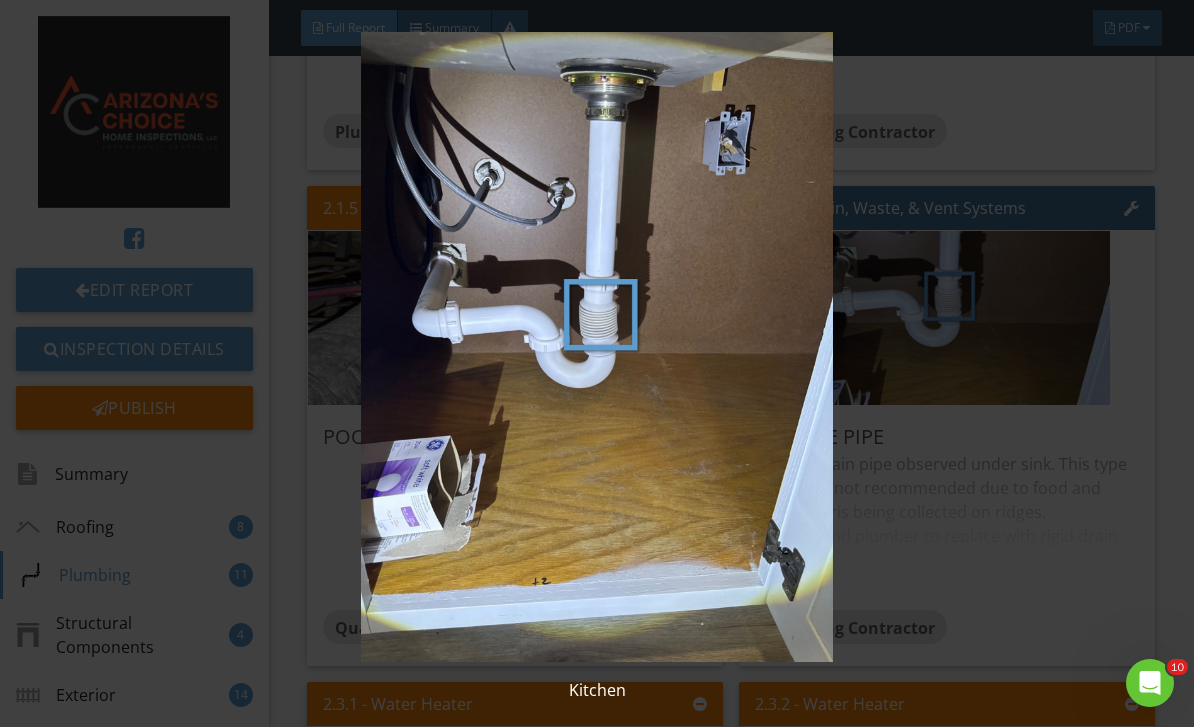click at bounding box center (597, 347) 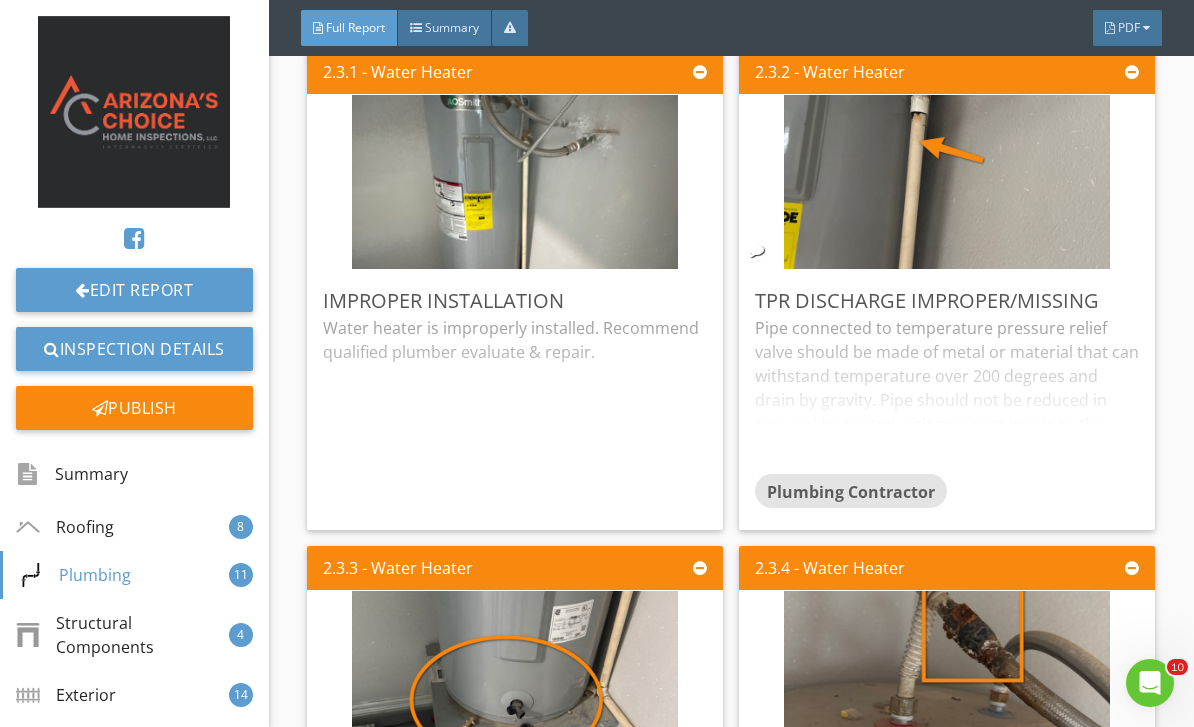 scroll, scrollTop: 4836, scrollLeft: 0, axis: vertical 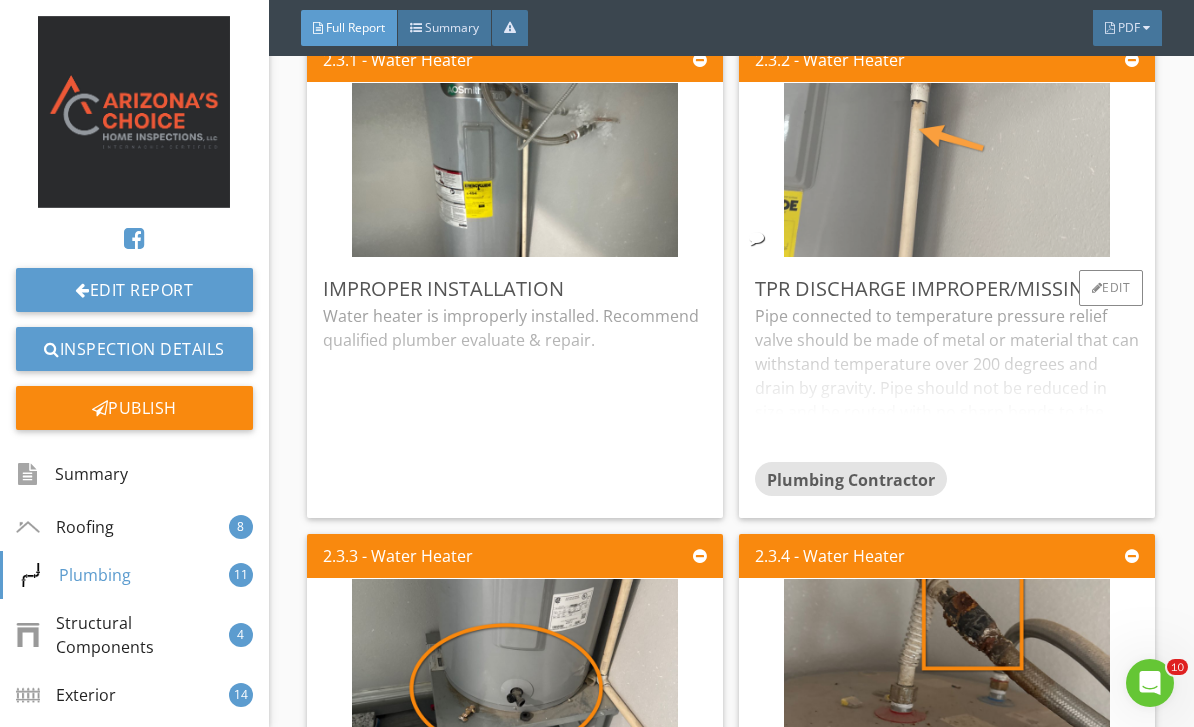 click at bounding box center (947, 170) 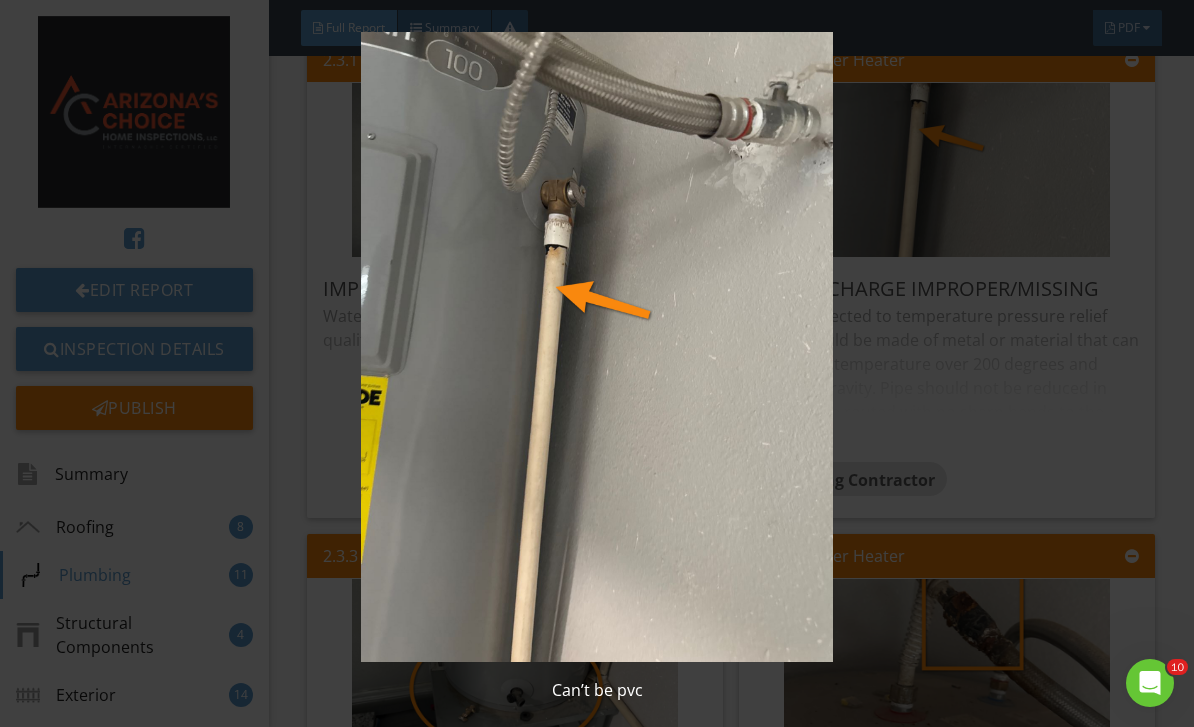 click at bounding box center (597, 347) 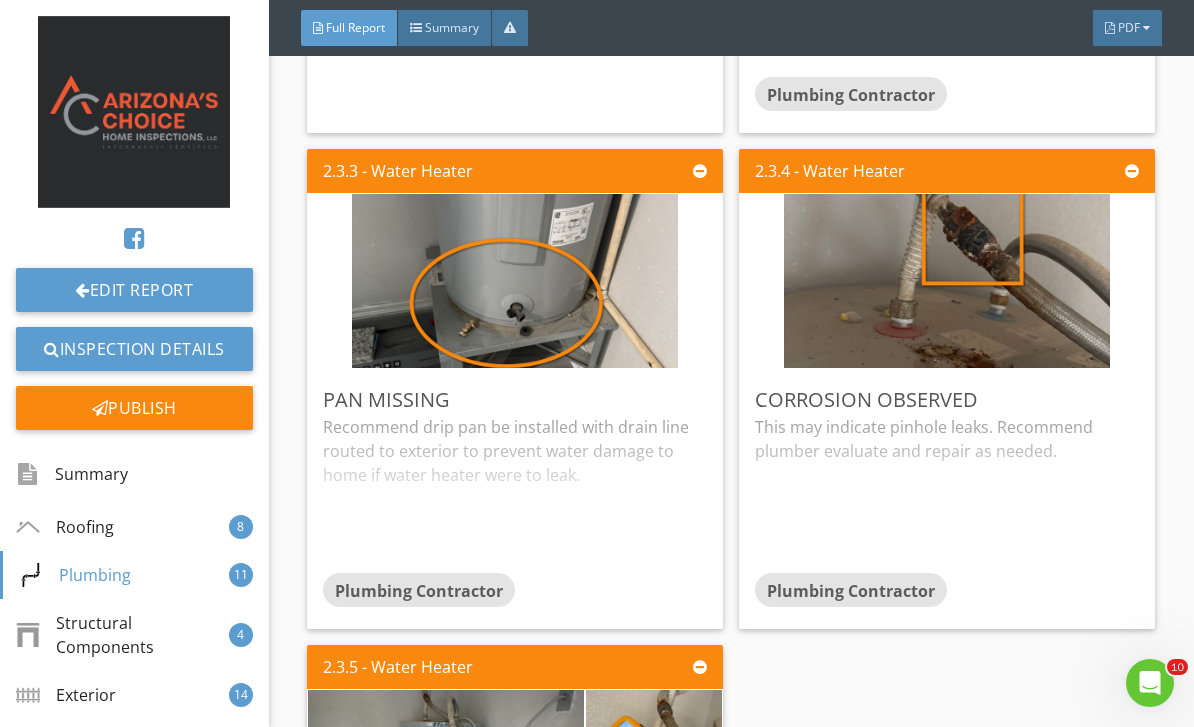 scroll, scrollTop: 5223, scrollLeft: 0, axis: vertical 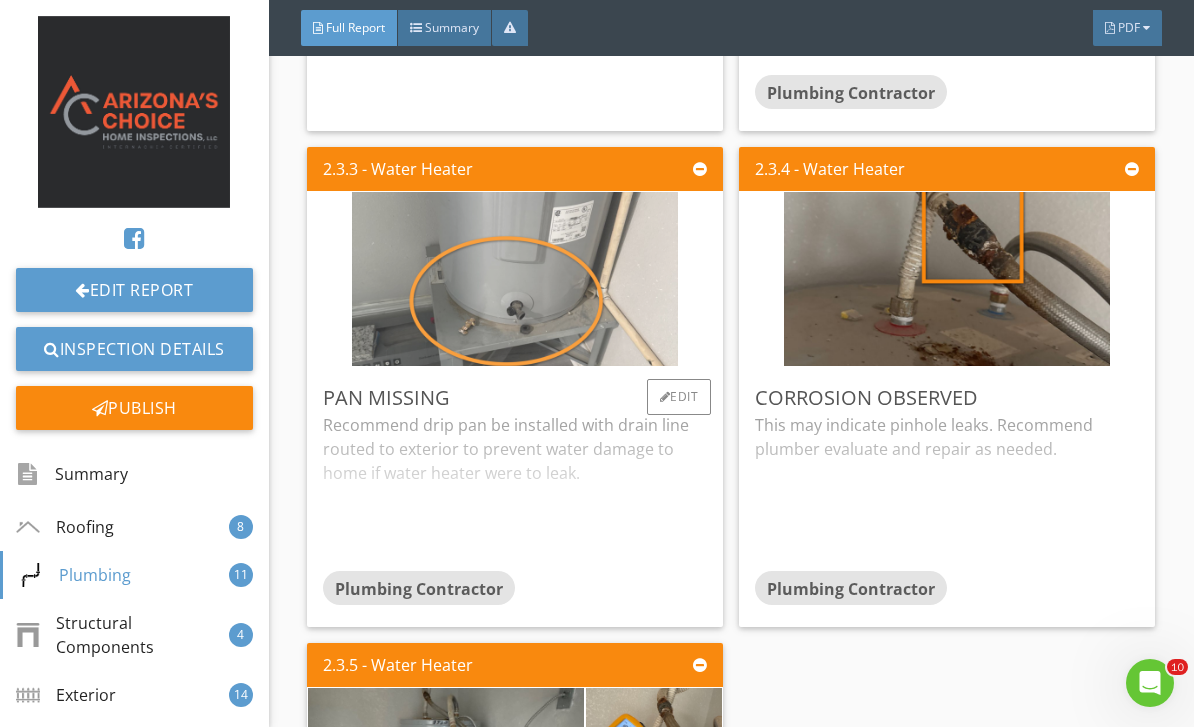 click at bounding box center [515, 279] 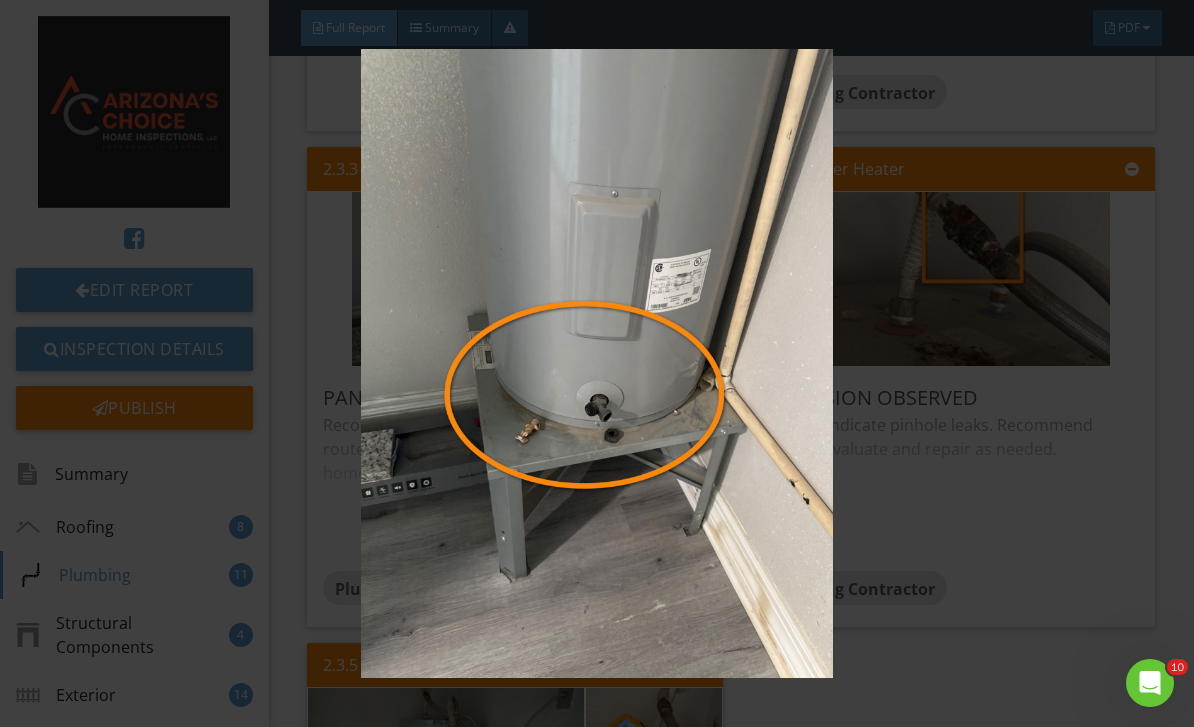 click at bounding box center (597, 364) 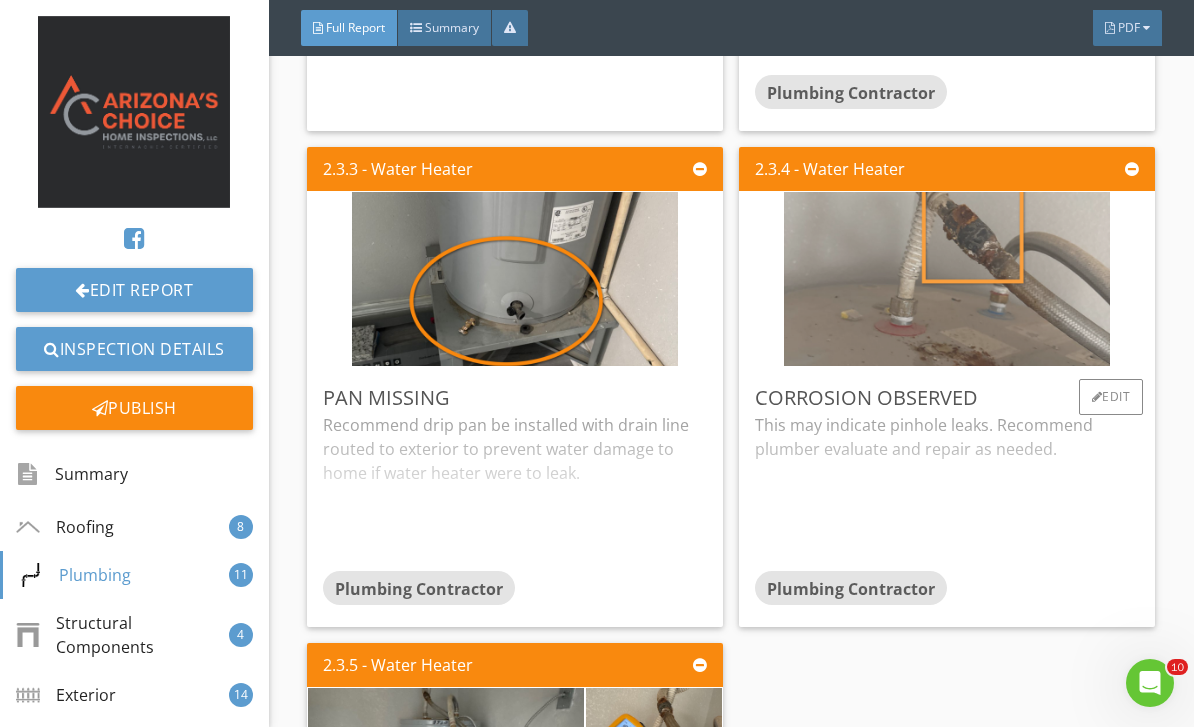 click at bounding box center (947, 279) 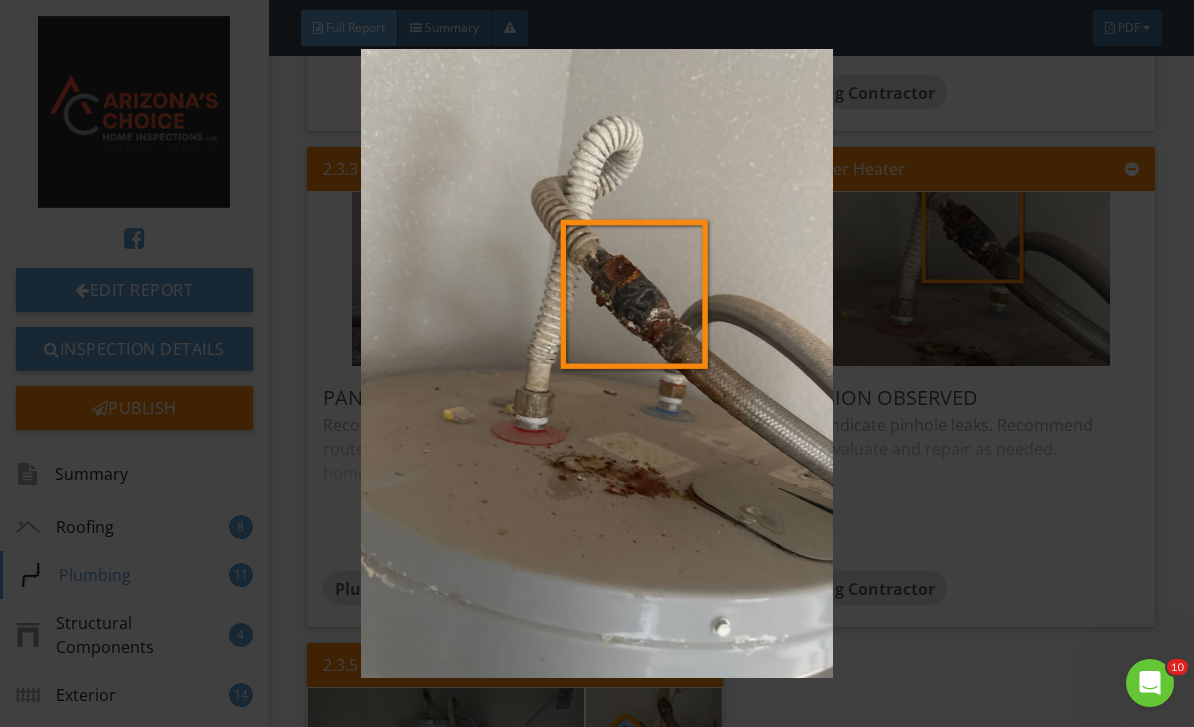 click at bounding box center [597, 364] 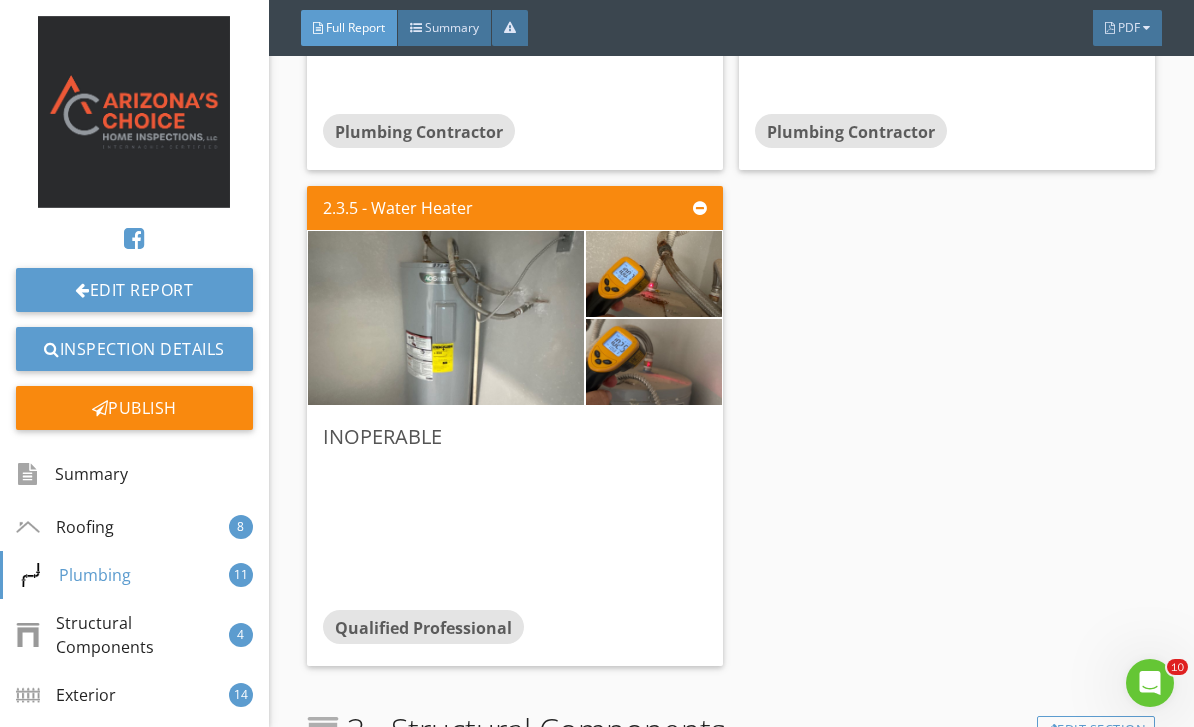 scroll, scrollTop: 5688, scrollLeft: 0, axis: vertical 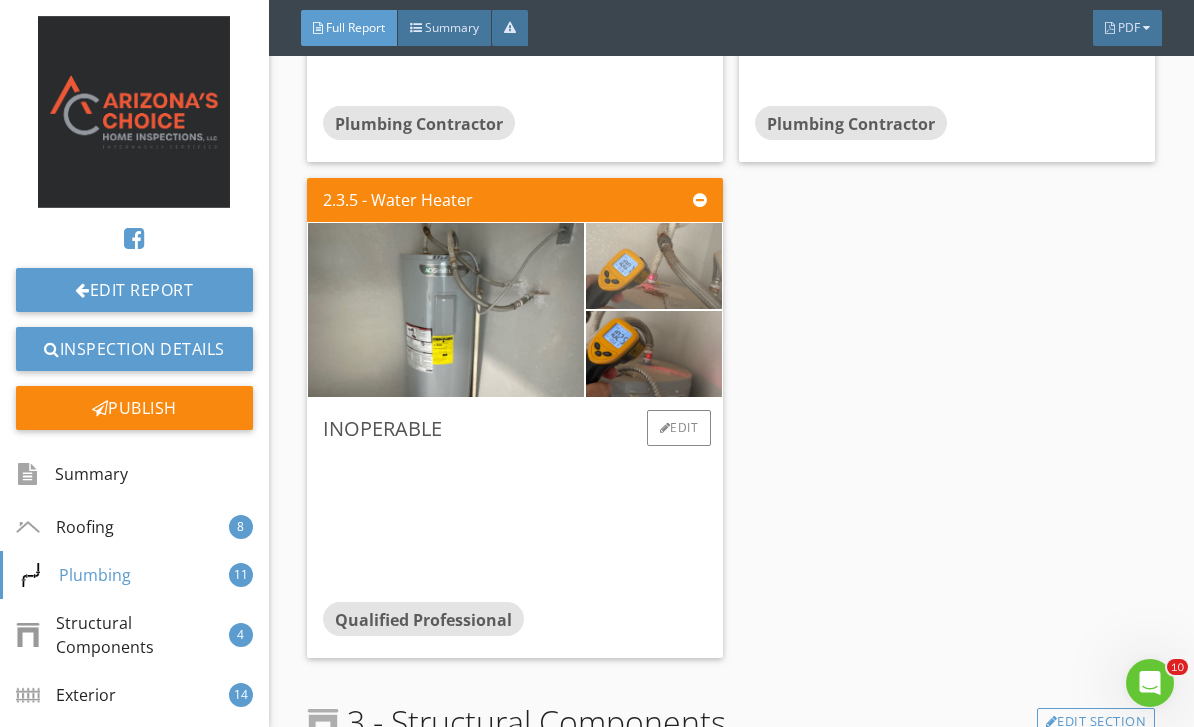 click at bounding box center (654, 266) 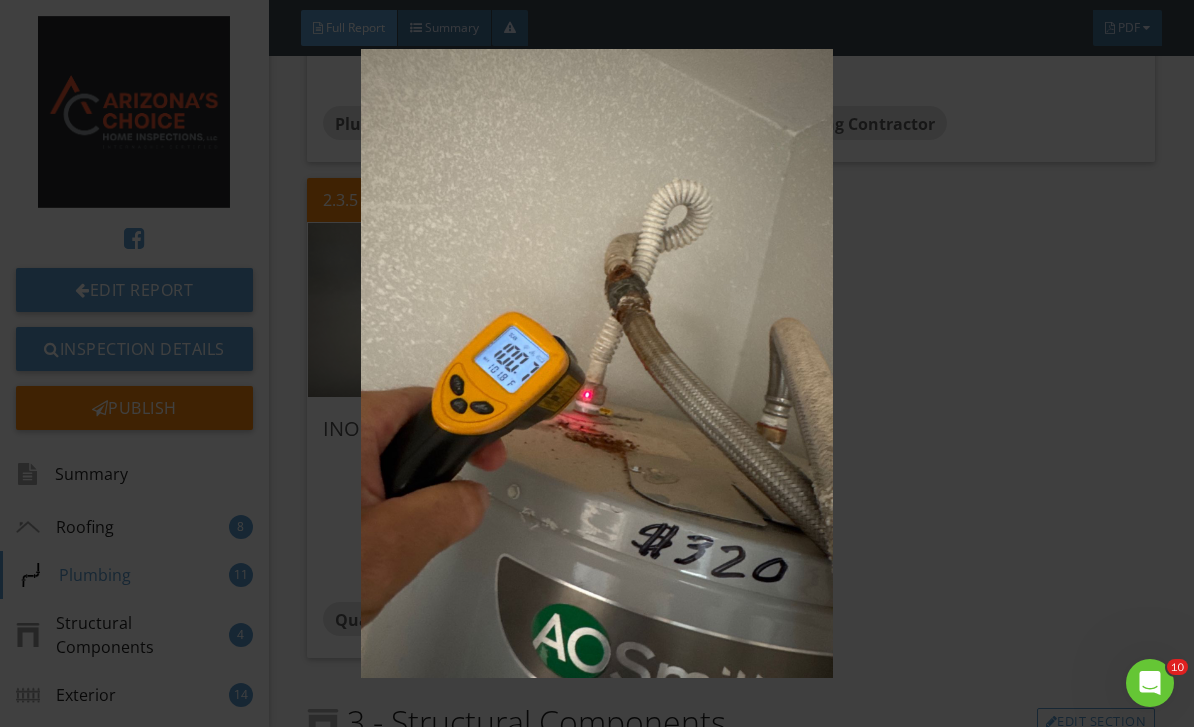click at bounding box center [597, 364] 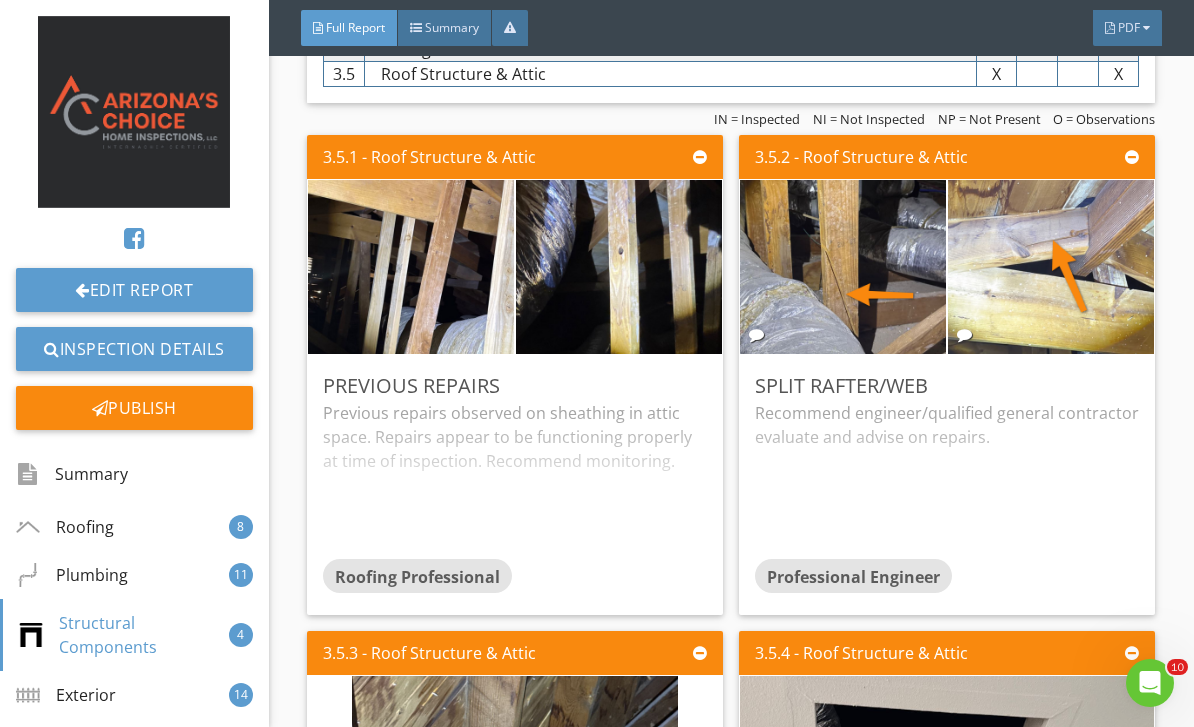 scroll, scrollTop: 6578, scrollLeft: 0, axis: vertical 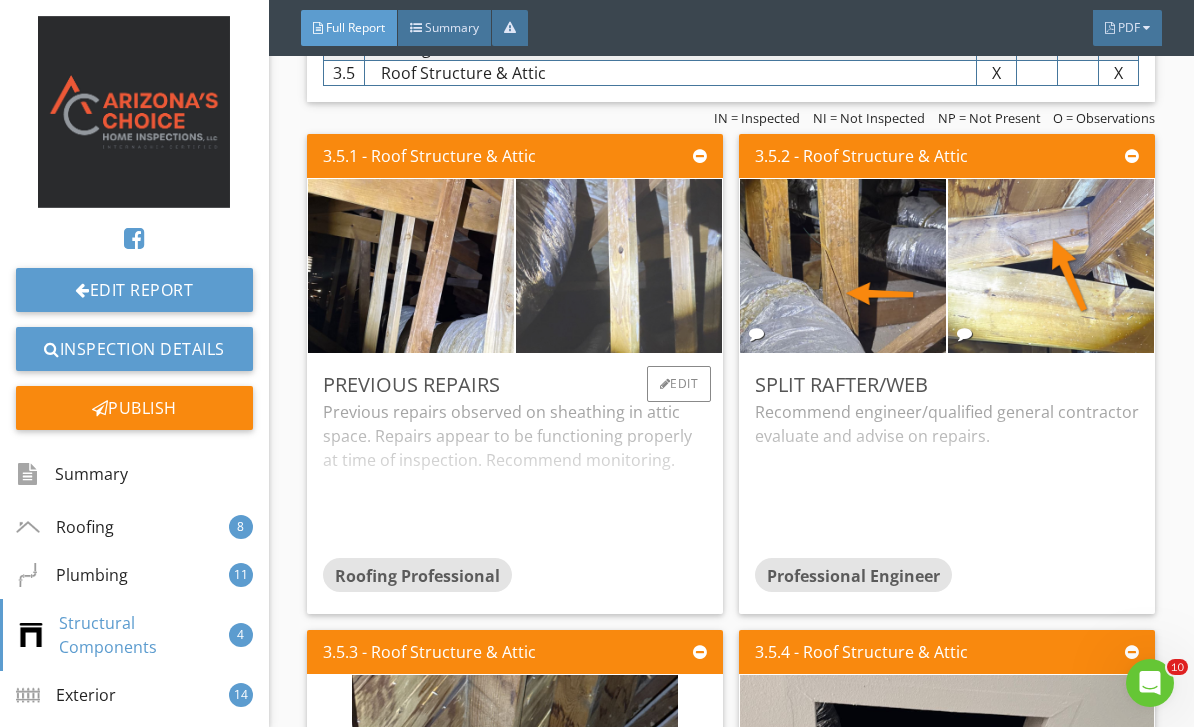 click at bounding box center [619, 266] 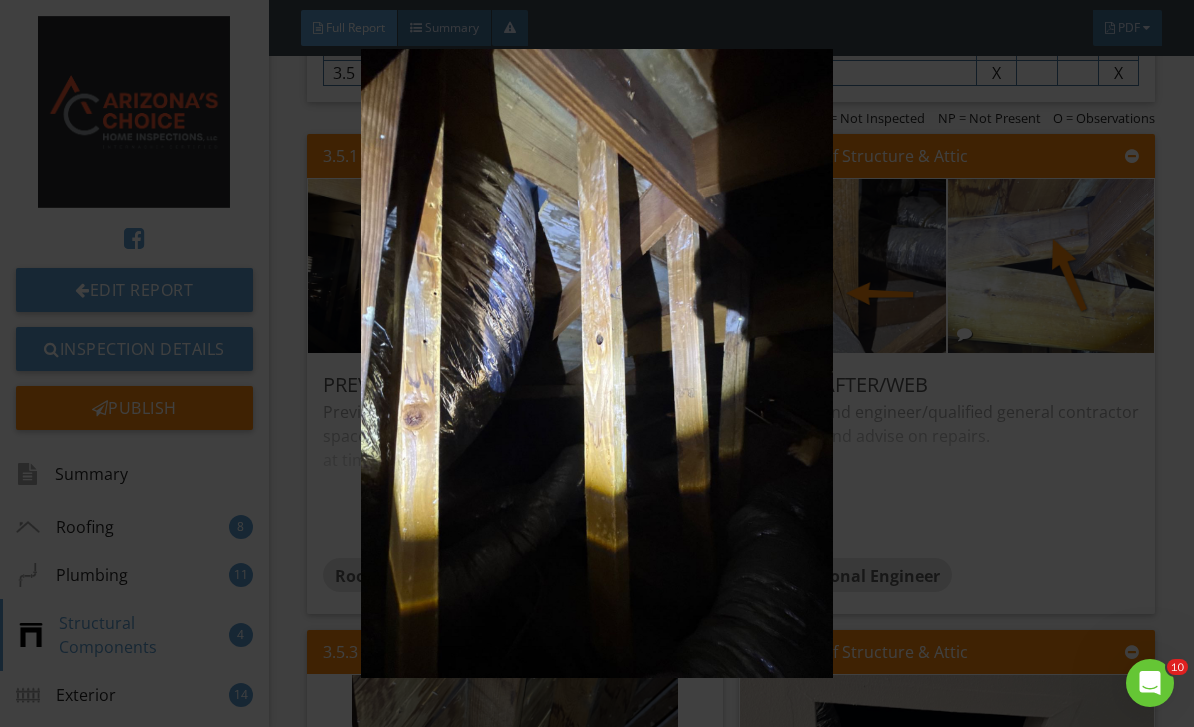 click at bounding box center (597, 364) 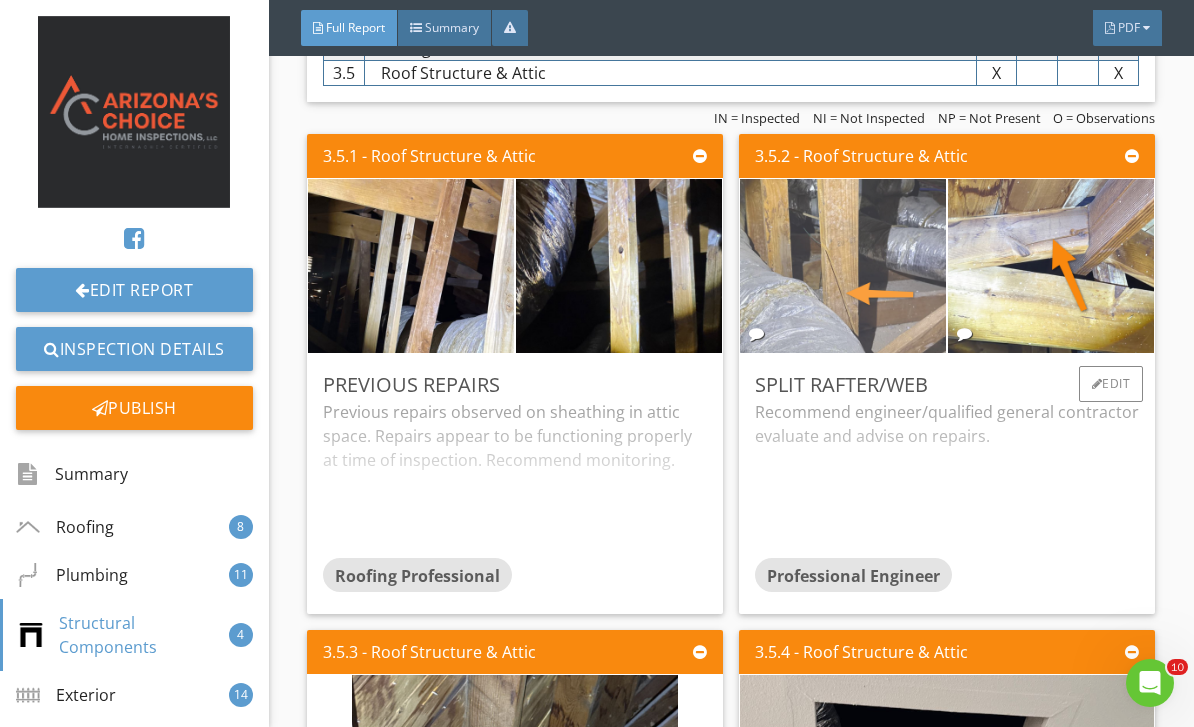 click at bounding box center [843, 266] 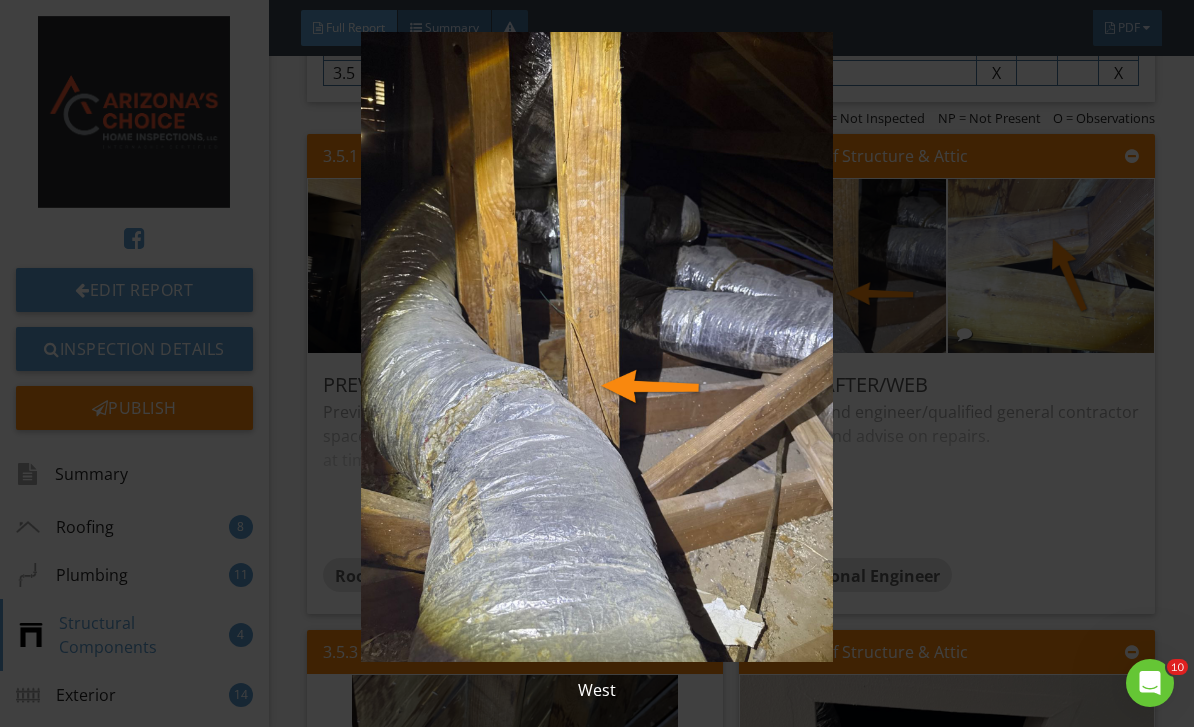 click at bounding box center [597, 347] 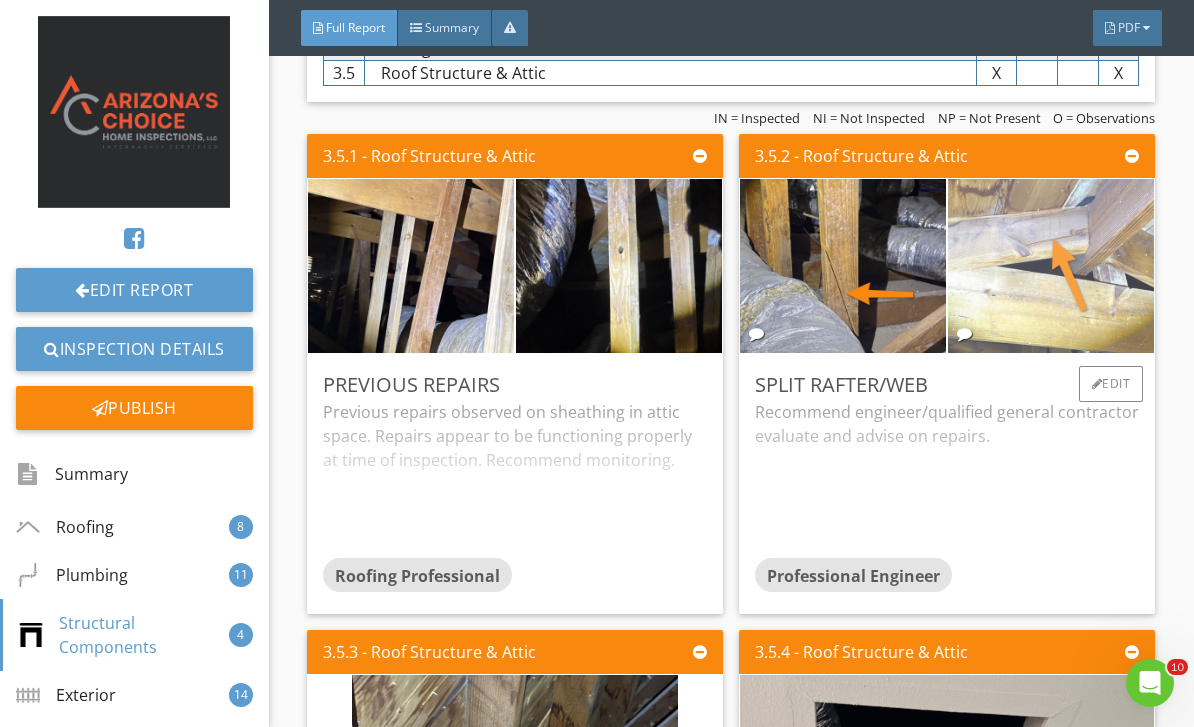 click at bounding box center (1051, 266) 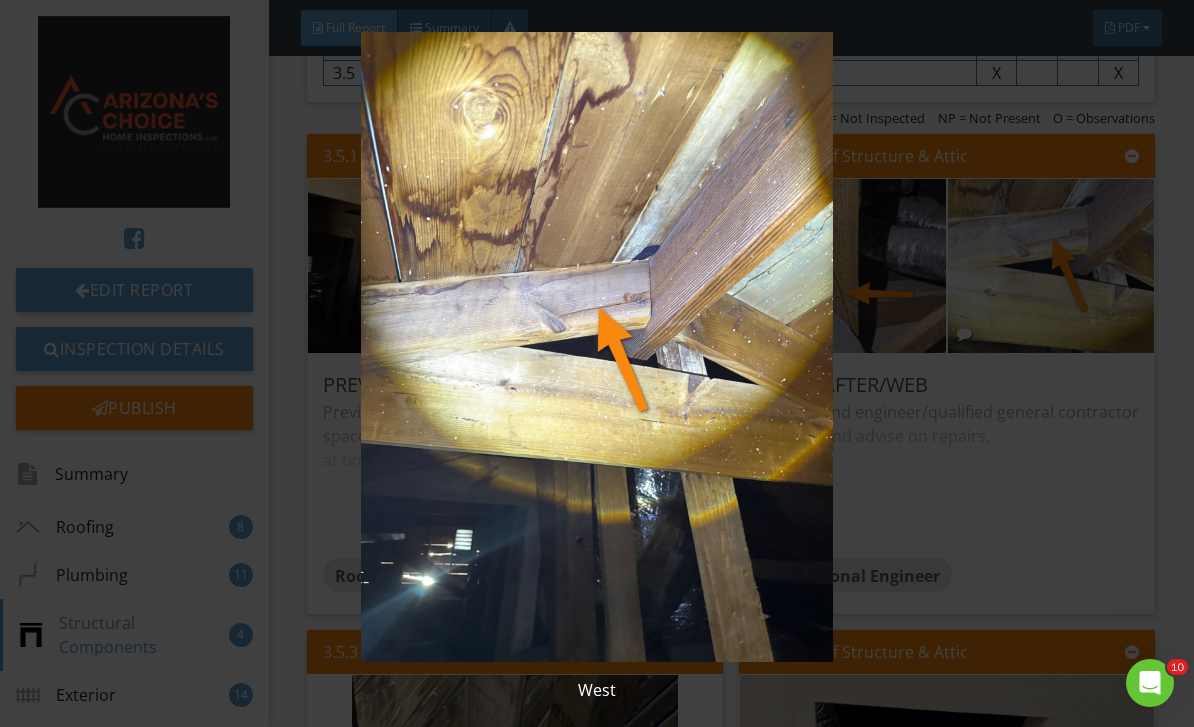 click at bounding box center (597, 347) 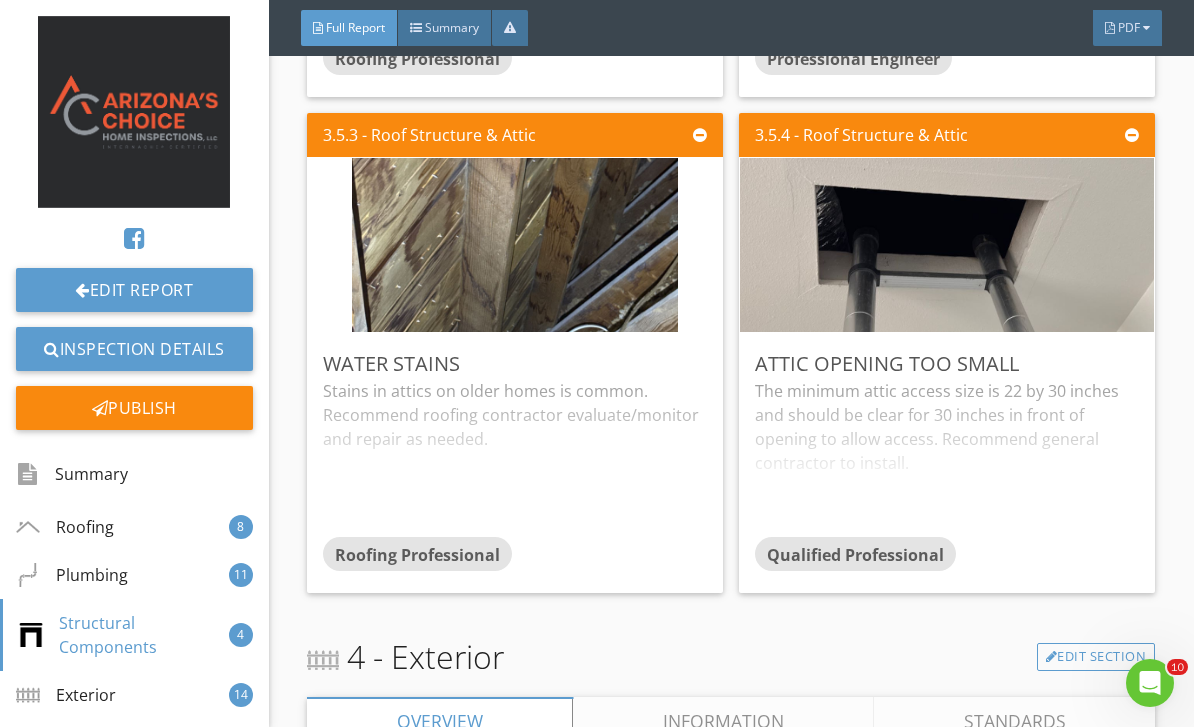 scroll, scrollTop: 7097, scrollLeft: 0, axis: vertical 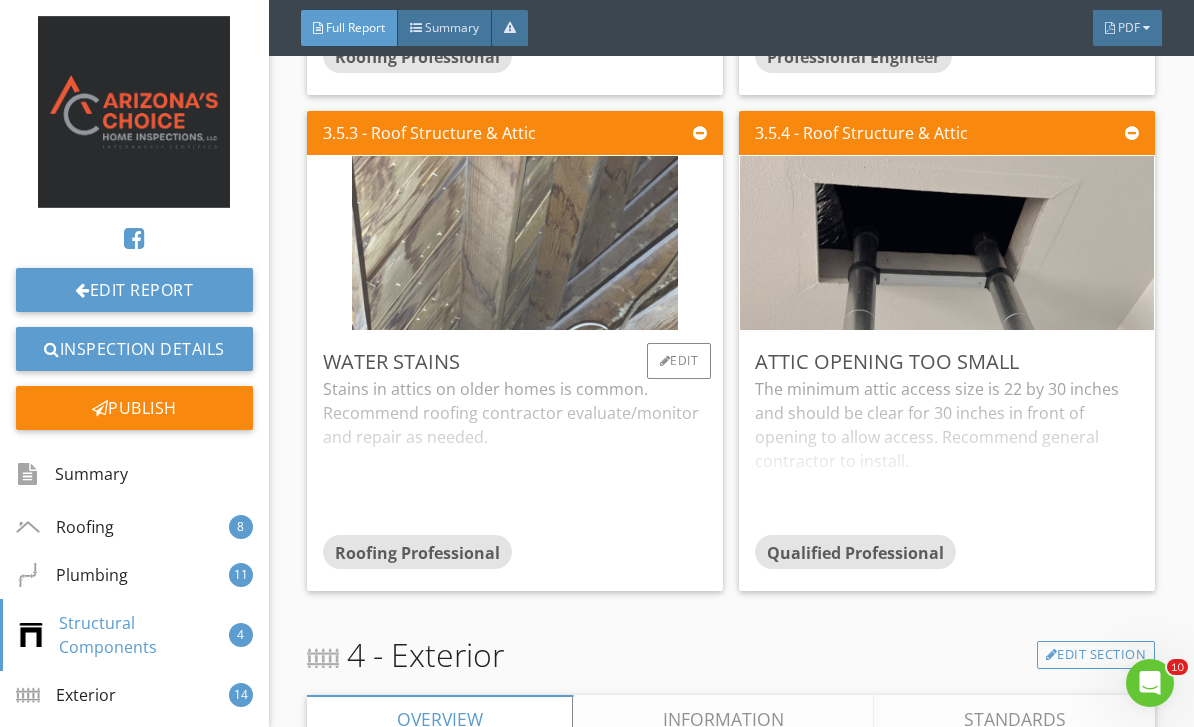 click at bounding box center (515, 243) 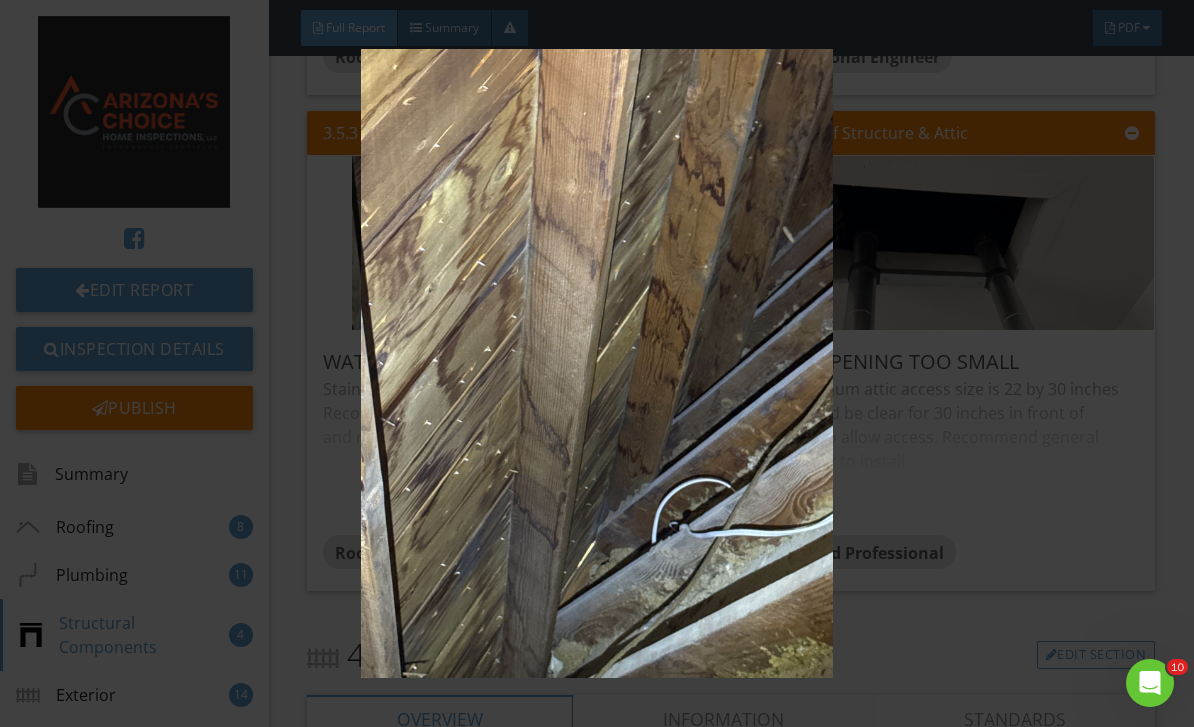 click at bounding box center [597, 364] 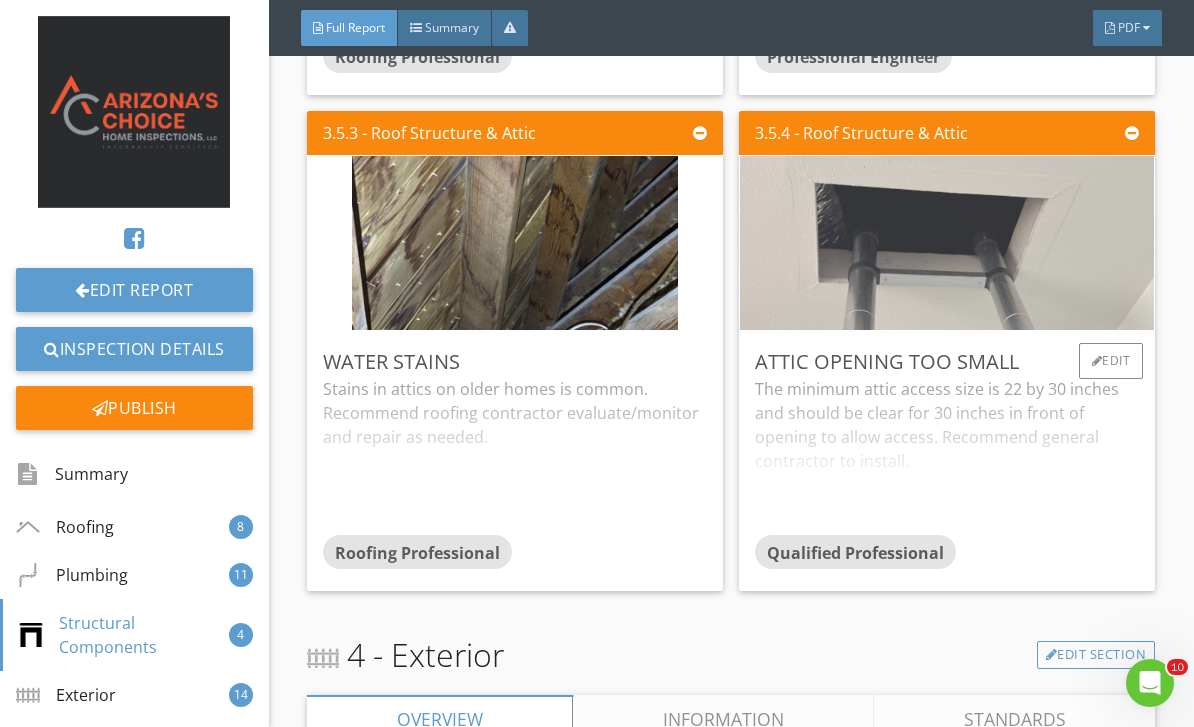 click at bounding box center (947, 243) 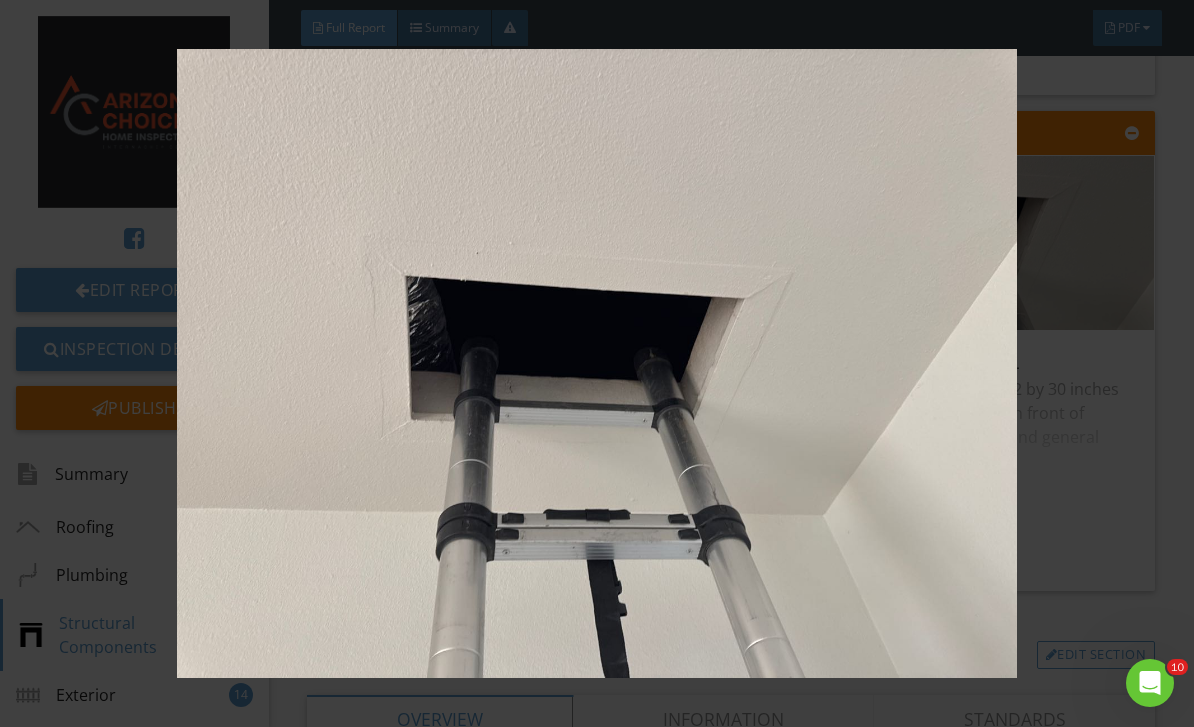 click at bounding box center [597, 364] 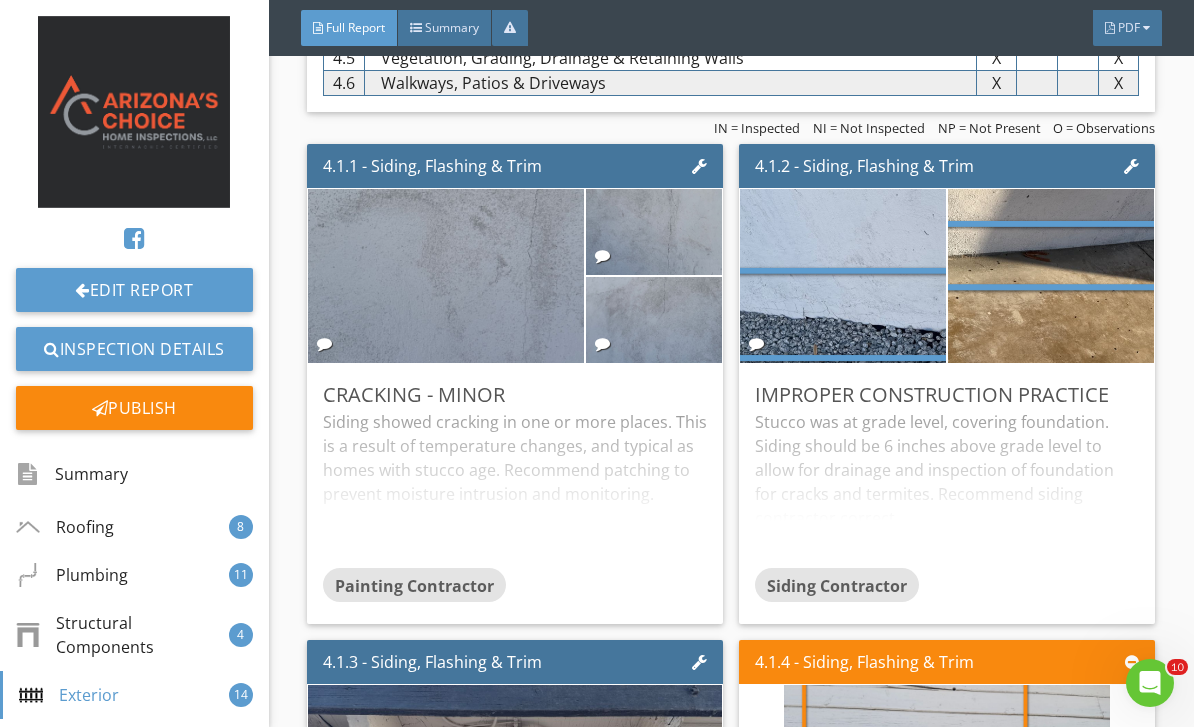 scroll, scrollTop: 7945, scrollLeft: 0, axis: vertical 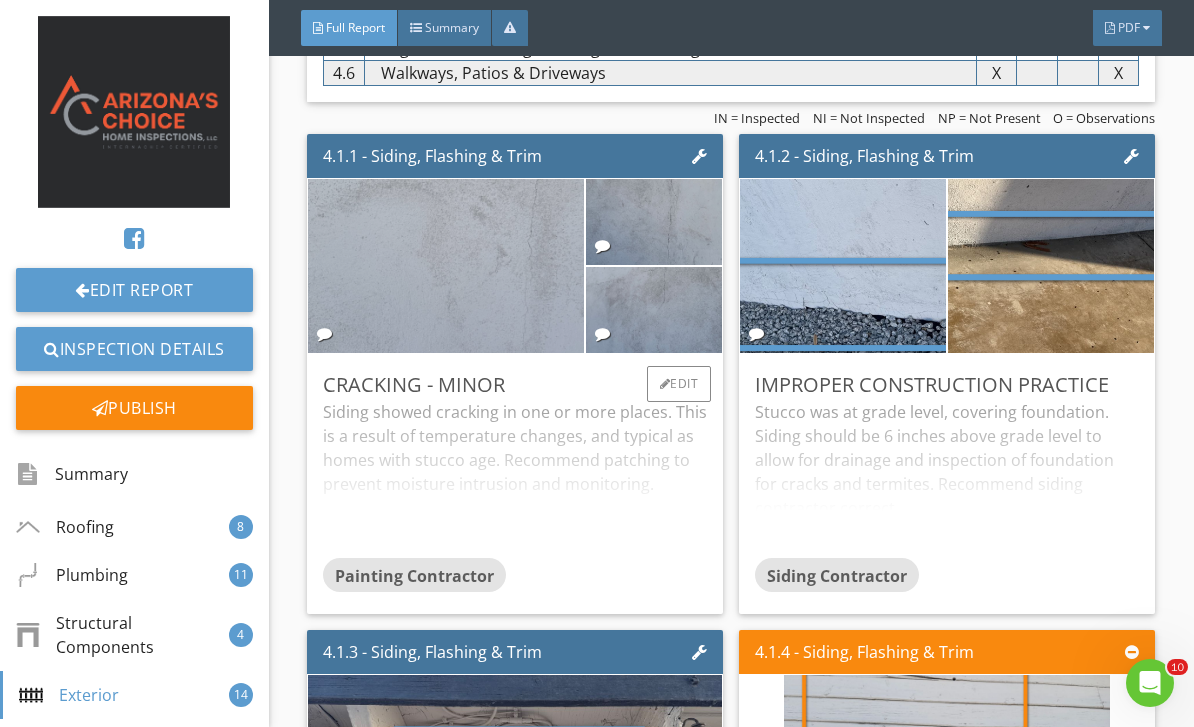 click at bounding box center [446, 266] 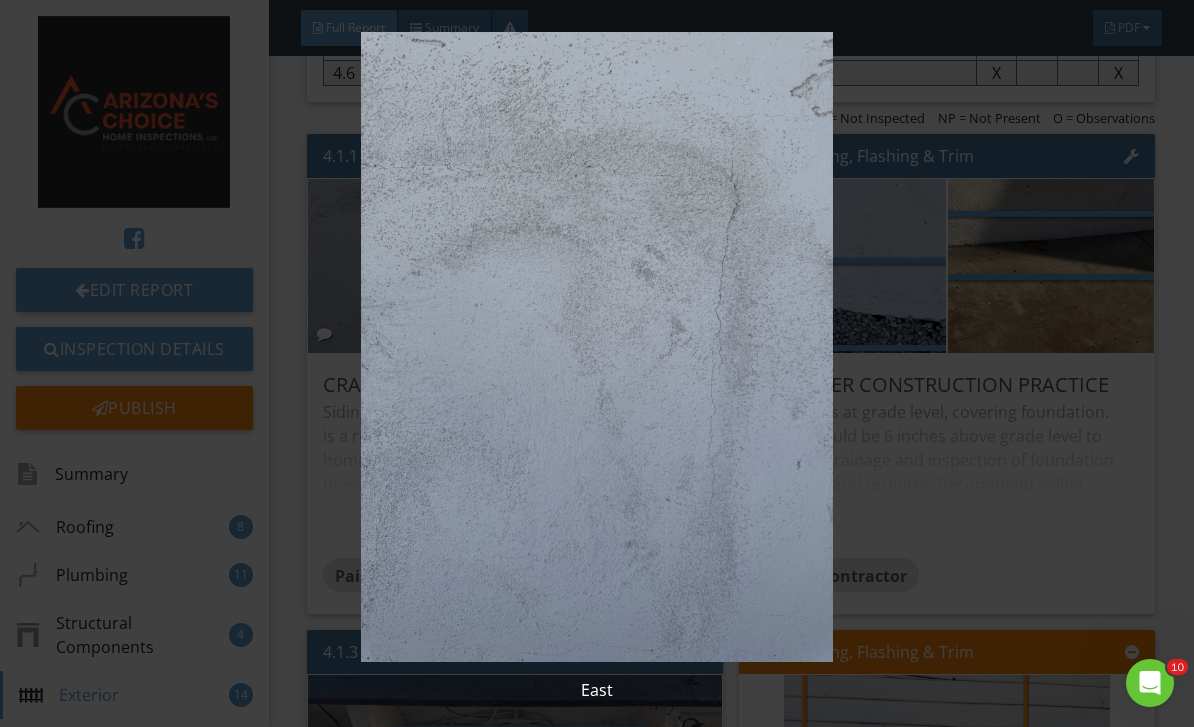 click at bounding box center (597, 347) 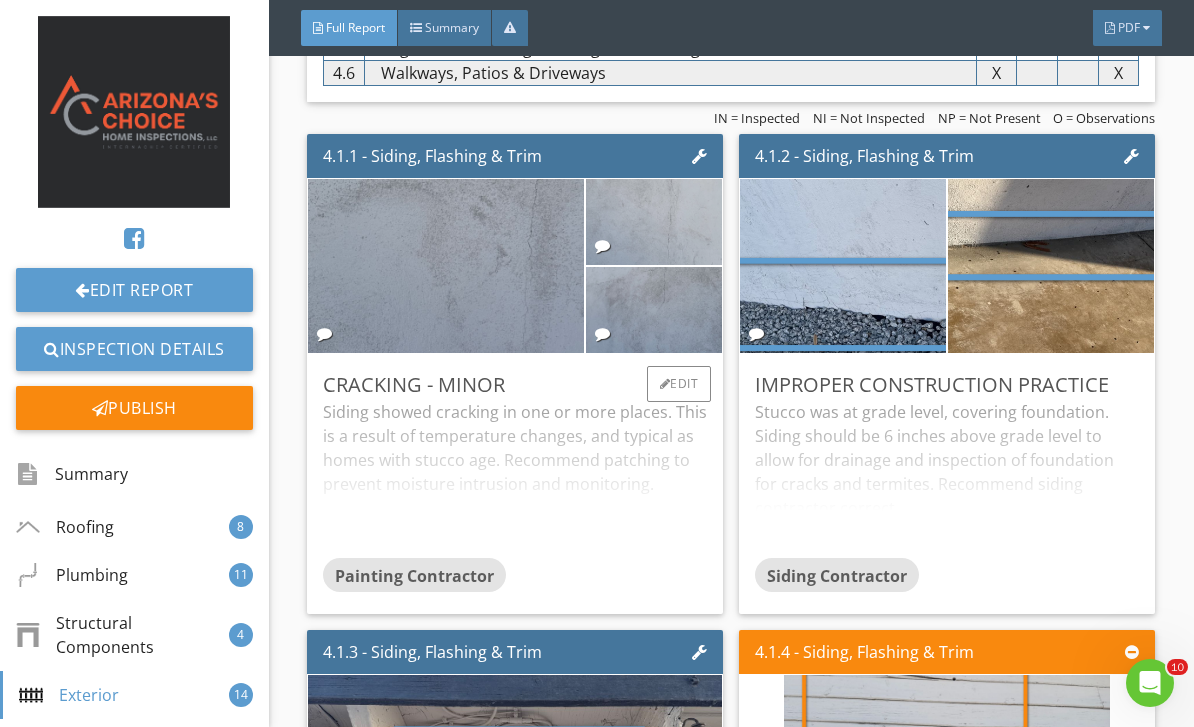 click at bounding box center [654, 222] 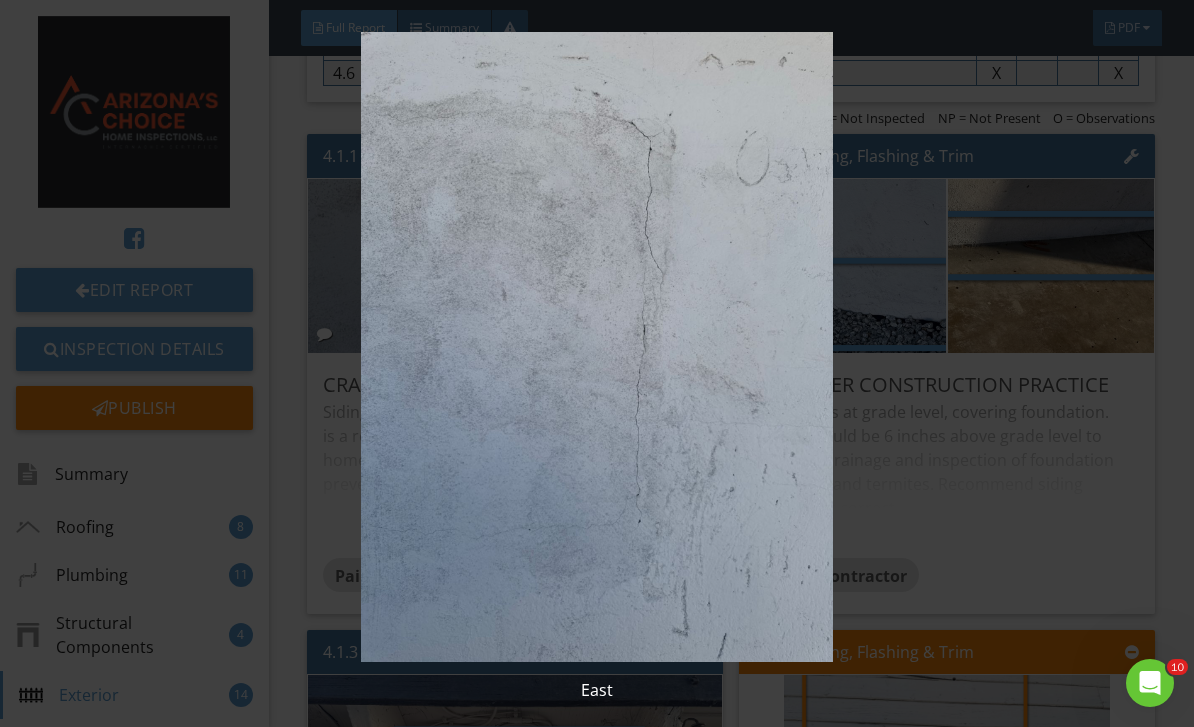 click at bounding box center [597, 347] 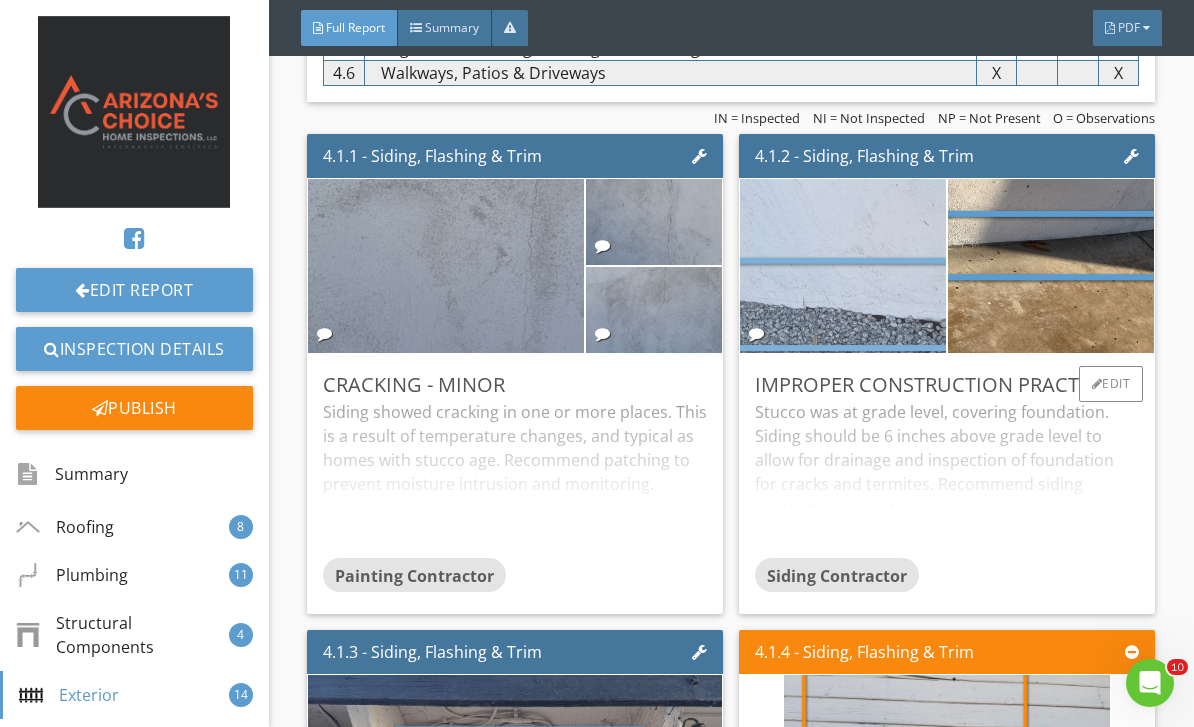 click at bounding box center (843, 266) 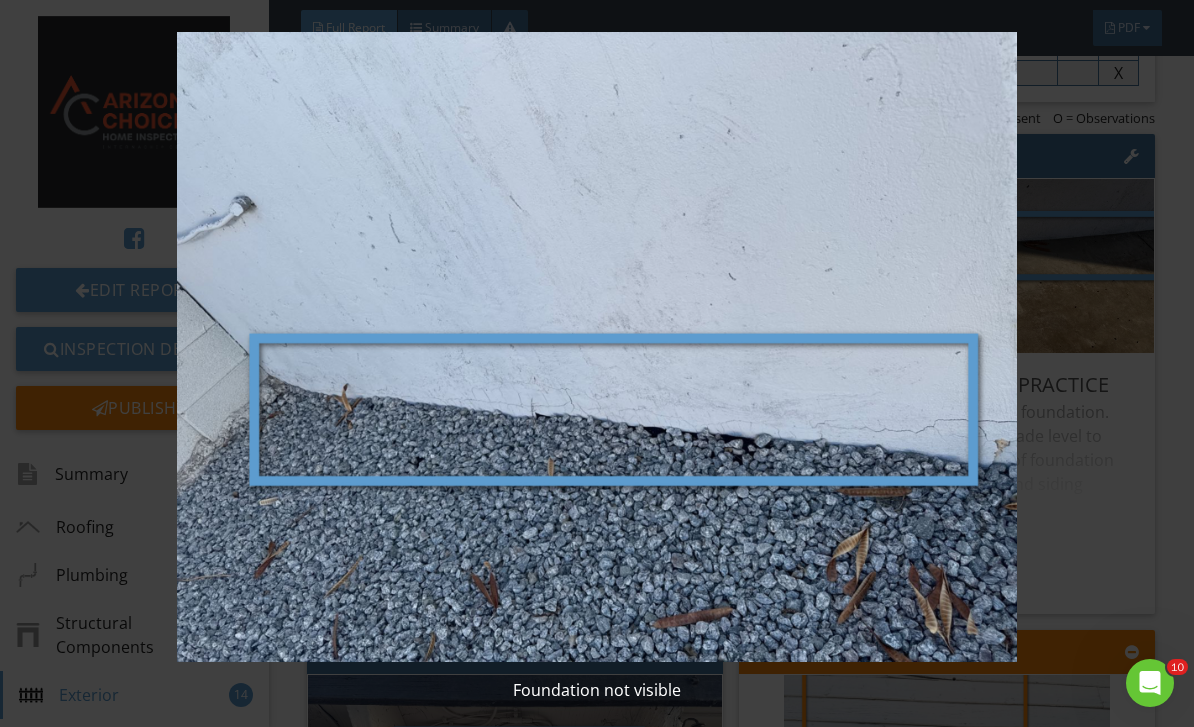 click at bounding box center [597, 347] 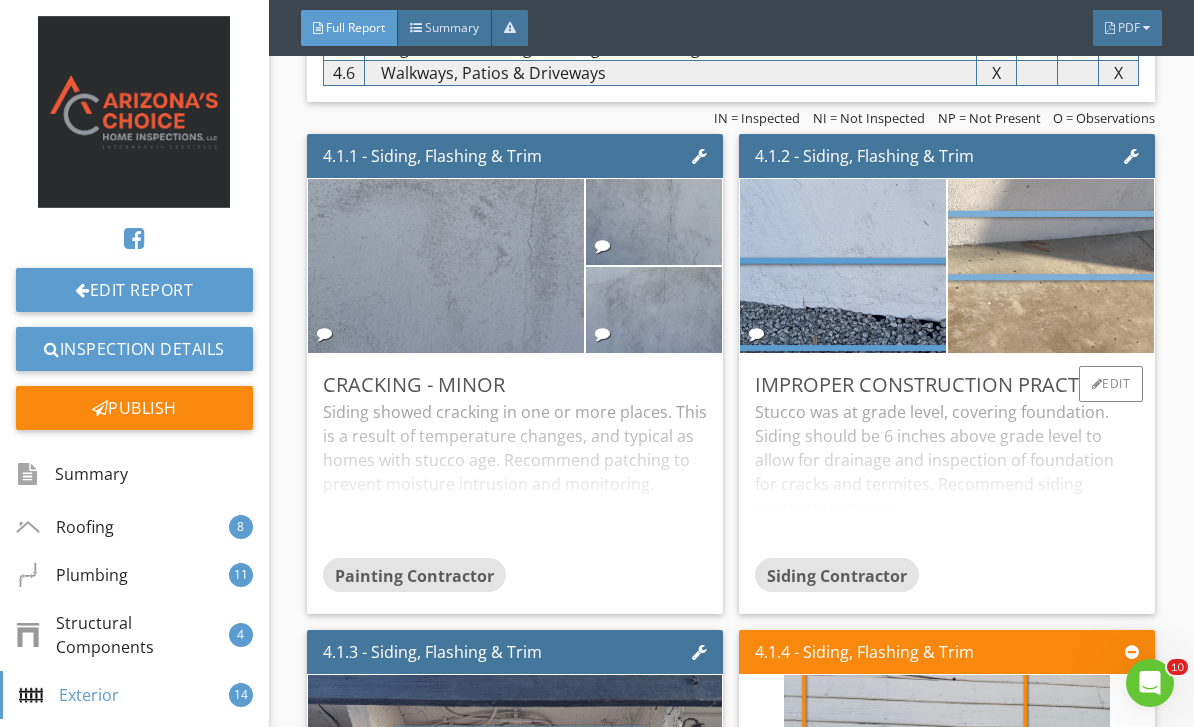 click at bounding box center (1051, 266) 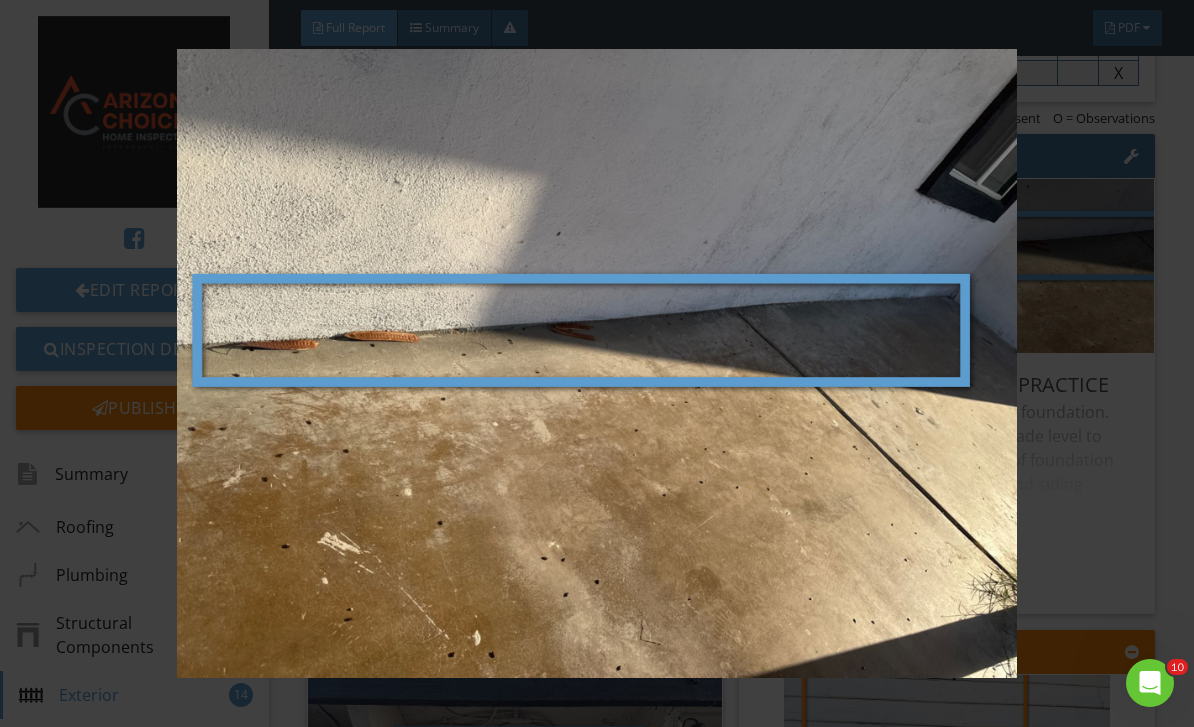 click at bounding box center (597, 364) 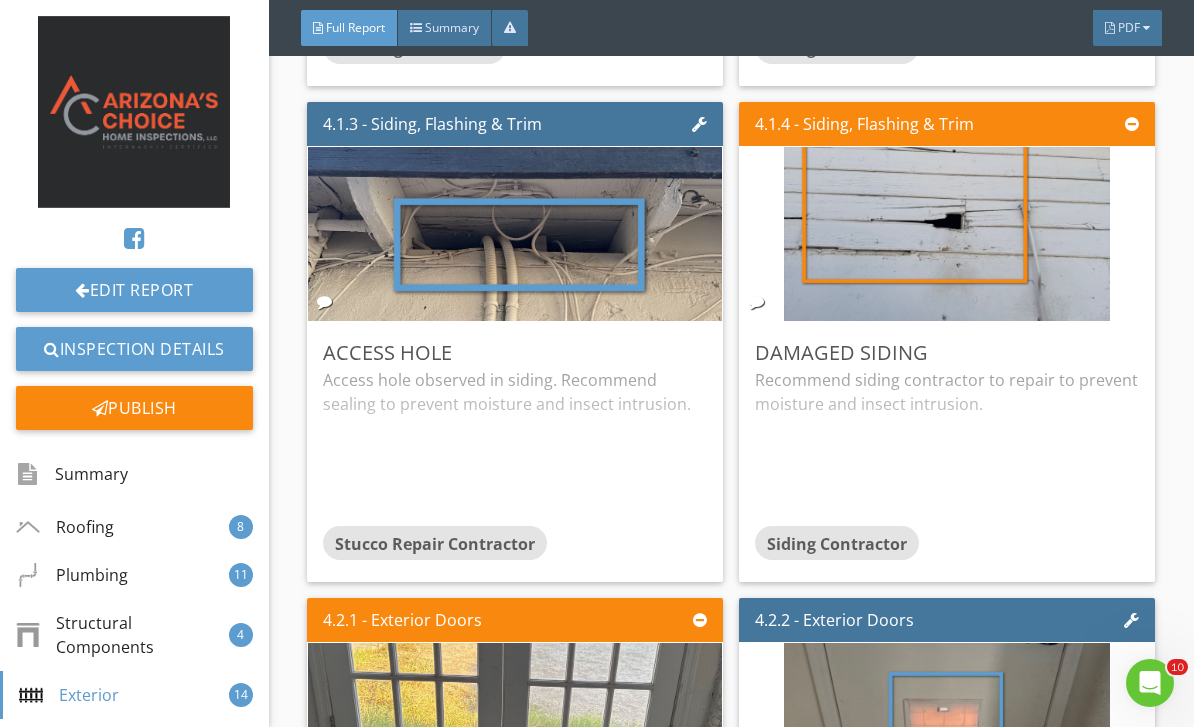 scroll, scrollTop: 8476, scrollLeft: 0, axis: vertical 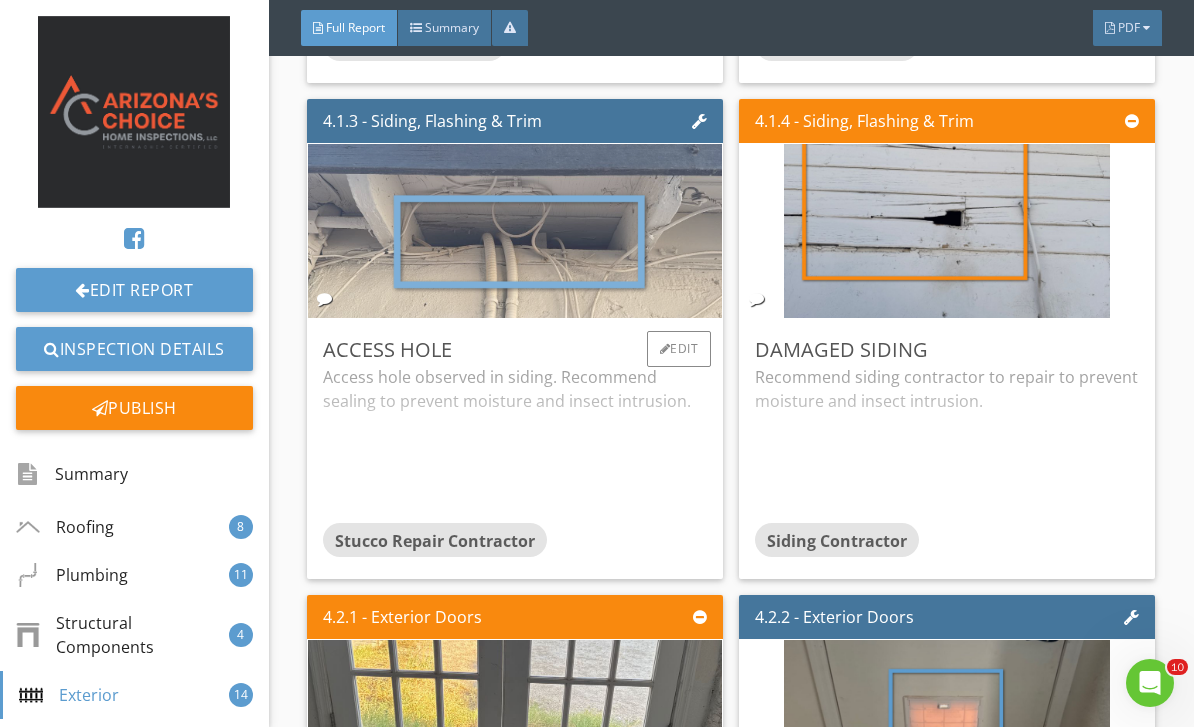 click at bounding box center (515, 231) 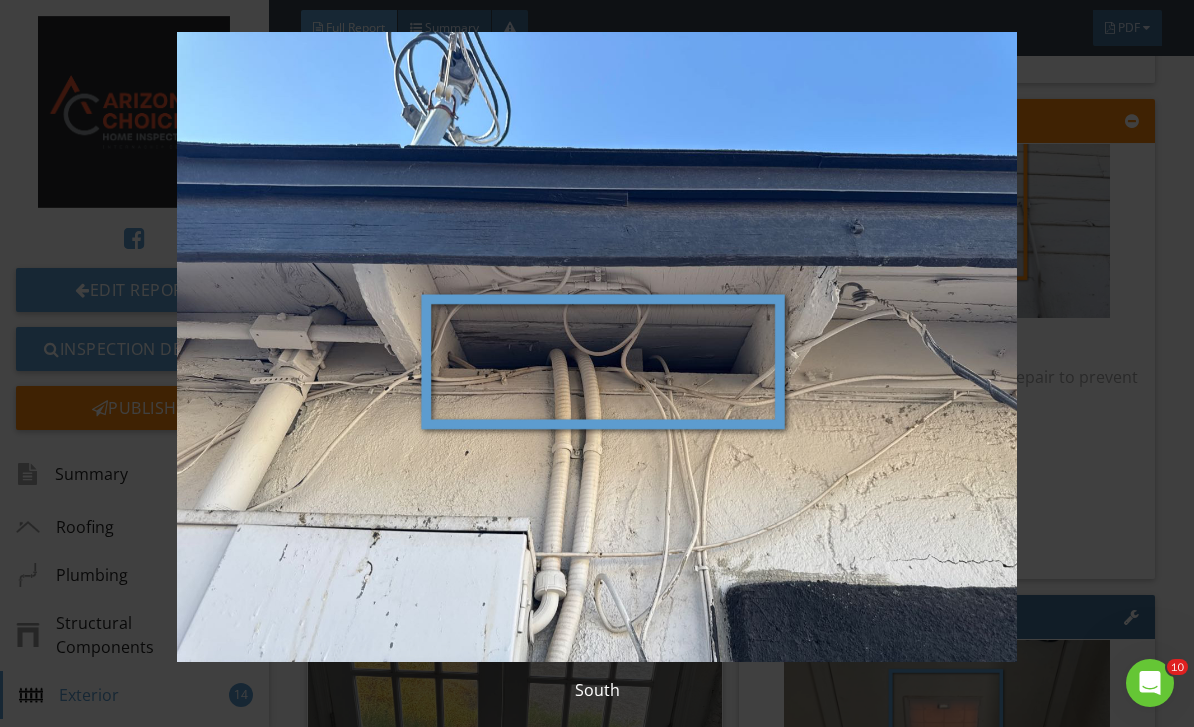 click at bounding box center [597, 347] 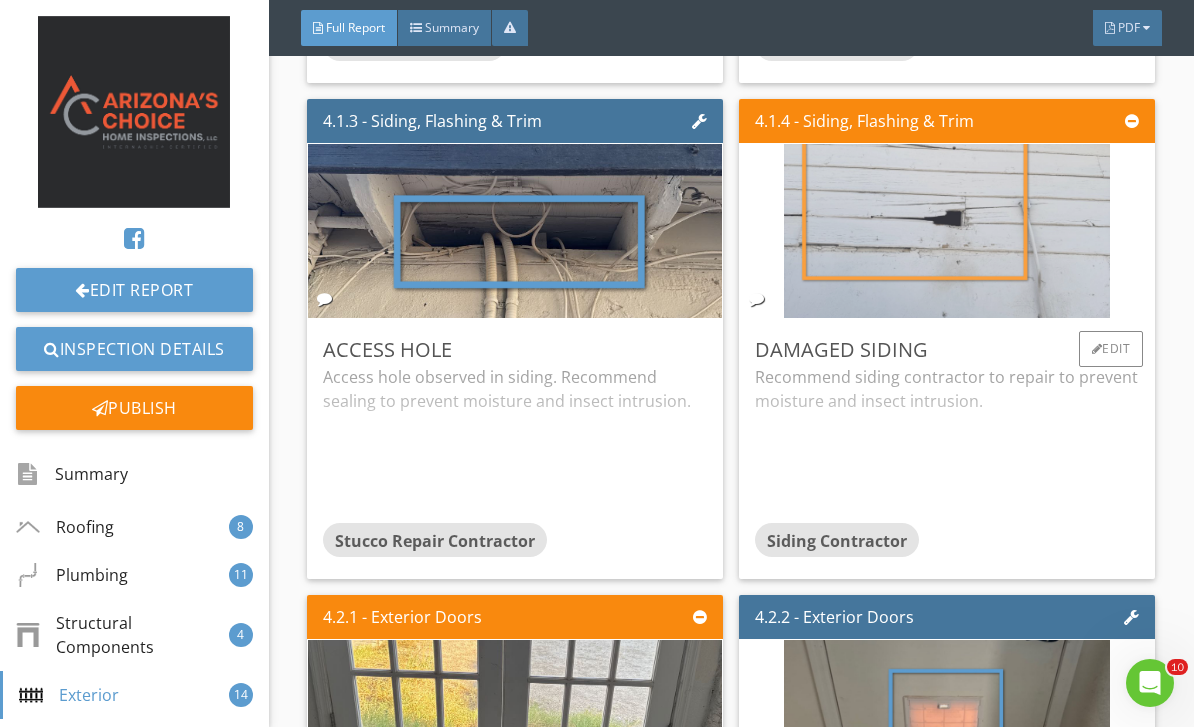 click at bounding box center (947, 231) 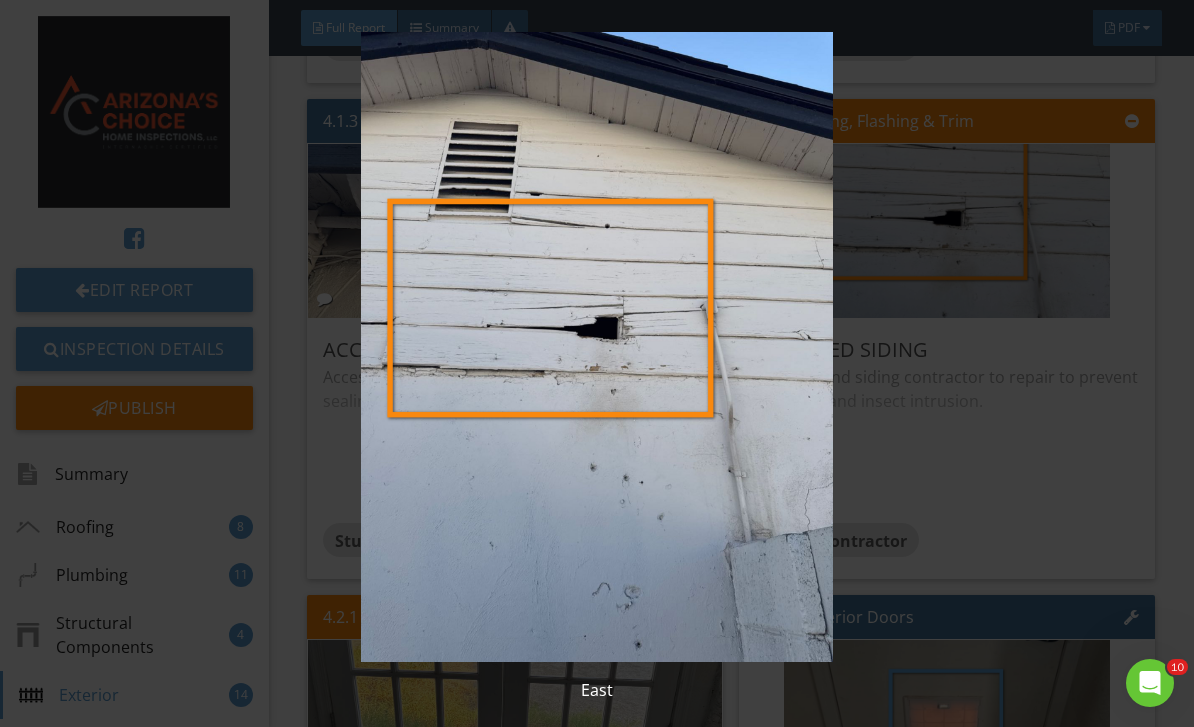 click at bounding box center [597, 347] 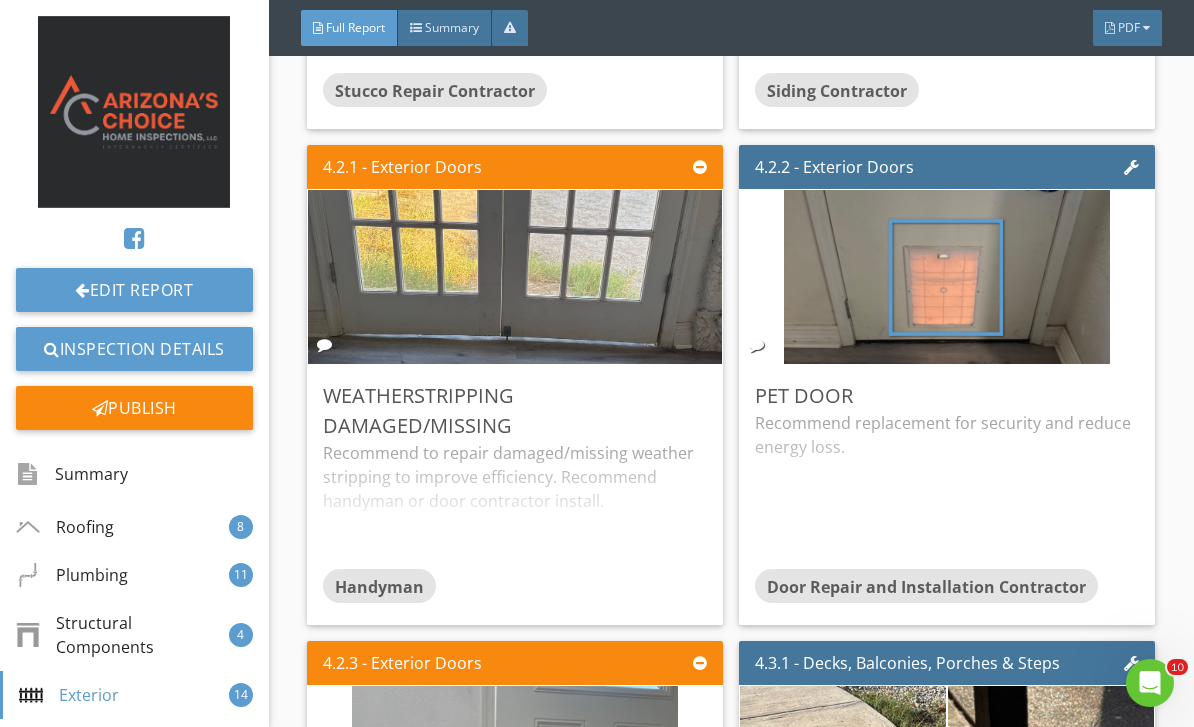 scroll, scrollTop: 8945, scrollLeft: 0, axis: vertical 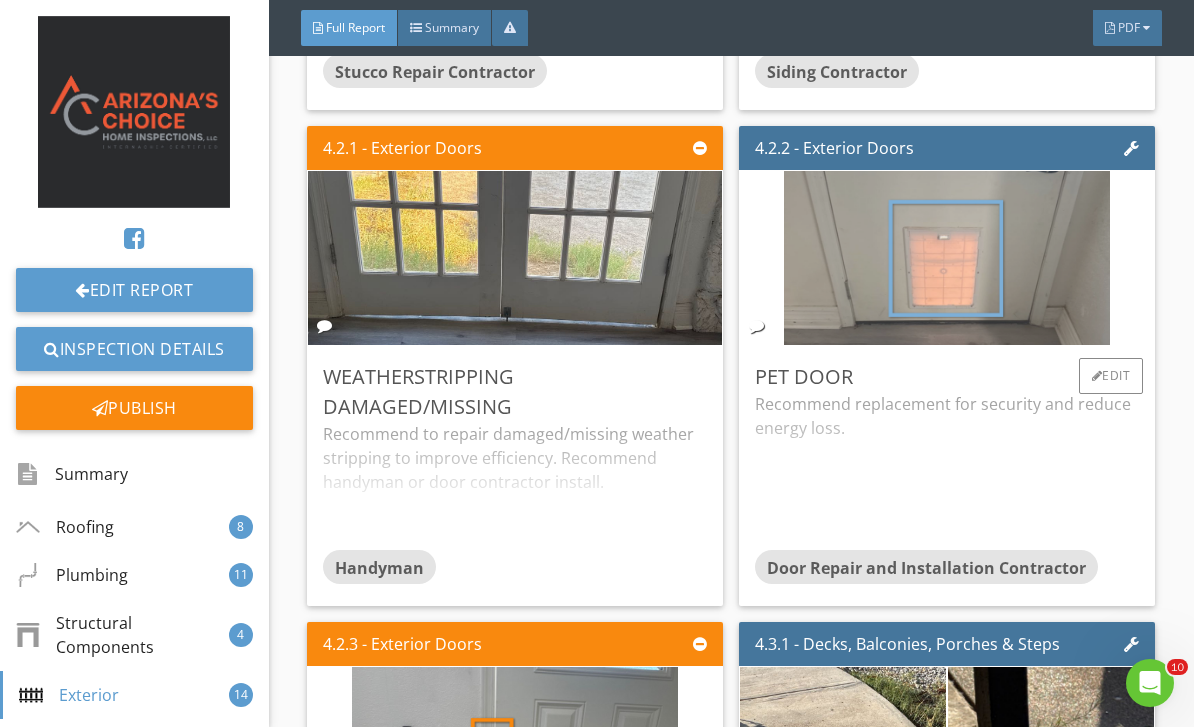 click at bounding box center (947, 258) 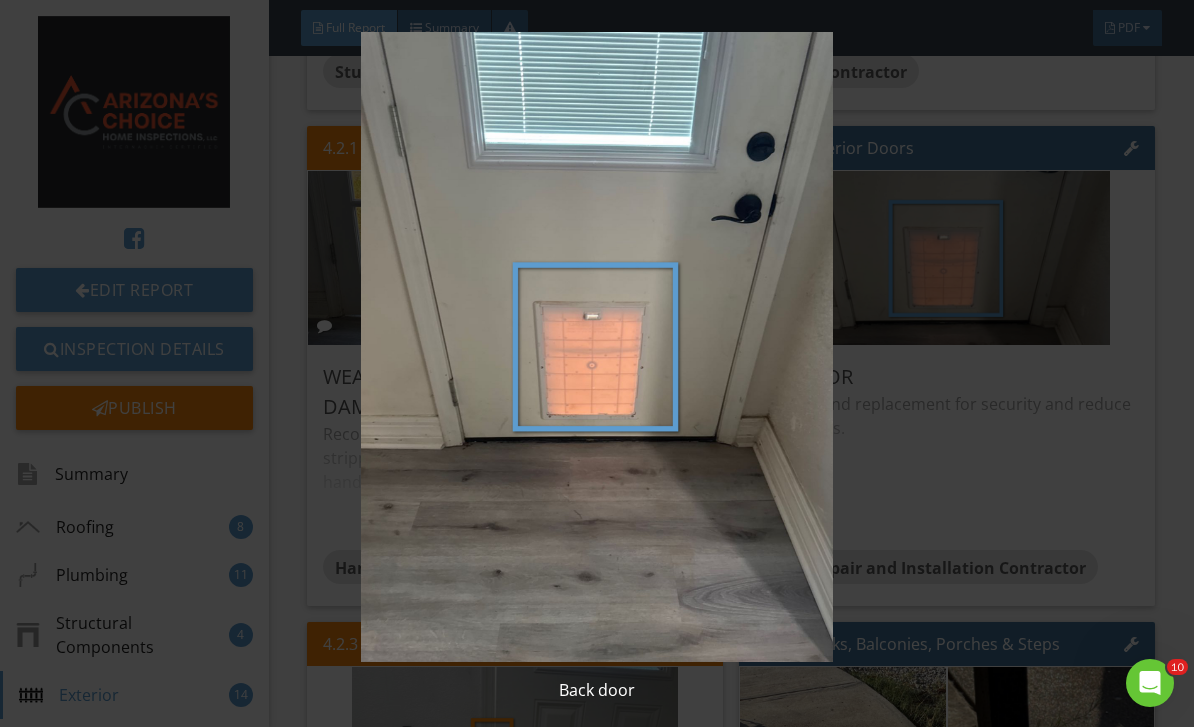 click at bounding box center [597, 347] 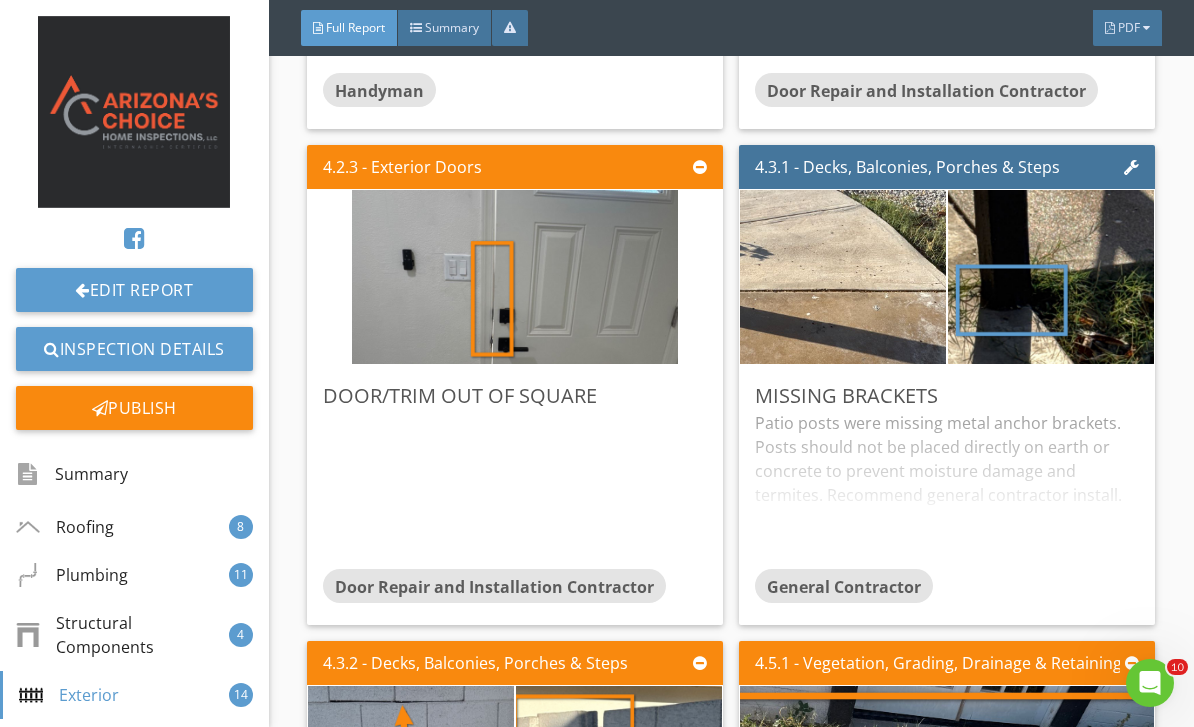 scroll, scrollTop: 9434, scrollLeft: 0, axis: vertical 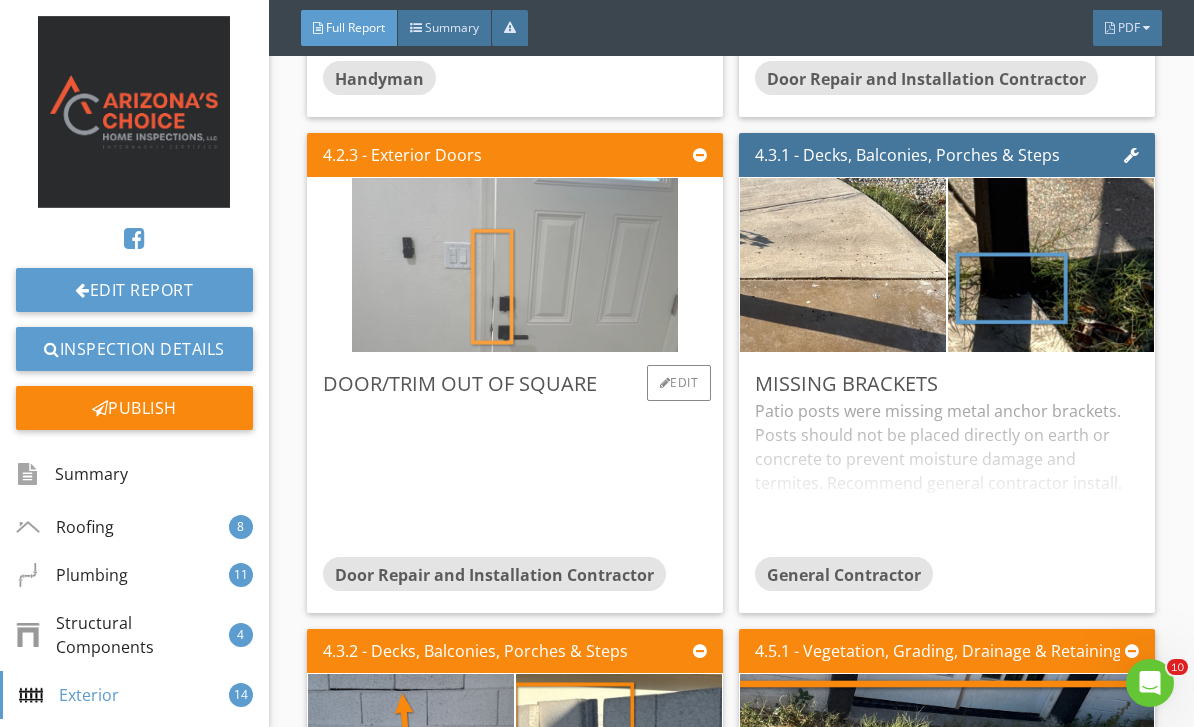 click at bounding box center (515, 265) 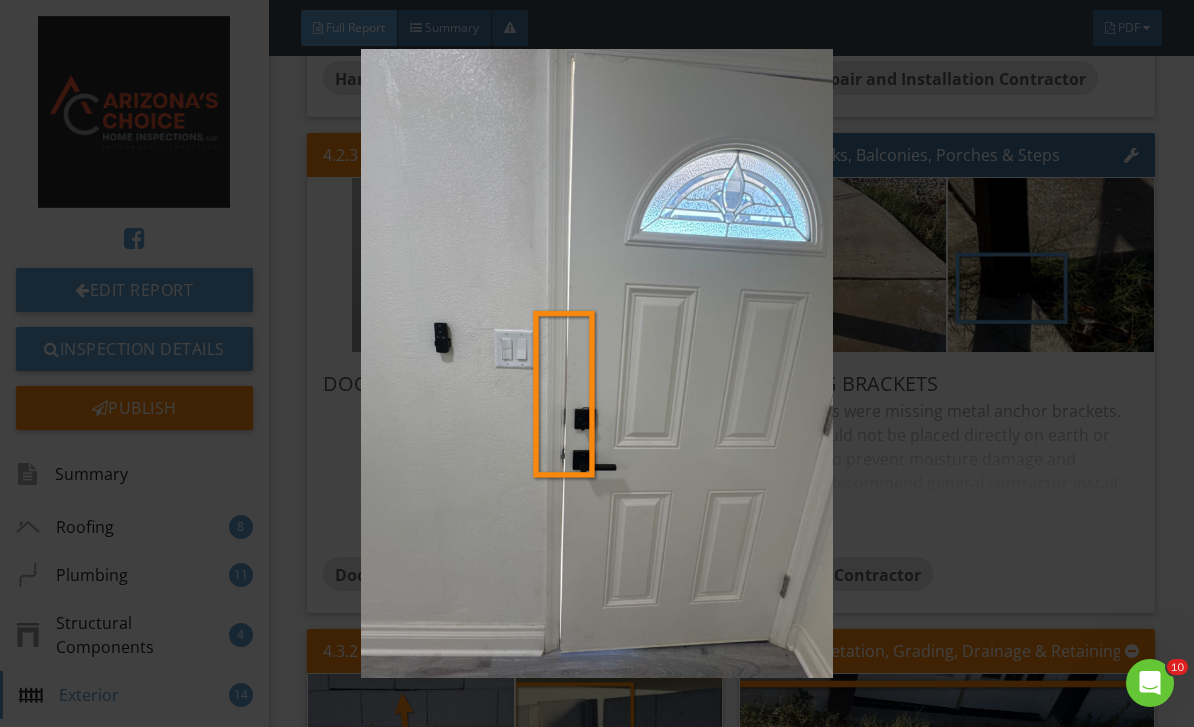 click at bounding box center (597, 364) 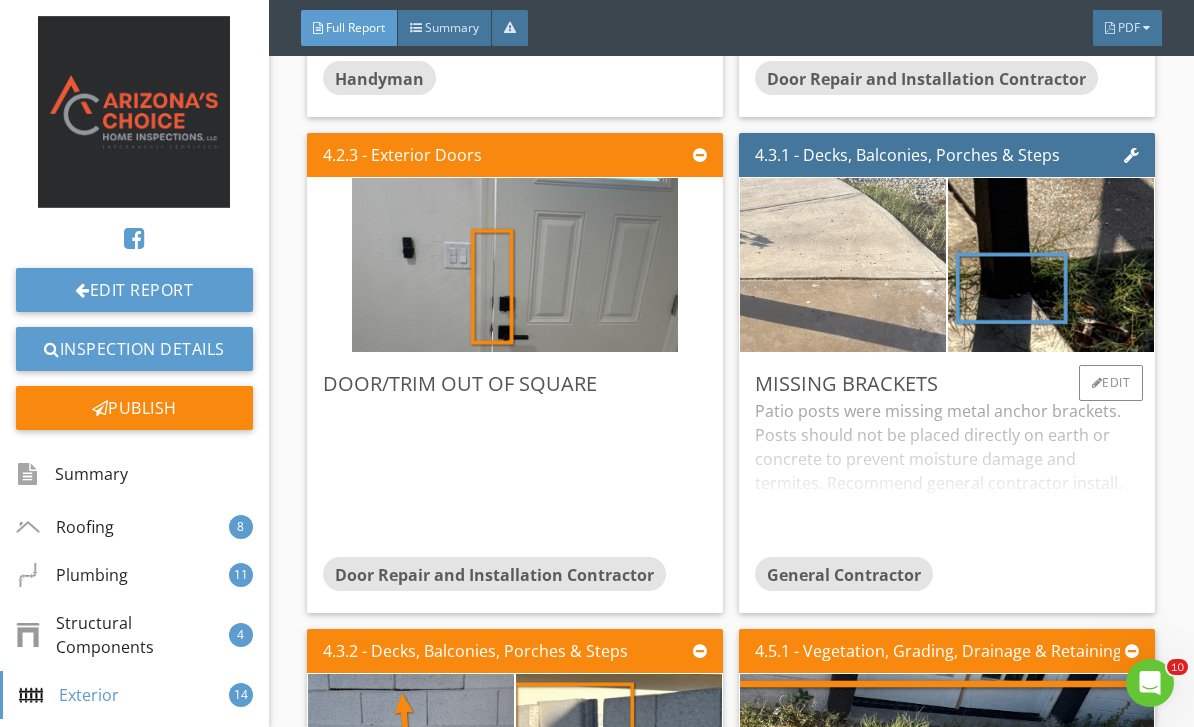 click at bounding box center [843, 265] 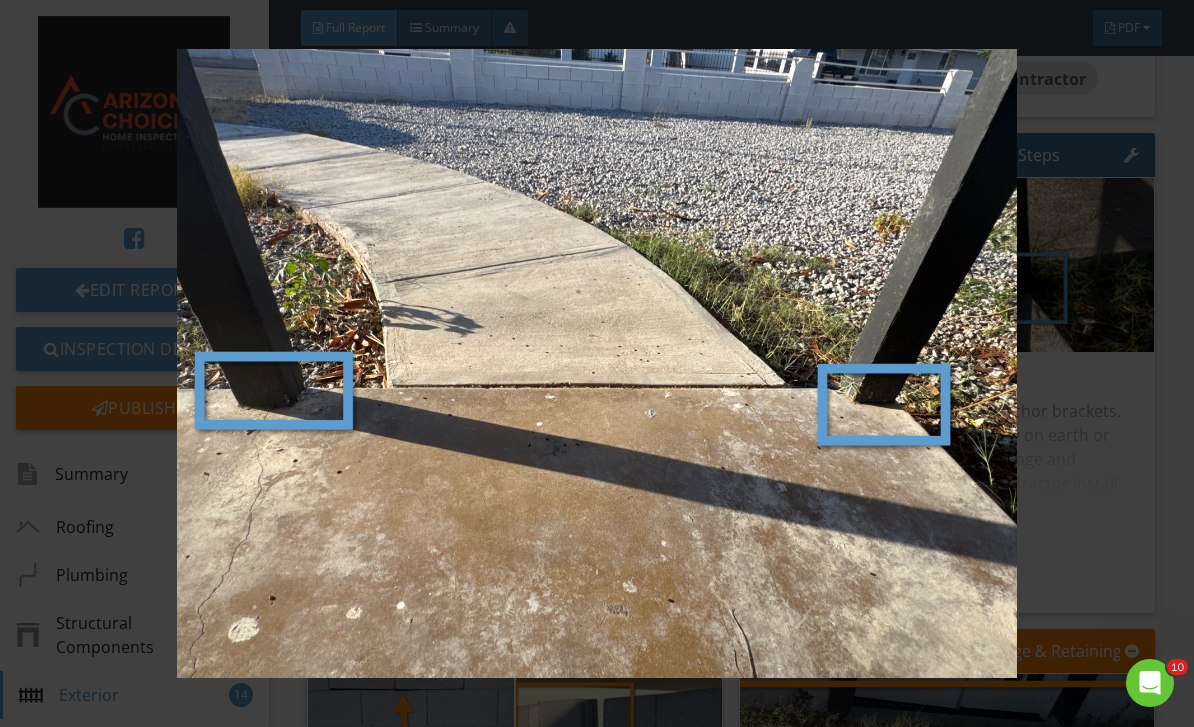 click at bounding box center [597, 364] 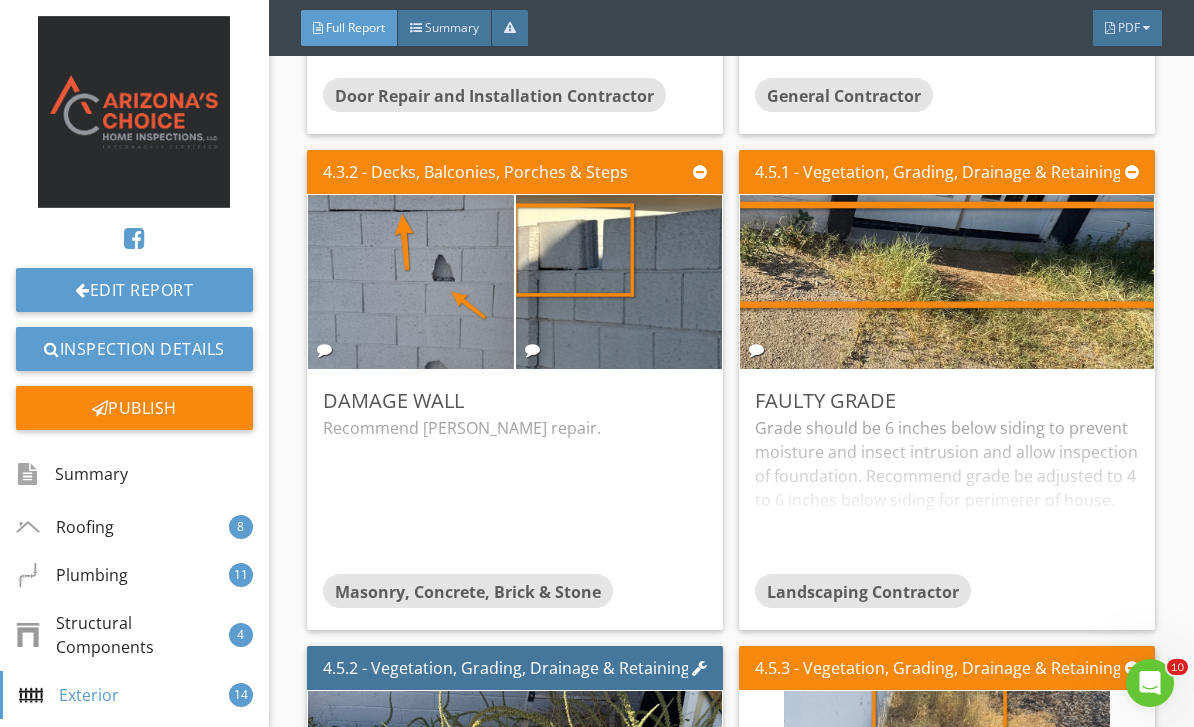 scroll, scrollTop: 9928, scrollLeft: 0, axis: vertical 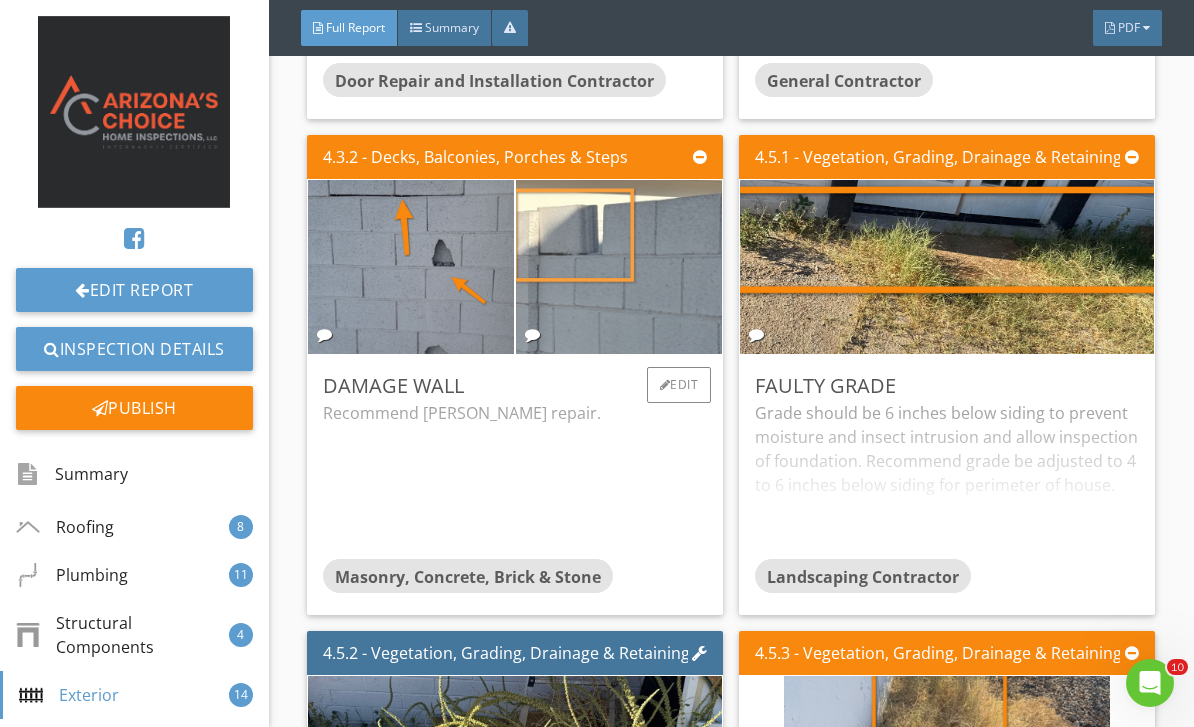 click at bounding box center [619, 267] 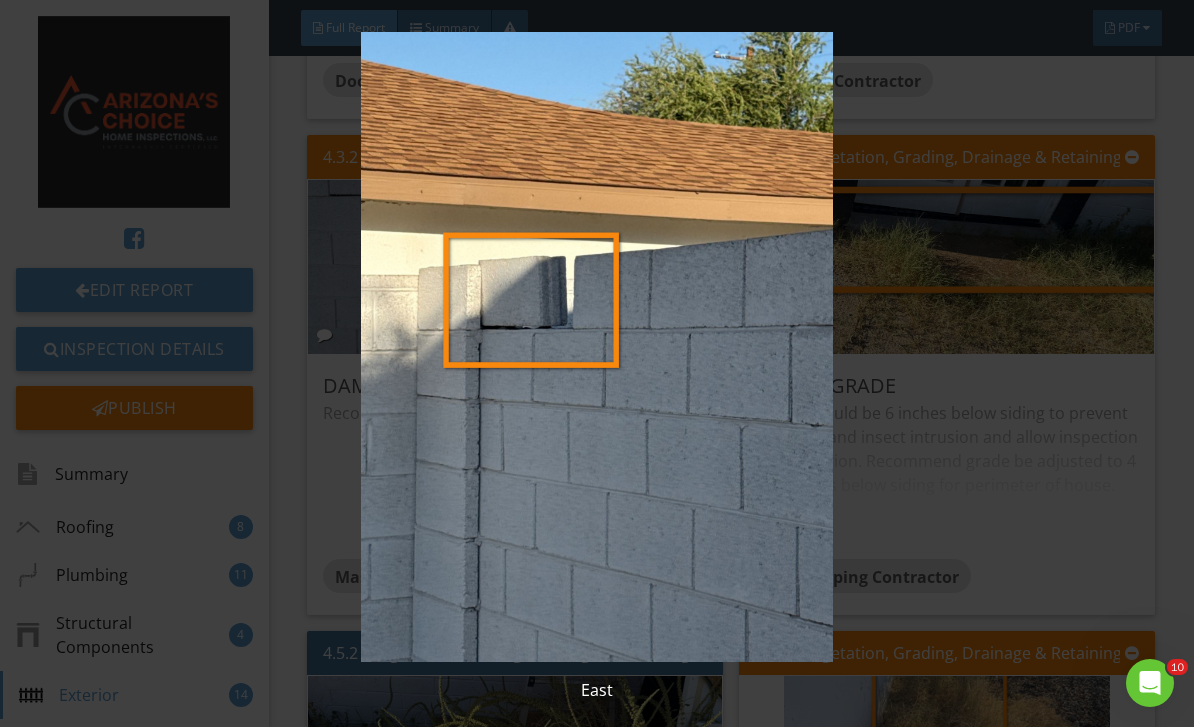 click at bounding box center [597, 347] 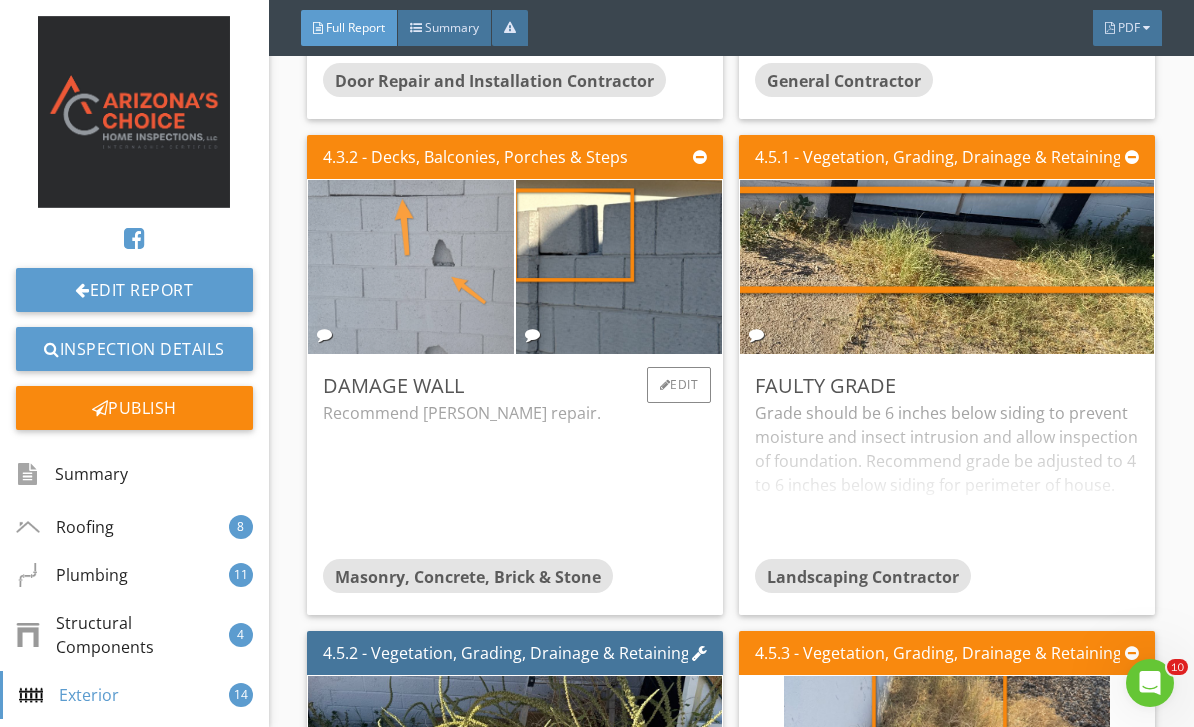 click at bounding box center (411, 267) 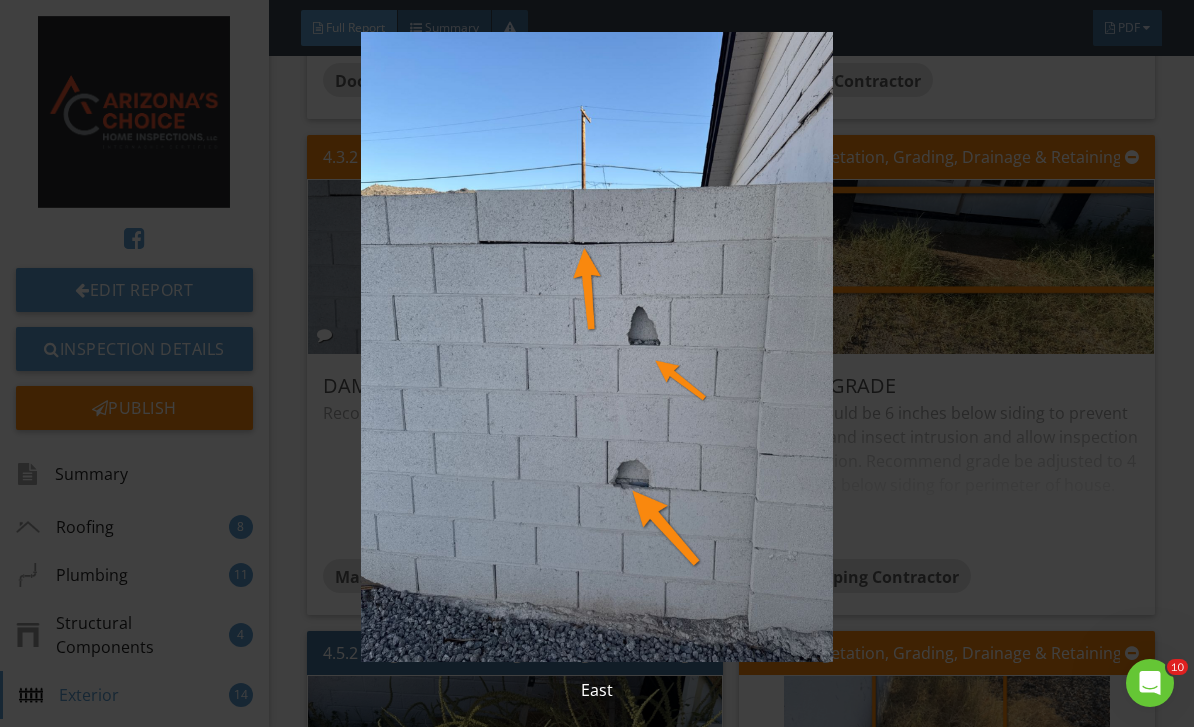 click at bounding box center (597, 347) 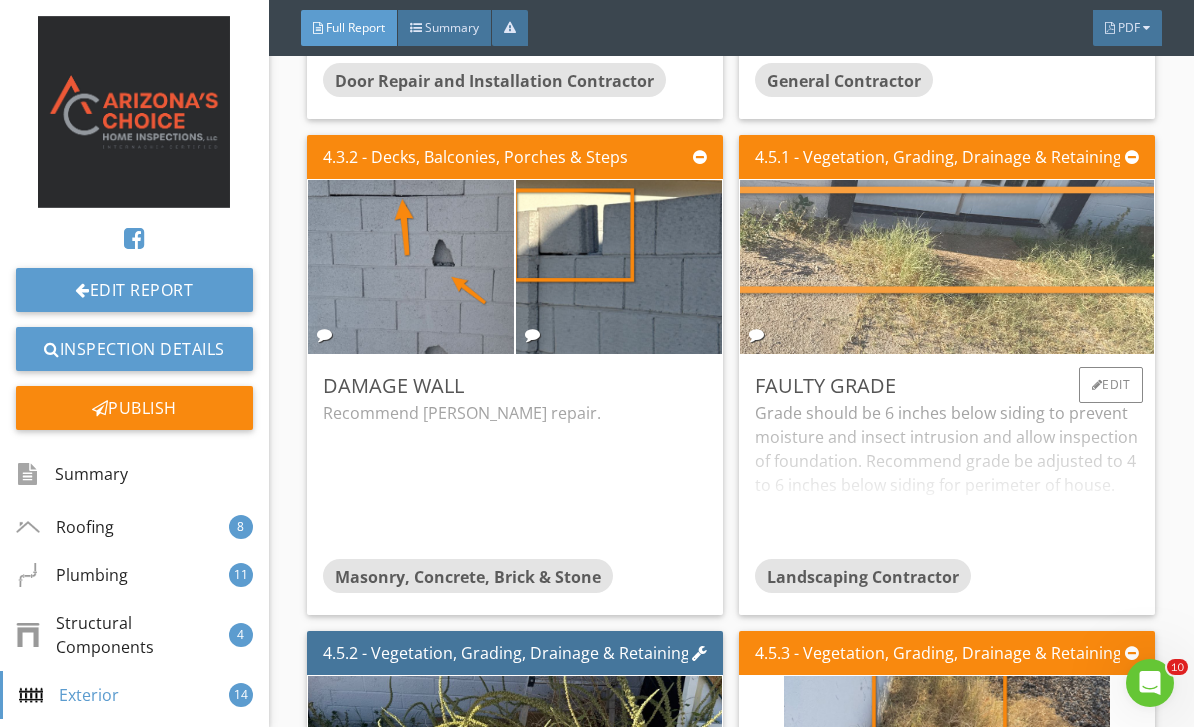 click at bounding box center (947, 267) 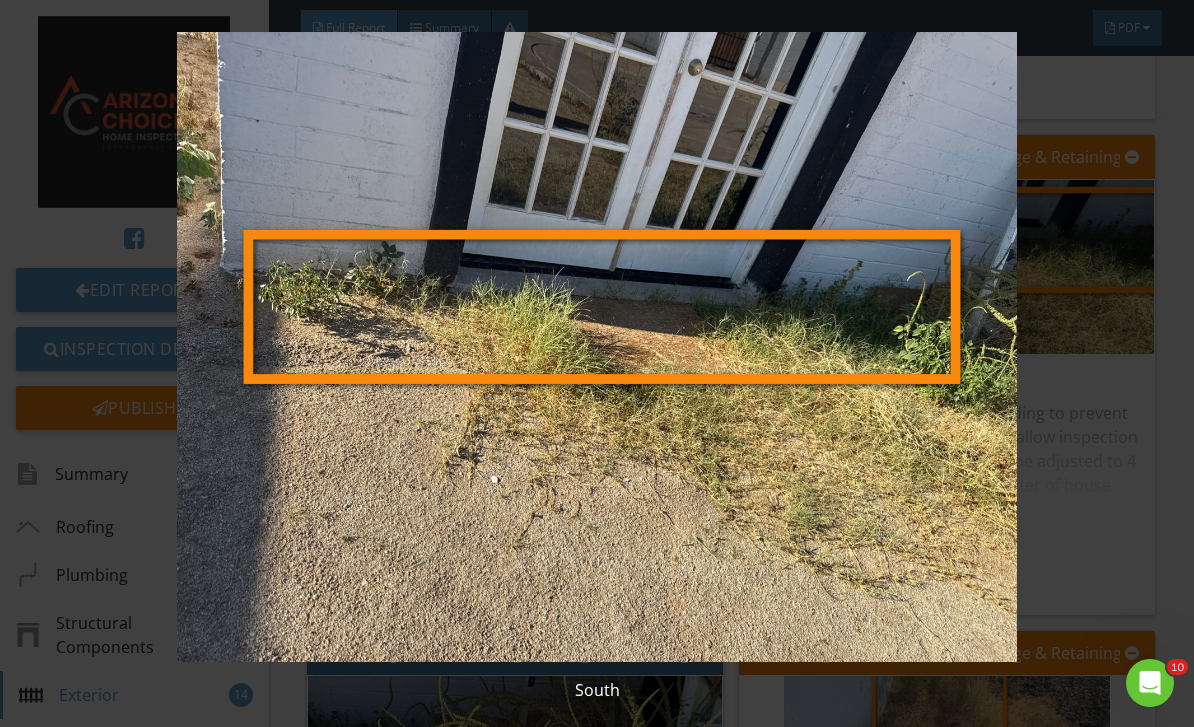 click at bounding box center [597, 347] 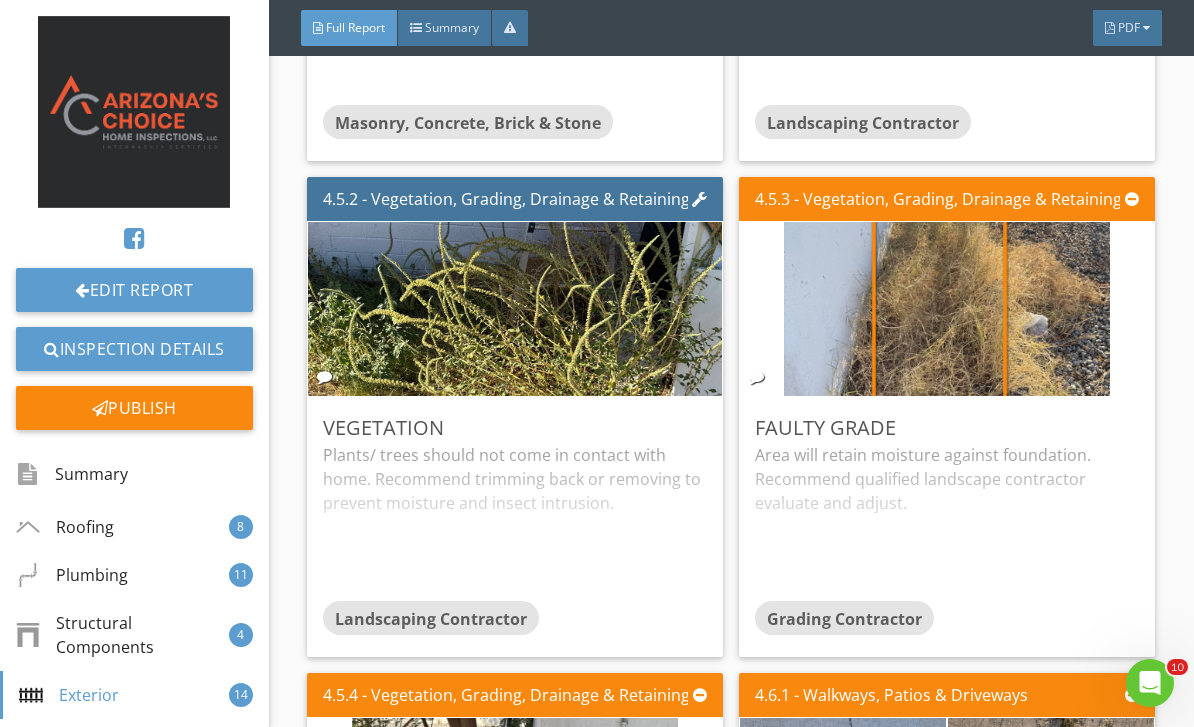 scroll, scrollTop: 10391, scrollLeft: 0, axis: vertical 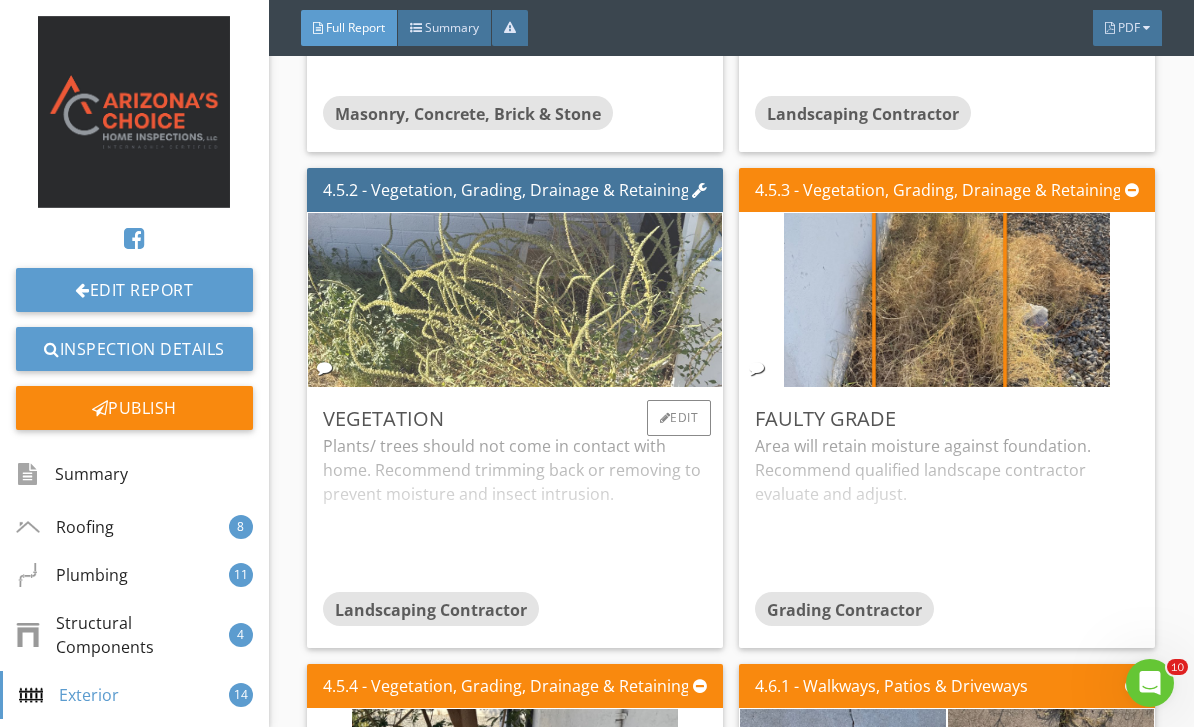 click at bounding box center [515, 300] 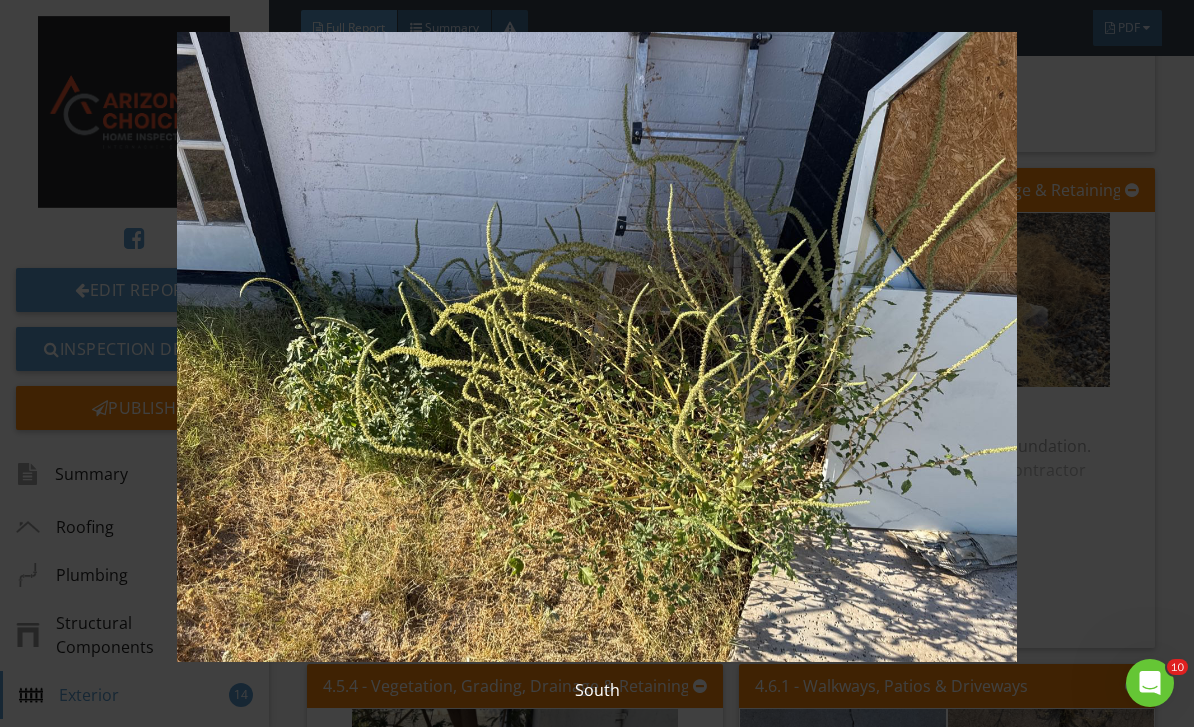 click at bounding box center [597, 347] 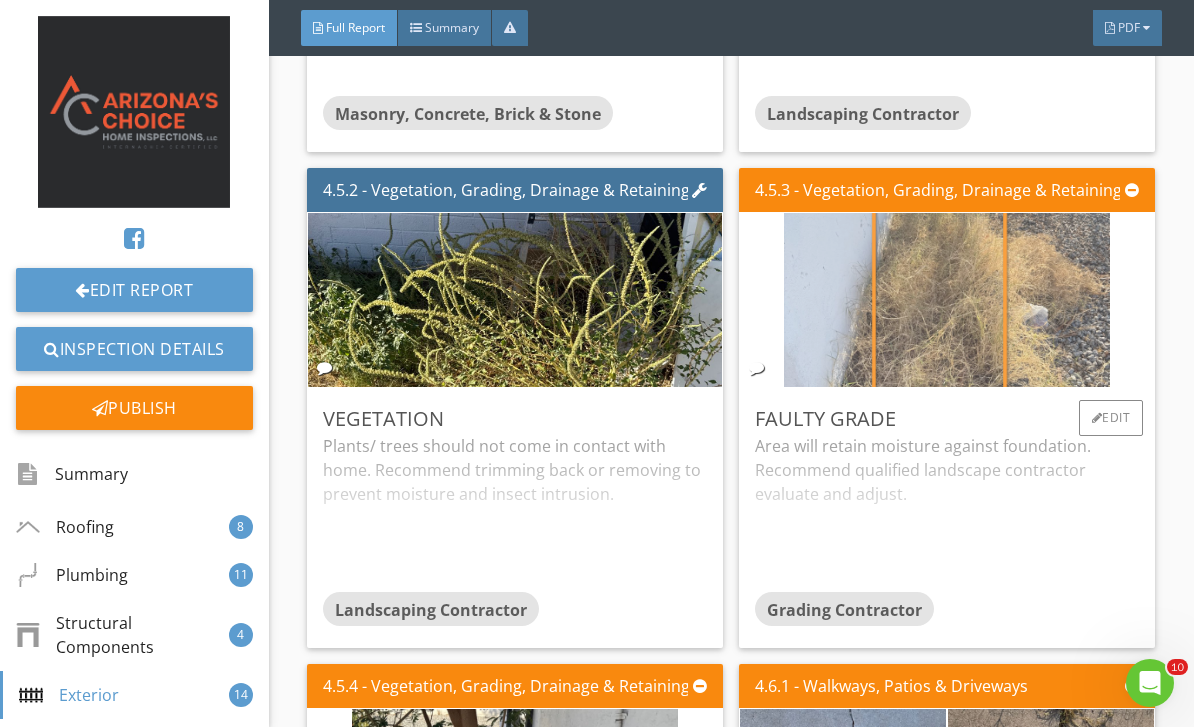 click at bounding box center (947, 300) 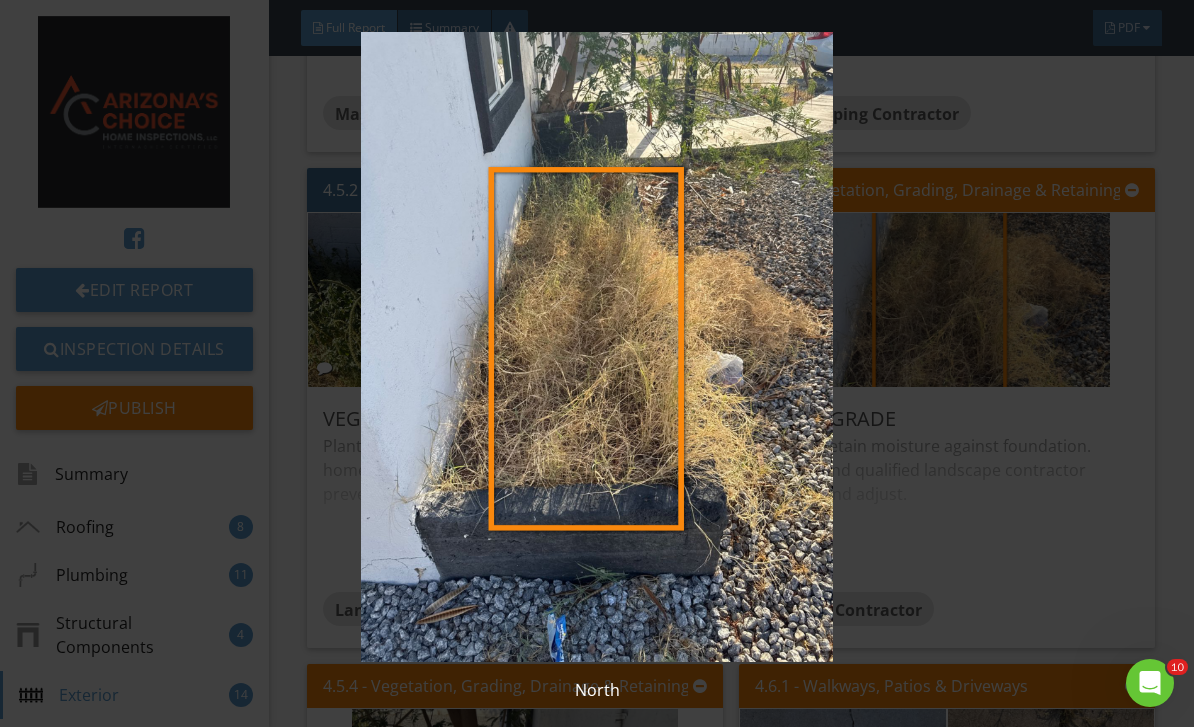 click at bounding box center [597, 347] 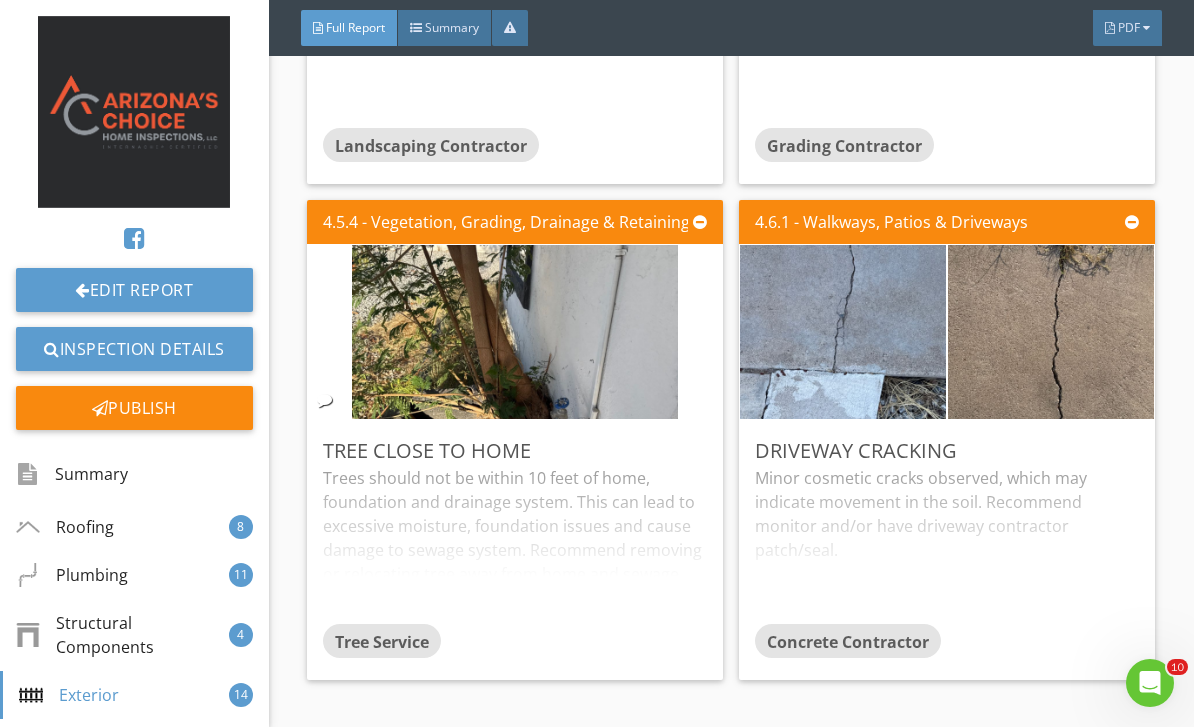 scroll, scrollTop: 10872, scrollLeft: 0, axis: vertical 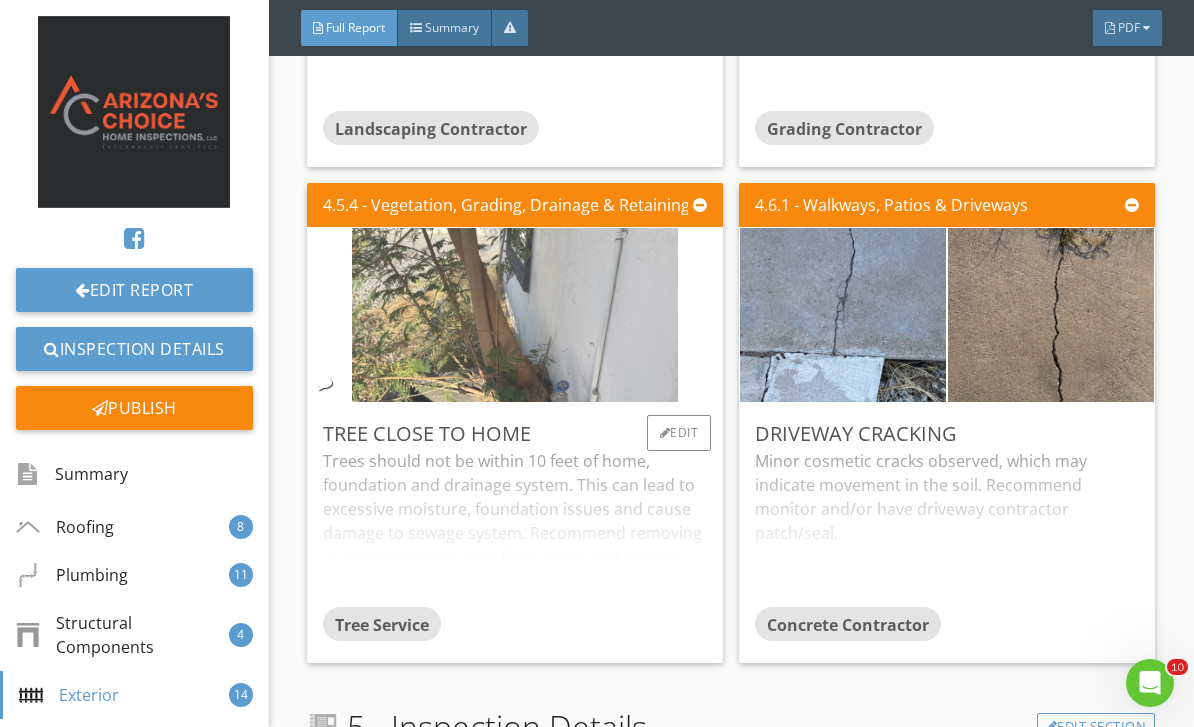 click at bounding box center [515, 315] 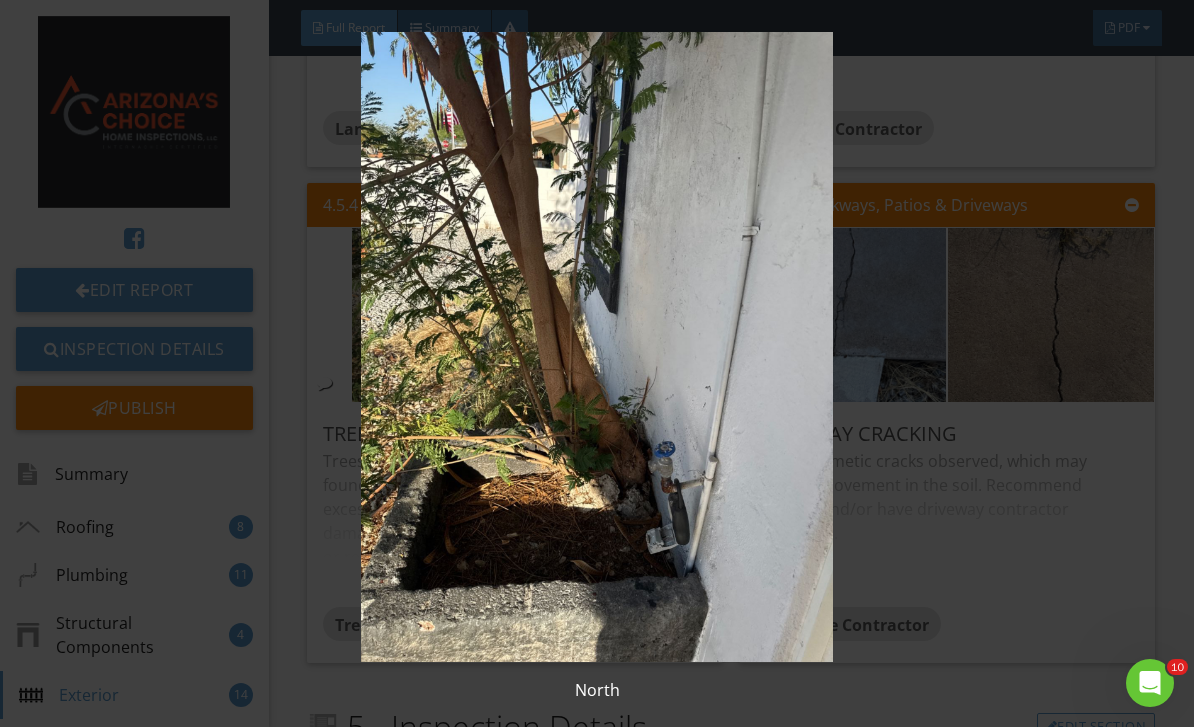 click at bounding box center [597, 347] 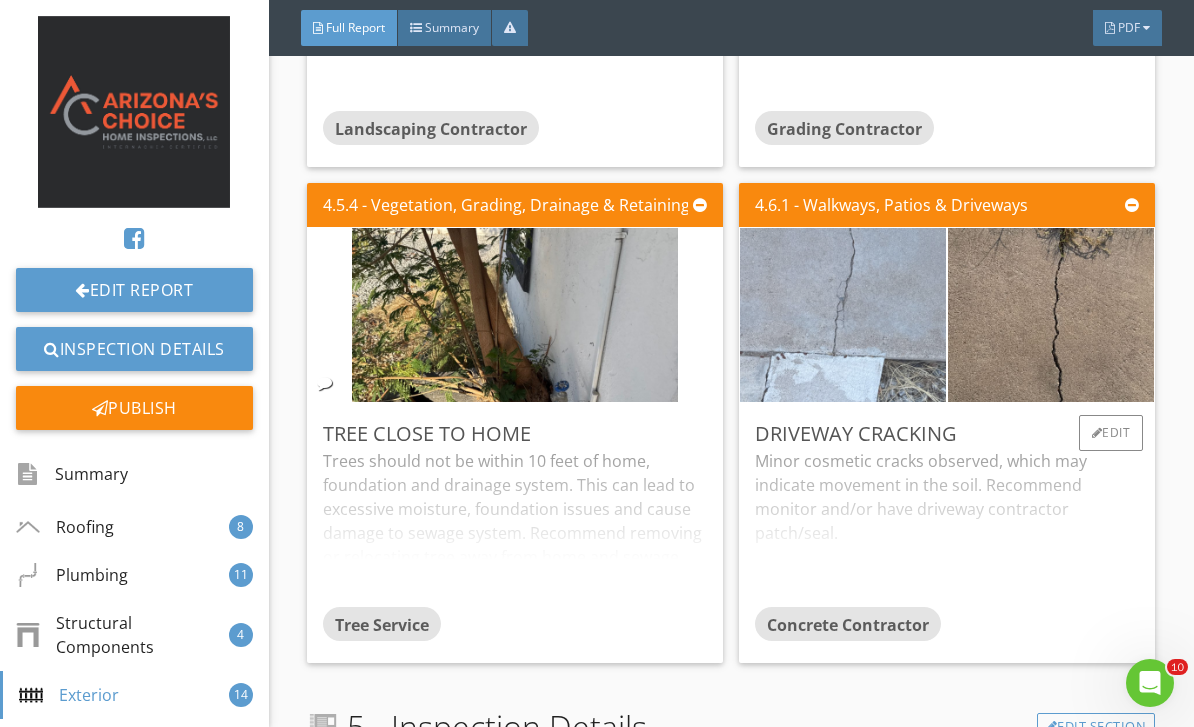 click at bounding box center (843, 315) 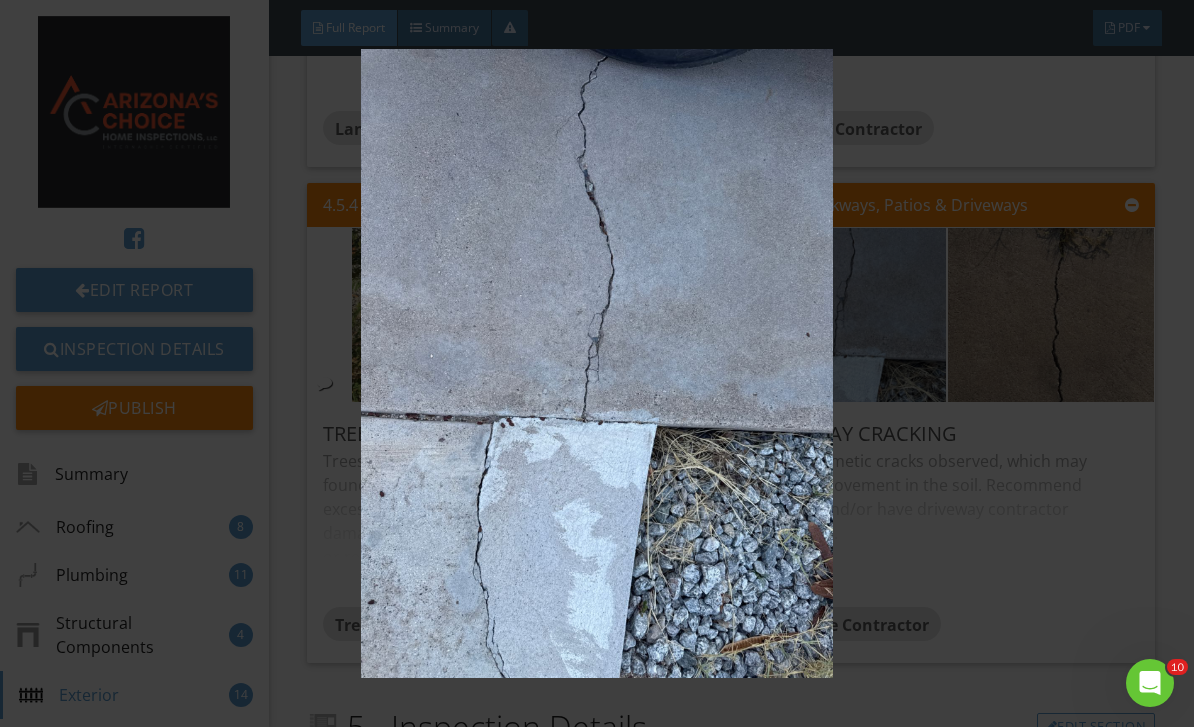 click at bounding box center (597, 364) 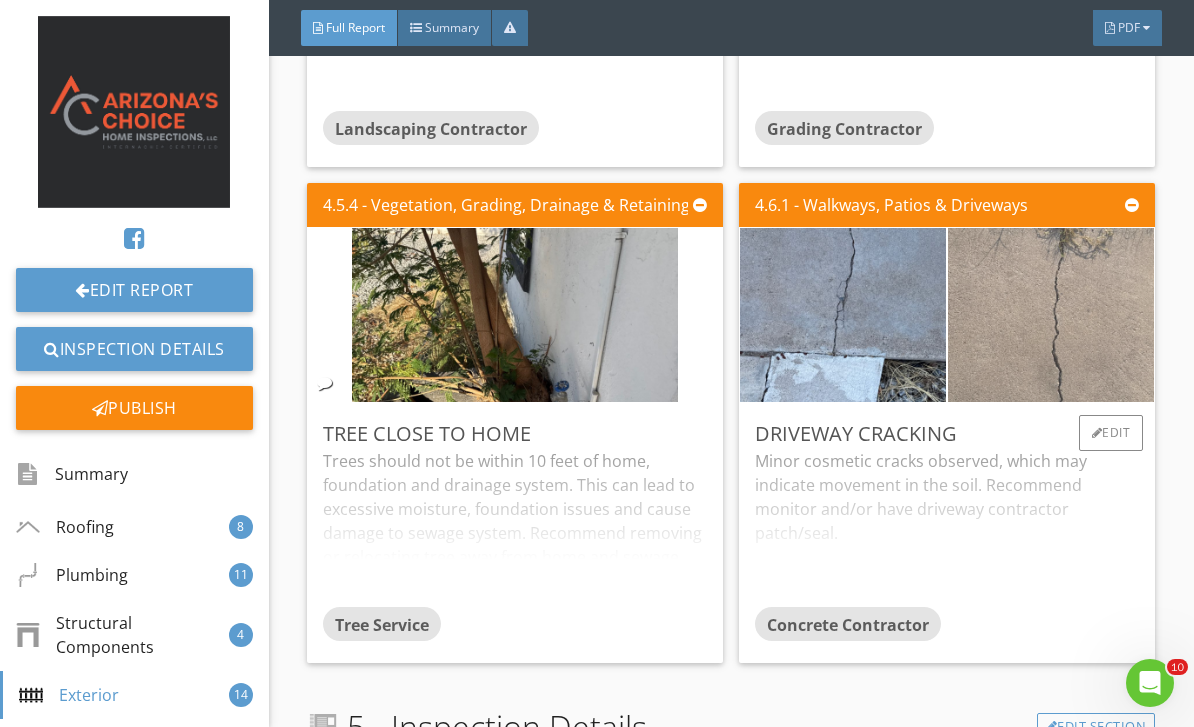 click at bounding box center (1051, 315) 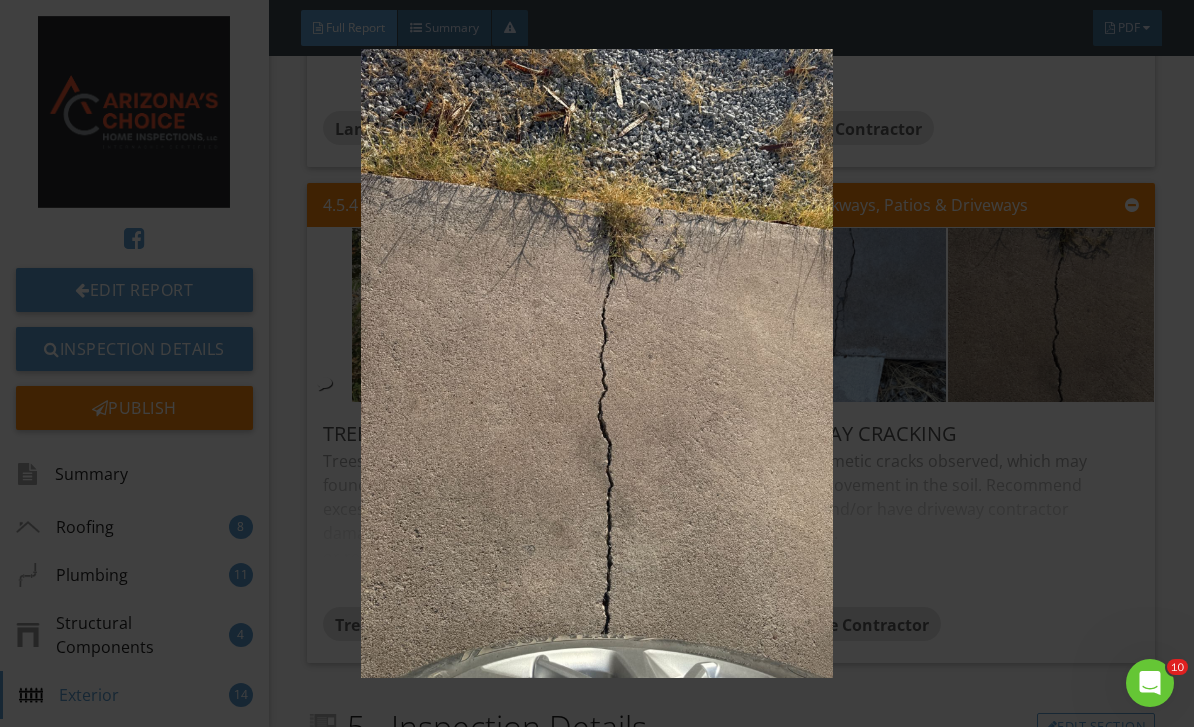 click at bounding box center (597, 364) 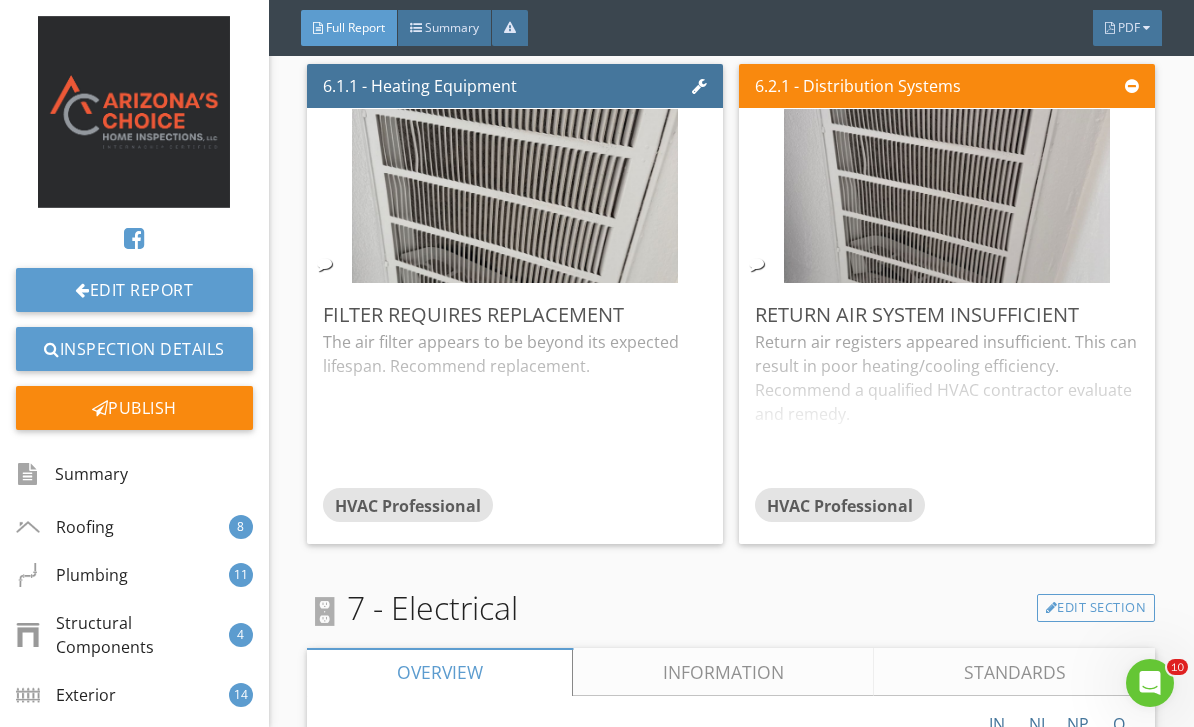 scroll, scrollTop: 12218, scrollLeft: 0, axis: vertical 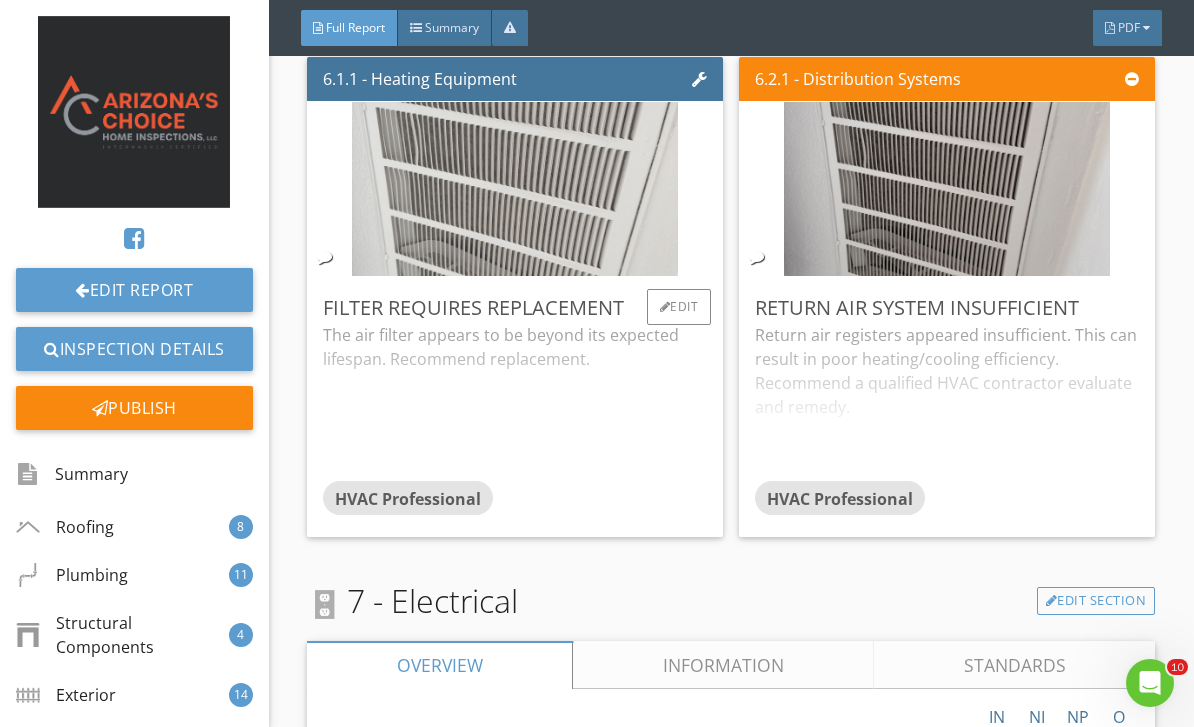click at bounding box center (515, 189) 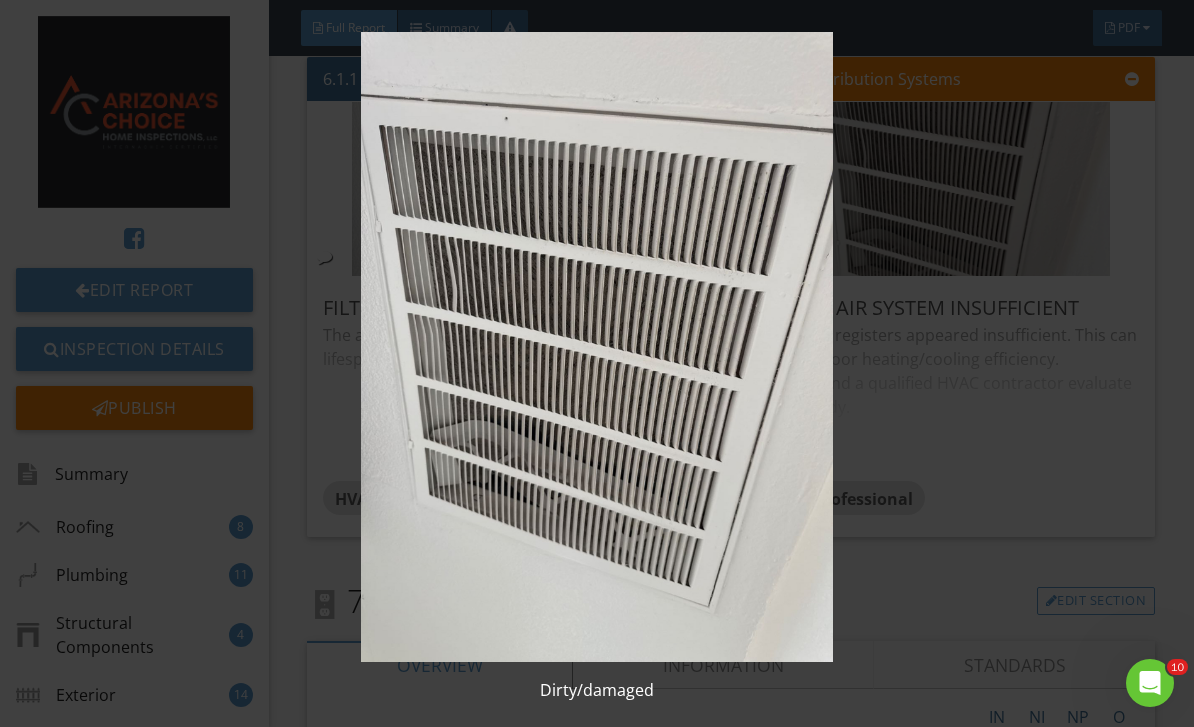 click at bounding box center [597, 347] 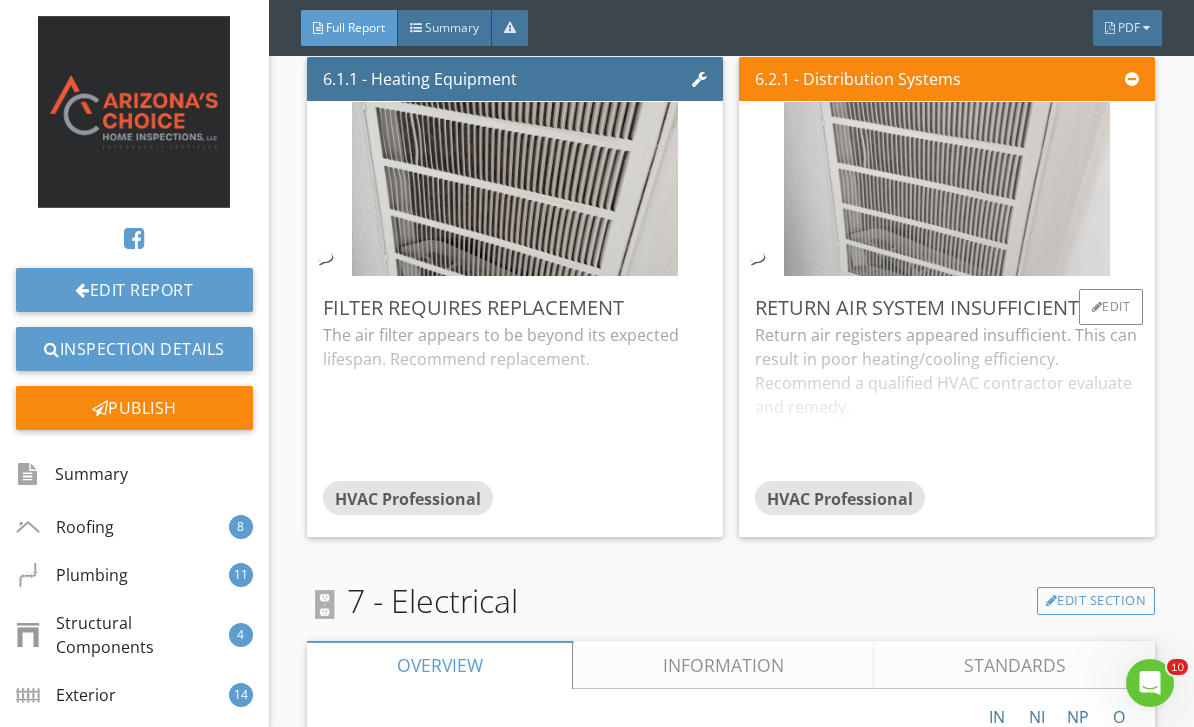 click at bounding box center (947, 189) 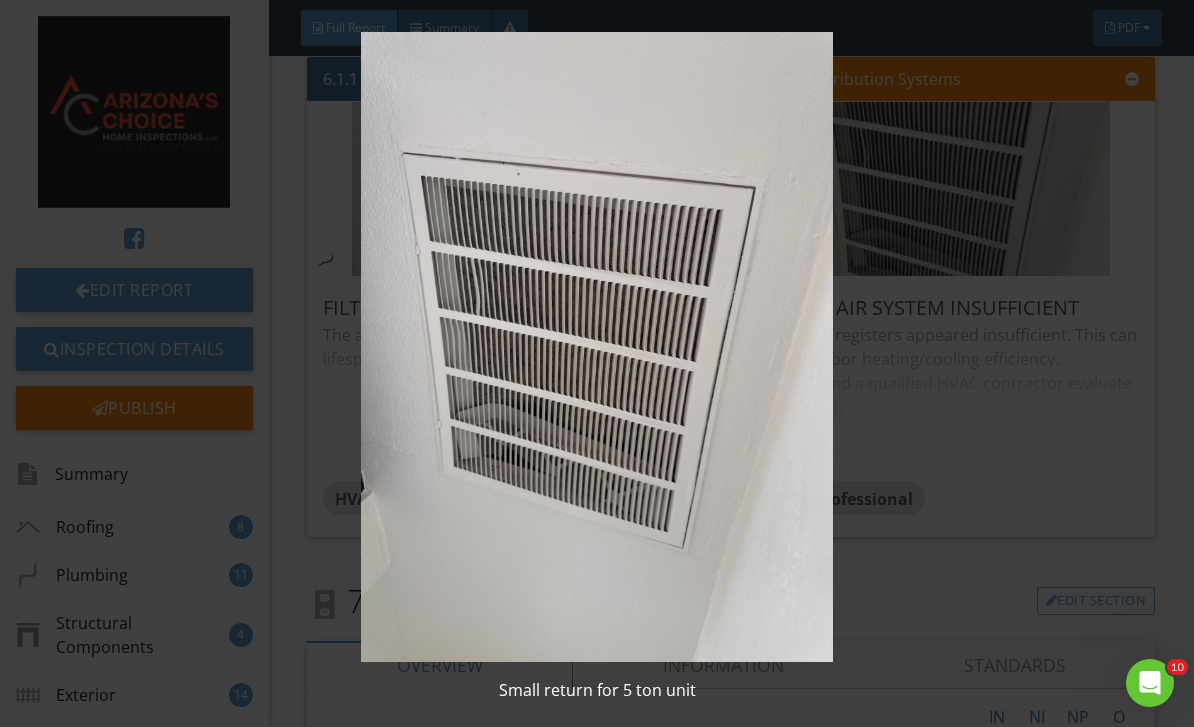 click at bounding box center [597, 347] 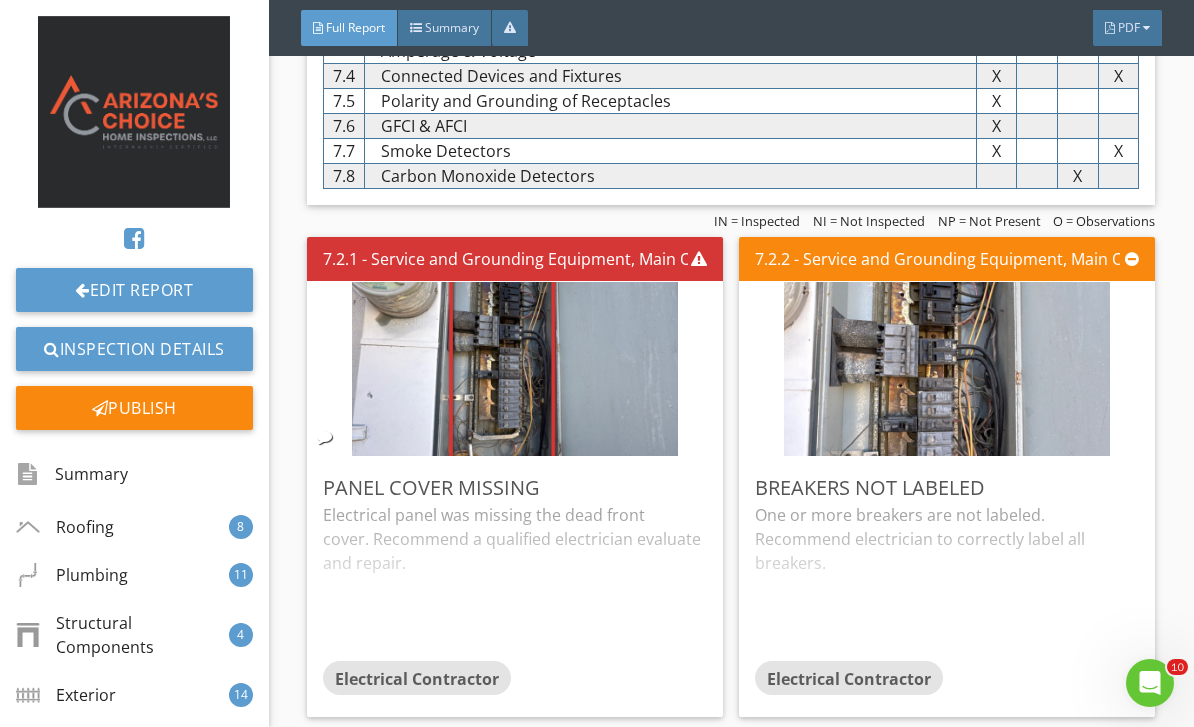 scroll, scrollTop: 13049, scrollLeft: 0, axis: vertical 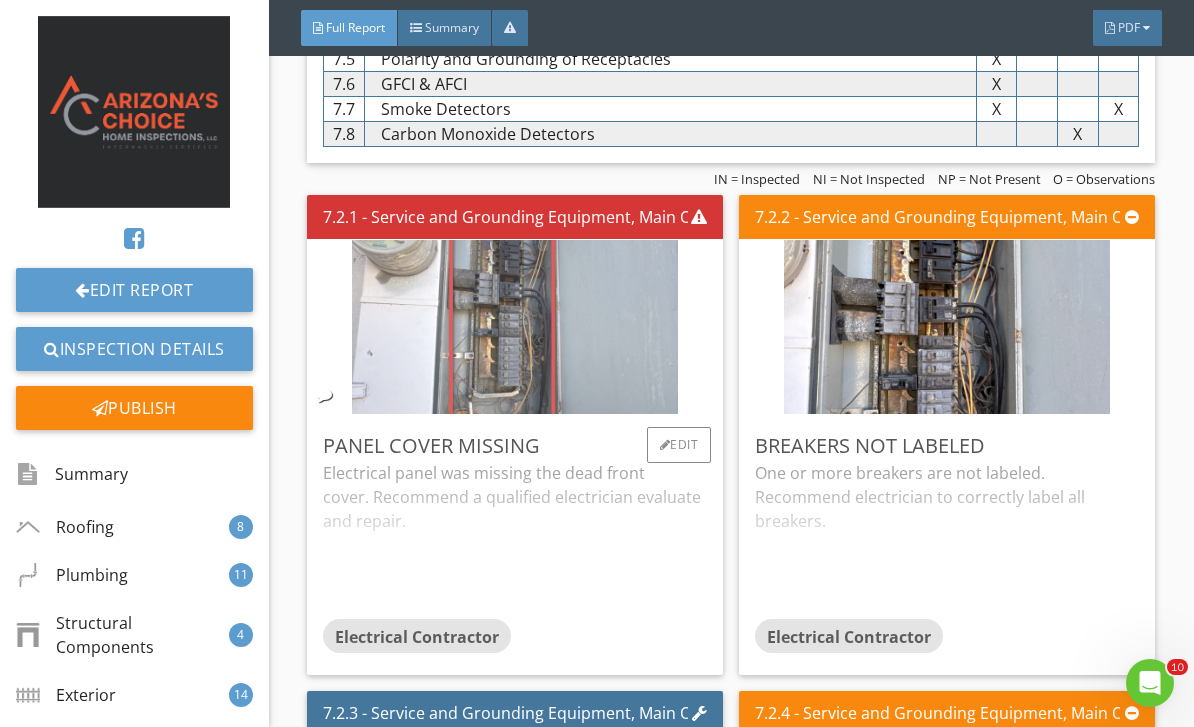 click at bounding box center (515, 327) 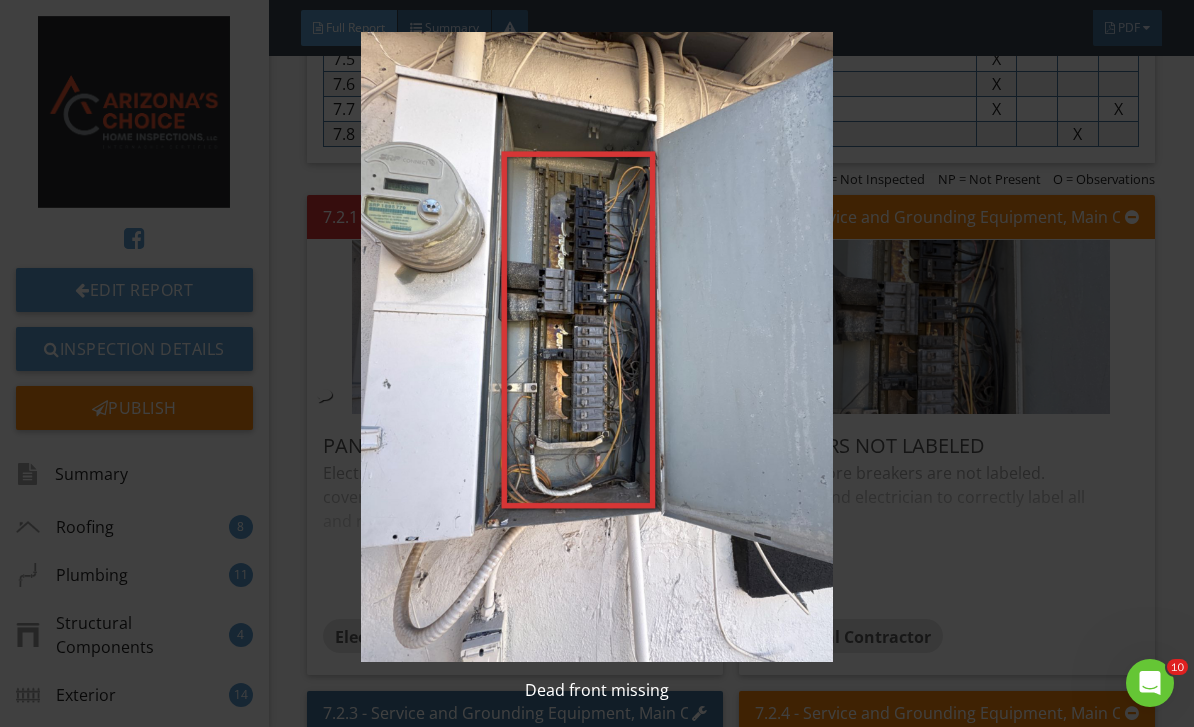 click at bounding box center [597, 347] 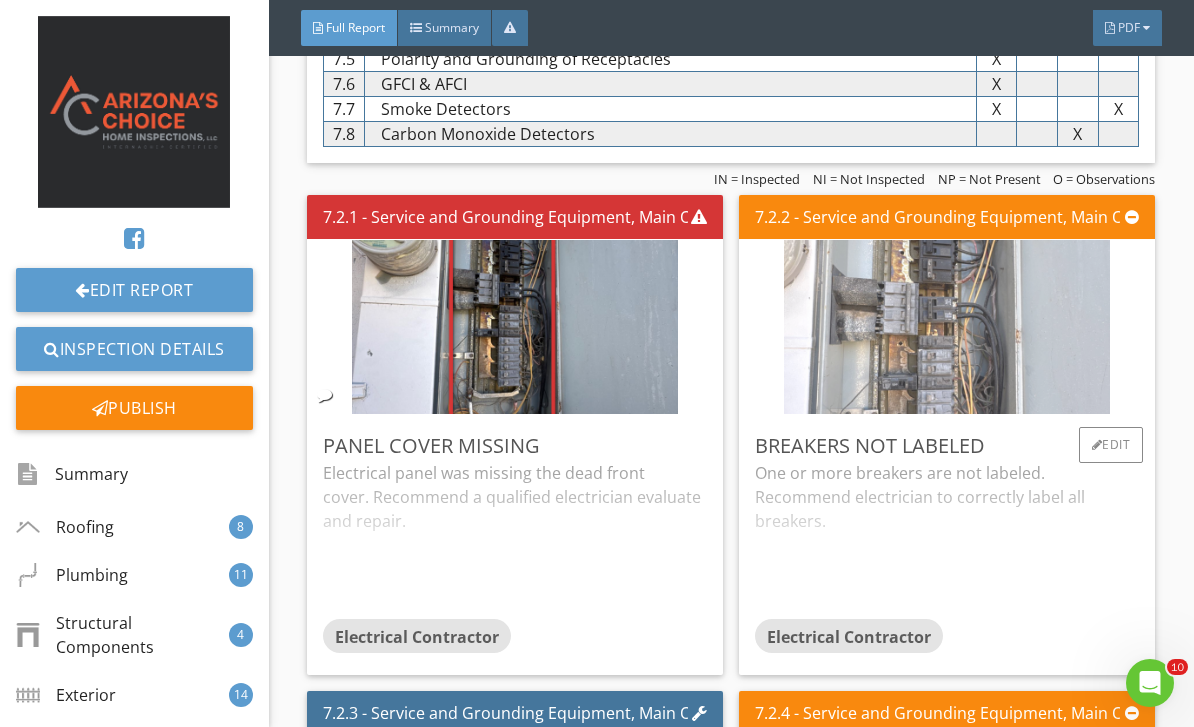 click at bounding box center (947, 327) 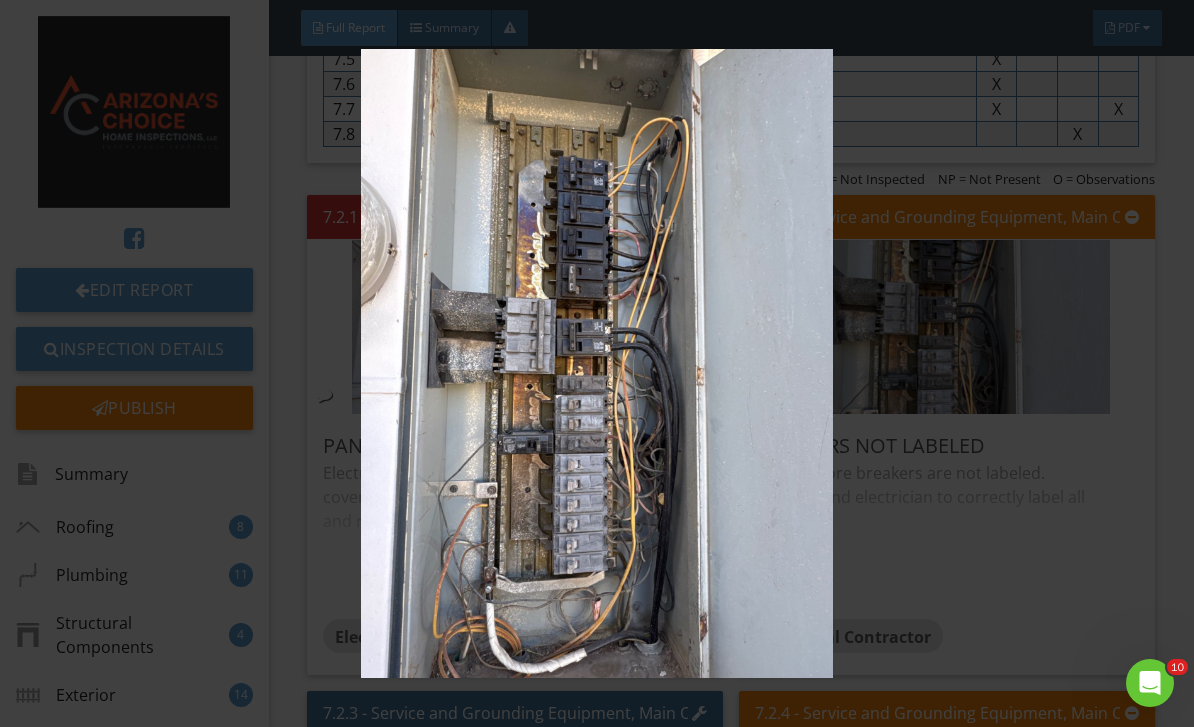 click at bounding box center (597, 364) 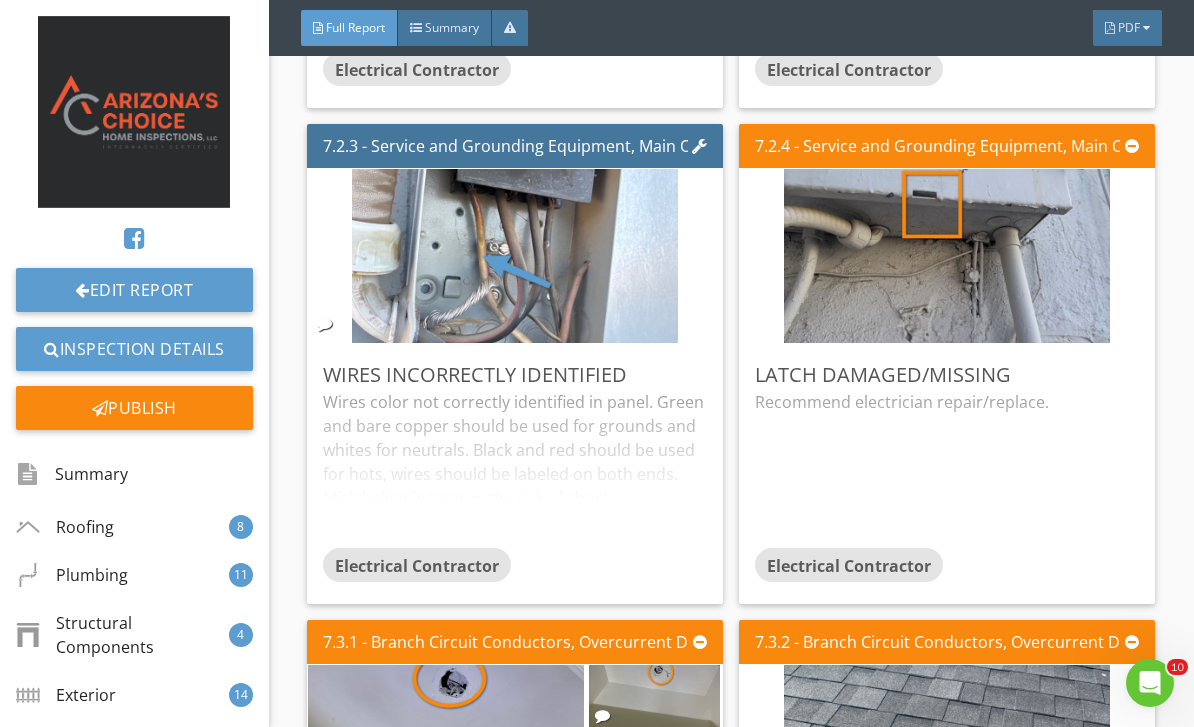 scroll, scrollTop: 13667, scrollLeft: 0, axis: vertical 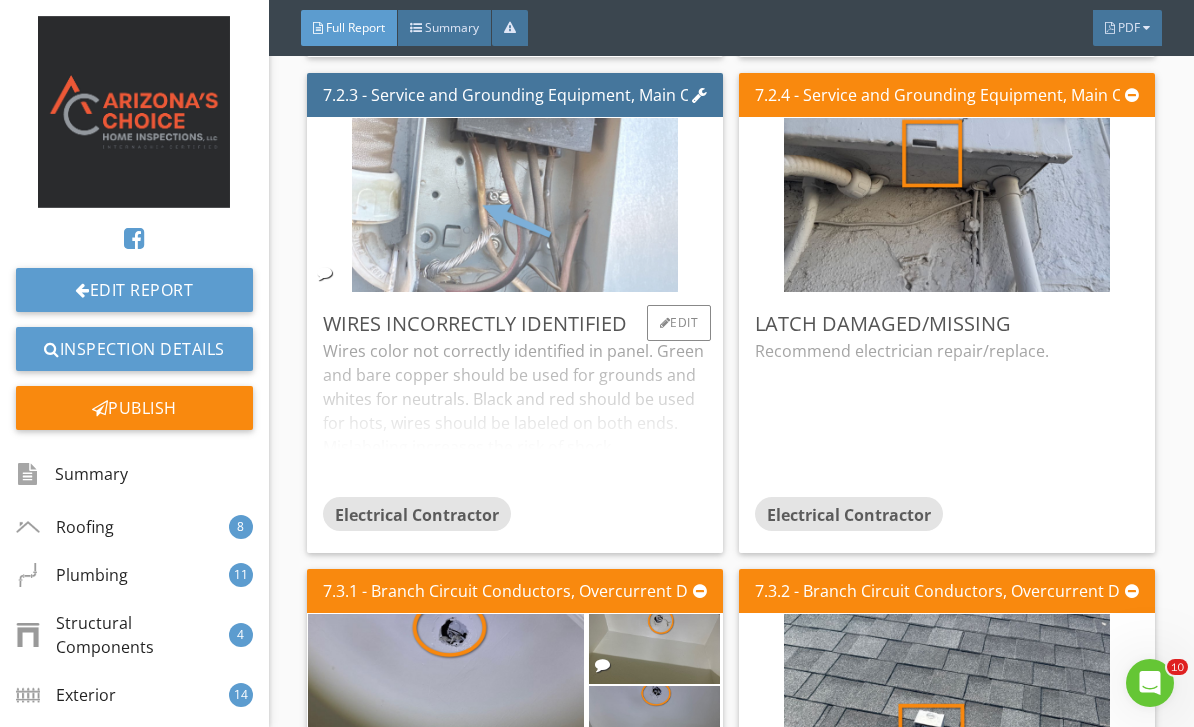 click at bounding box center [515, 205] 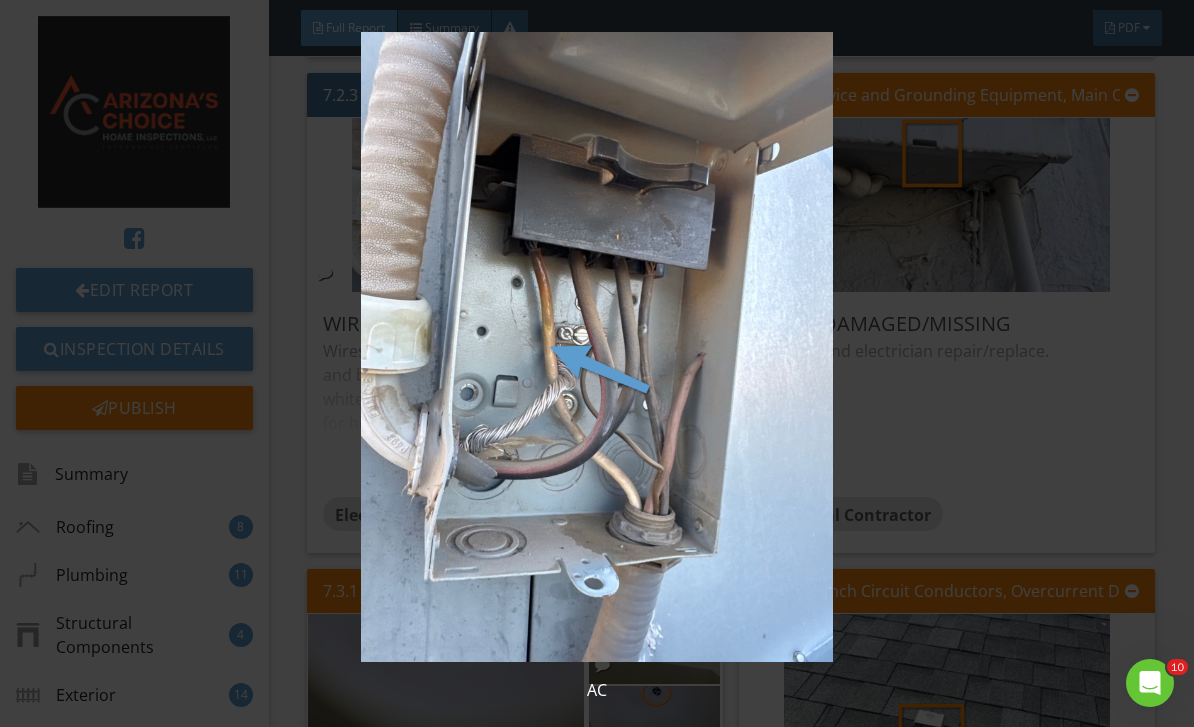 click at bounding box center (597, 347) 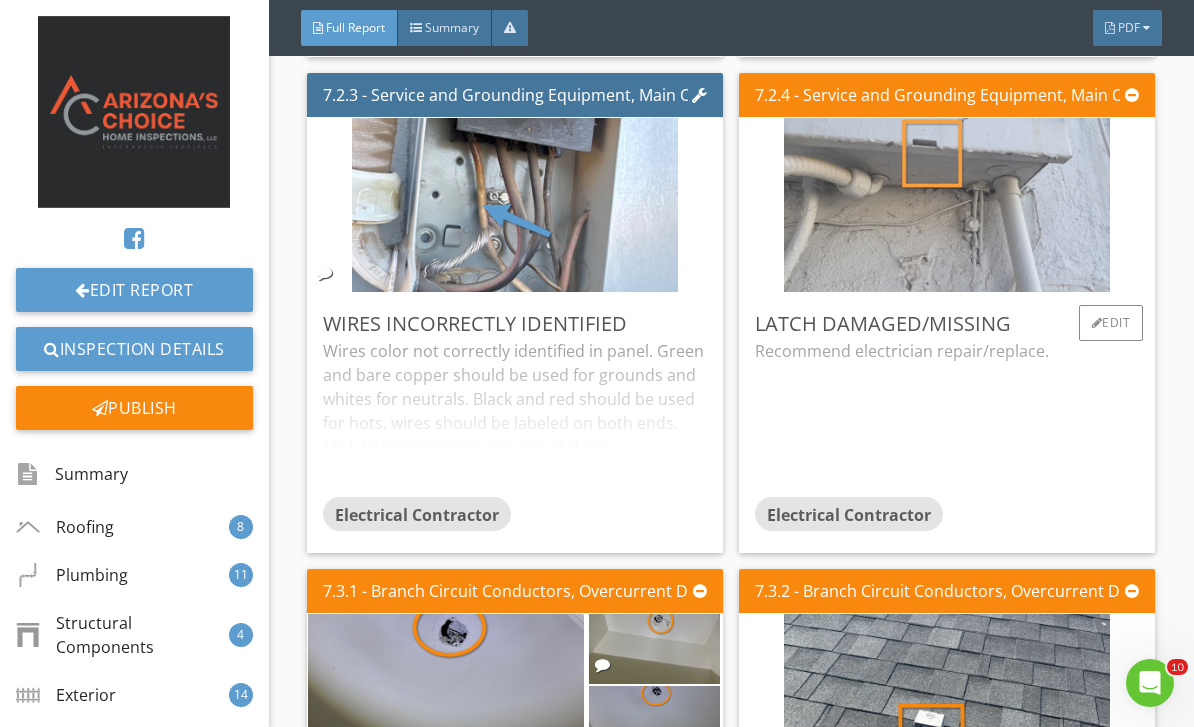 click at bounding box center [947, 205] 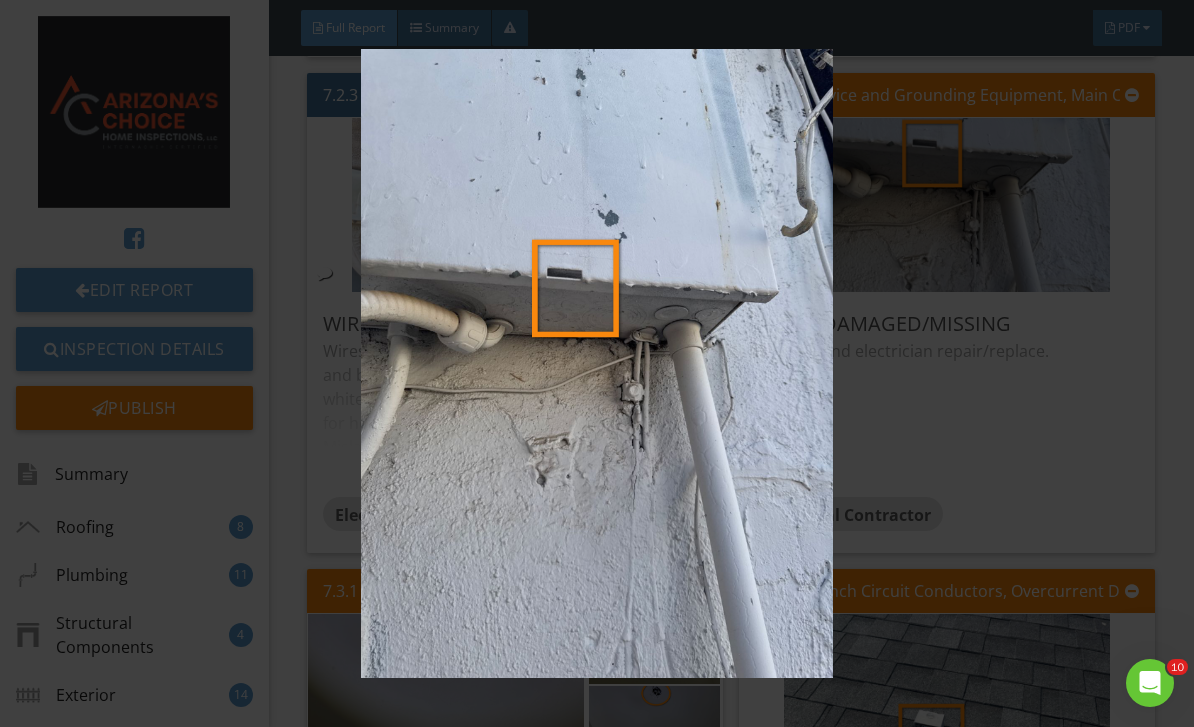 click at bounding box center [597, 364] 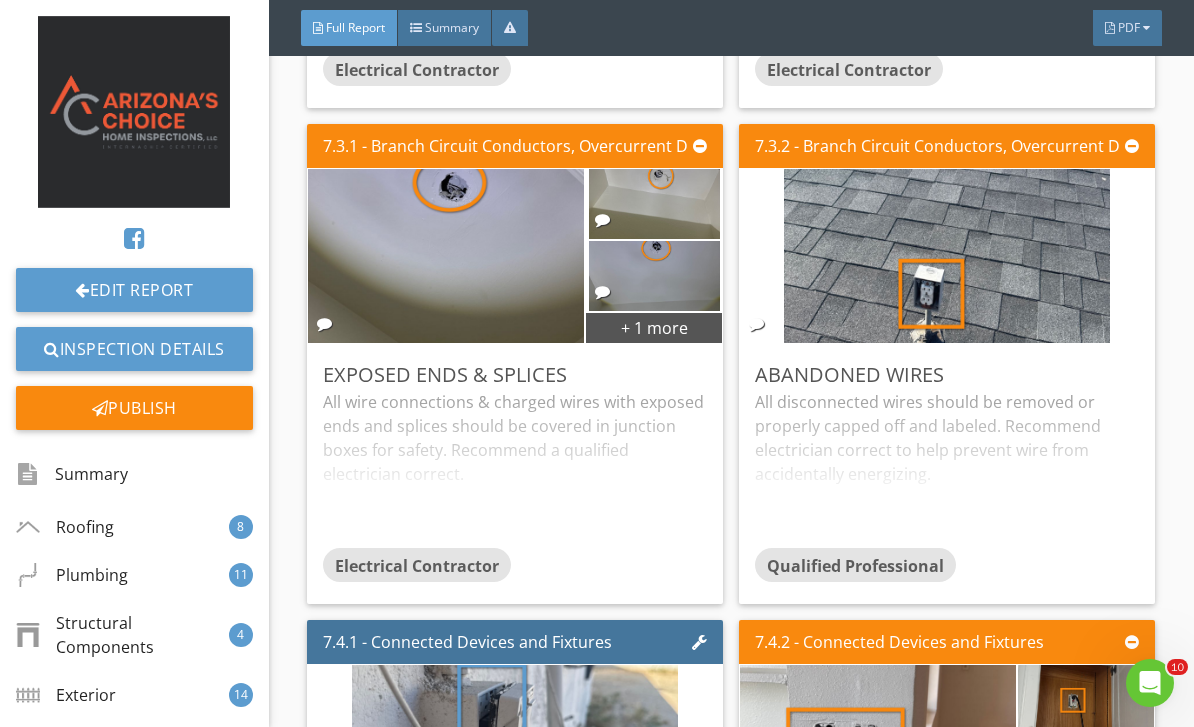 scroll, scrollTop: 14115, scrollLeft: 0, axis: vertical 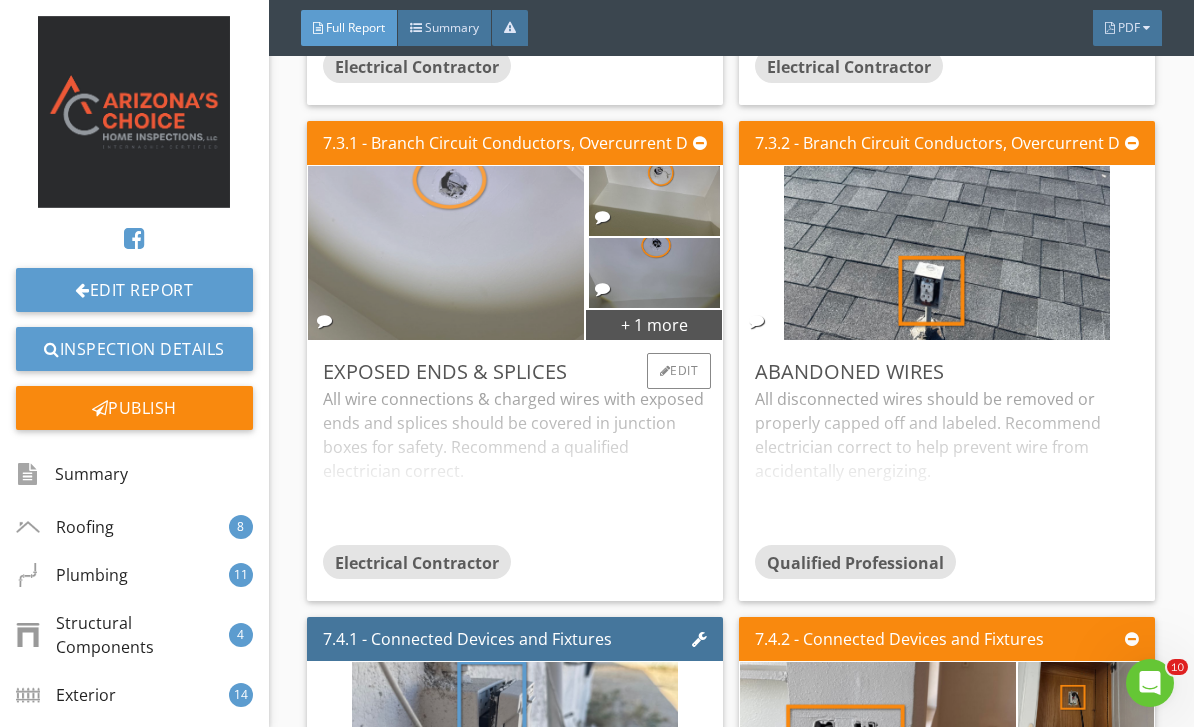 click at bounding box center (446, 253) 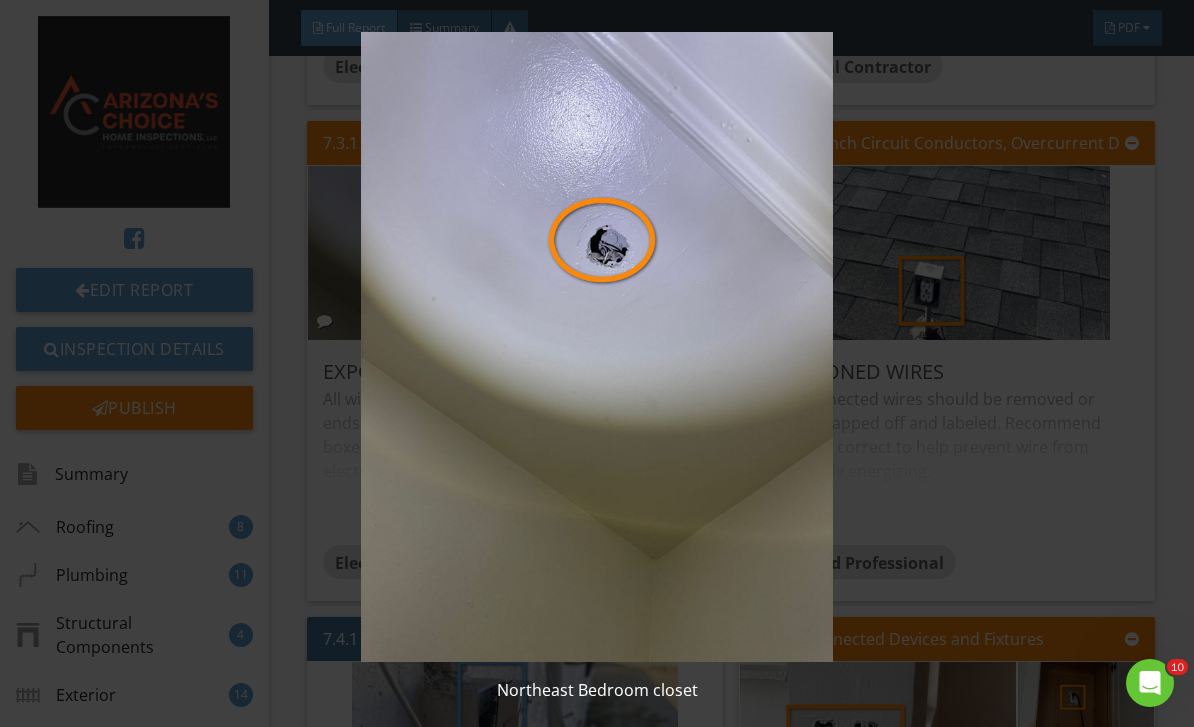 click at bounding box center (597, 347) 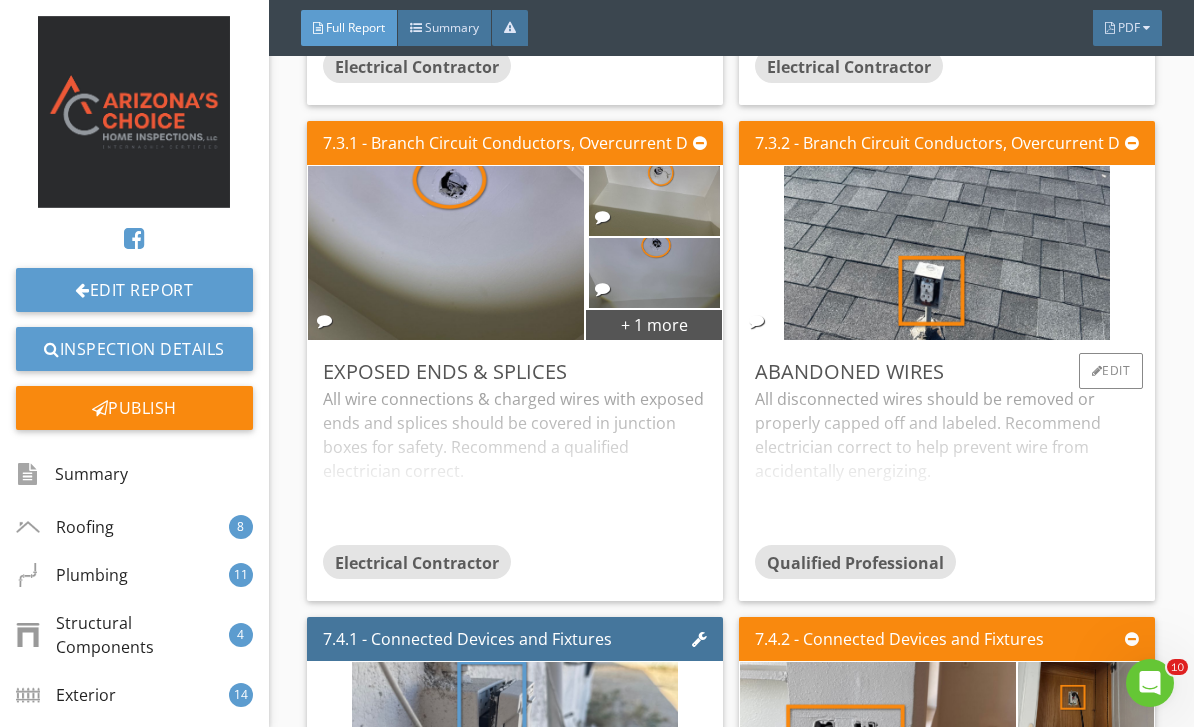 click on "All disconnected wires should be removed or properly capped off and labeled. Recommend electrician correct to help prevent wire from accidentally energizing." at bounding box center (947, 466) 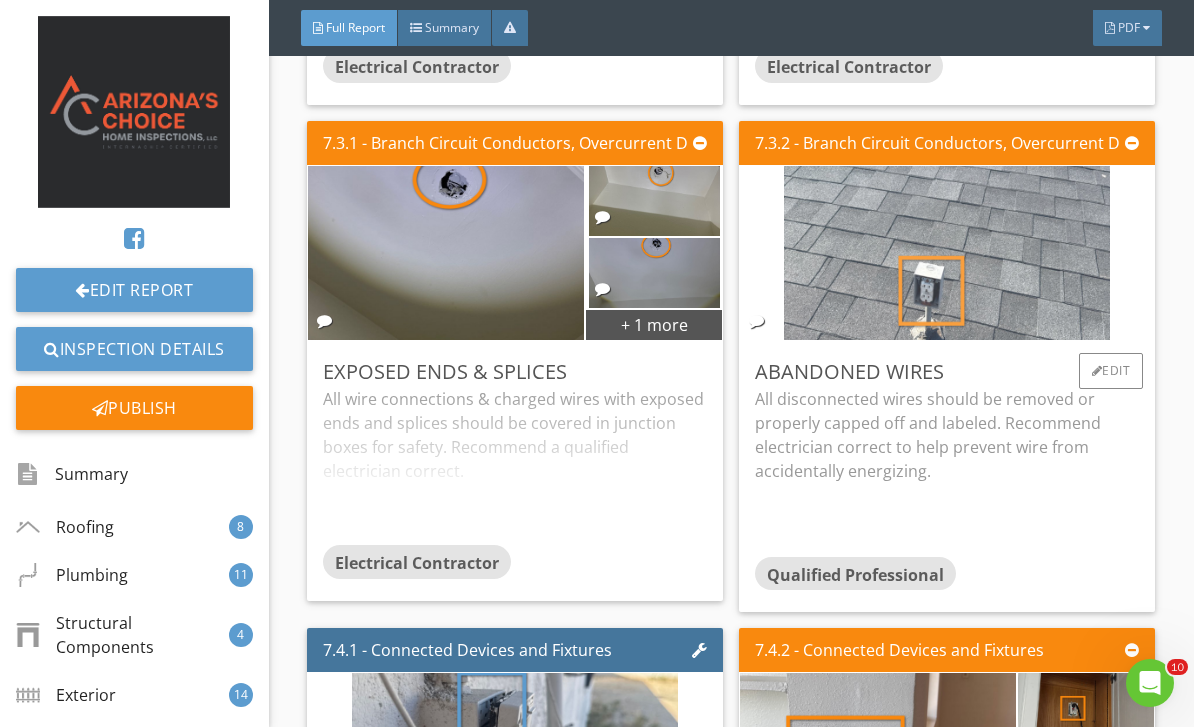 click at bounding box center [947, 253] 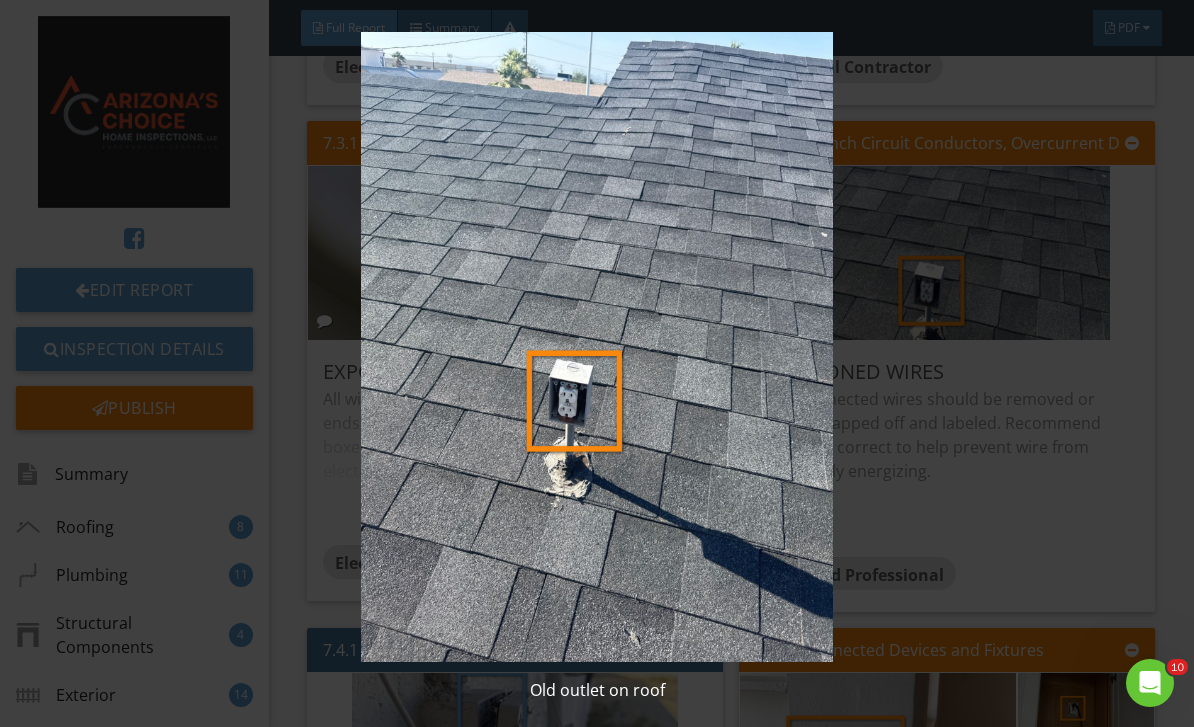 click at bounding box center (597, 347) 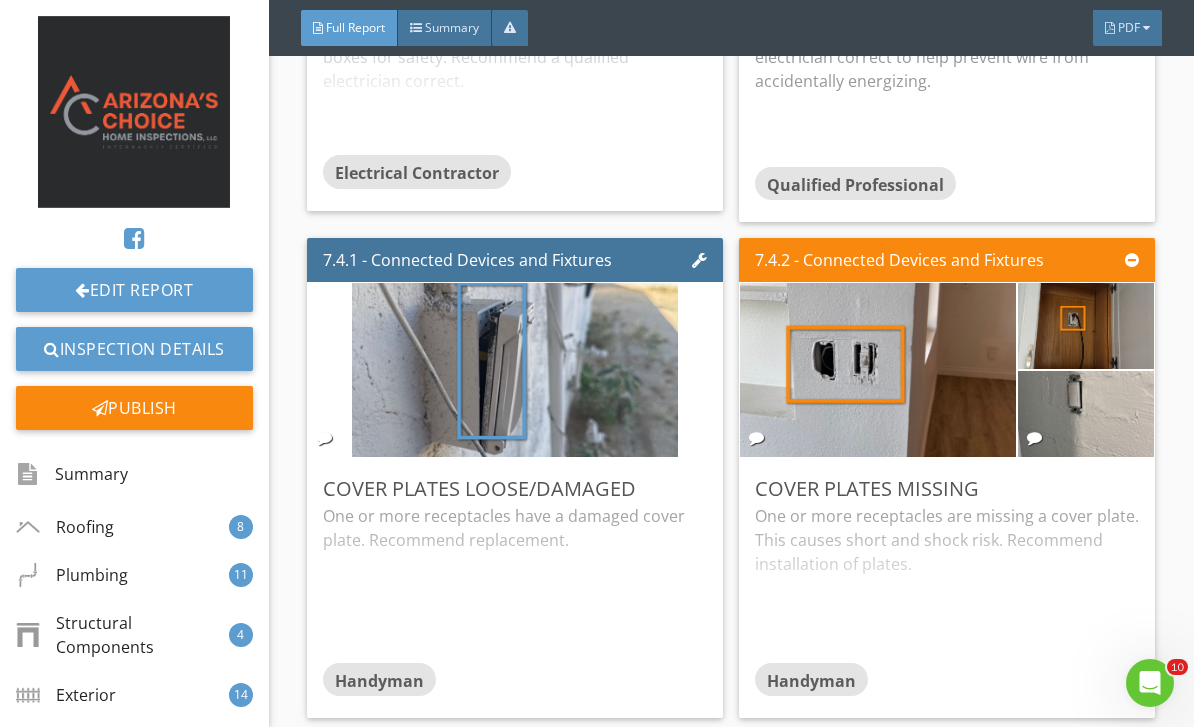 scroll, scrollTop: 14568, scrollLeft: 0, axis: vertical 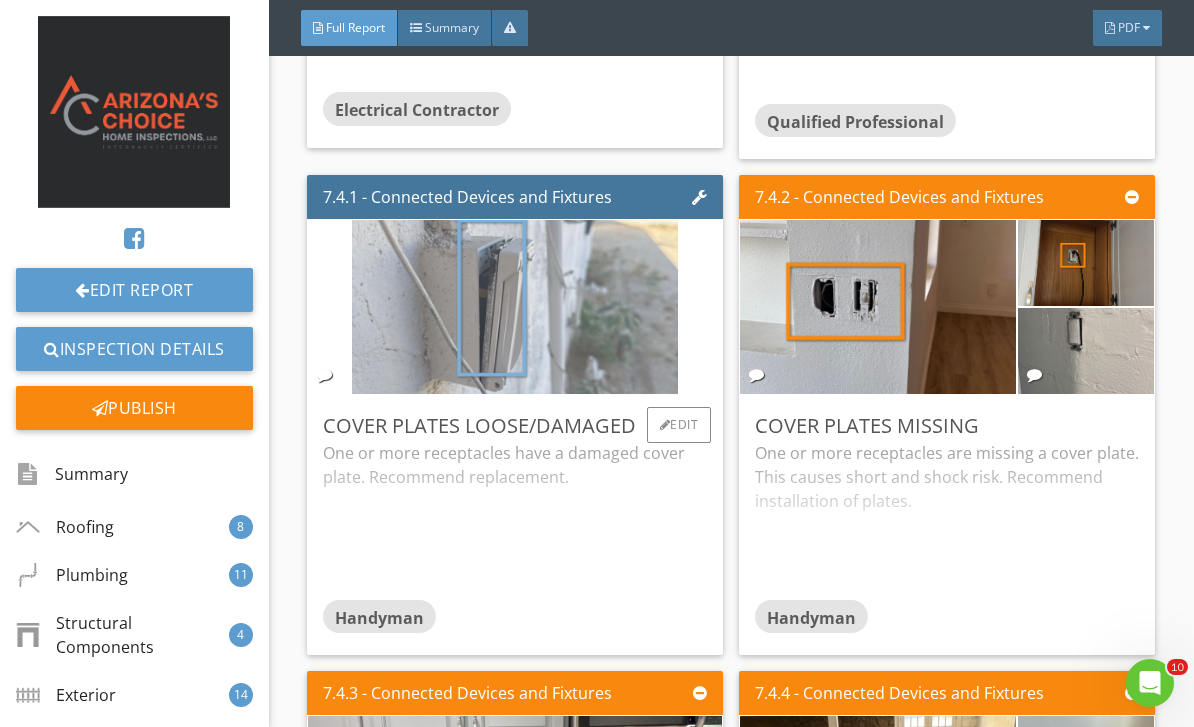 click at bounding box center (515, 307) 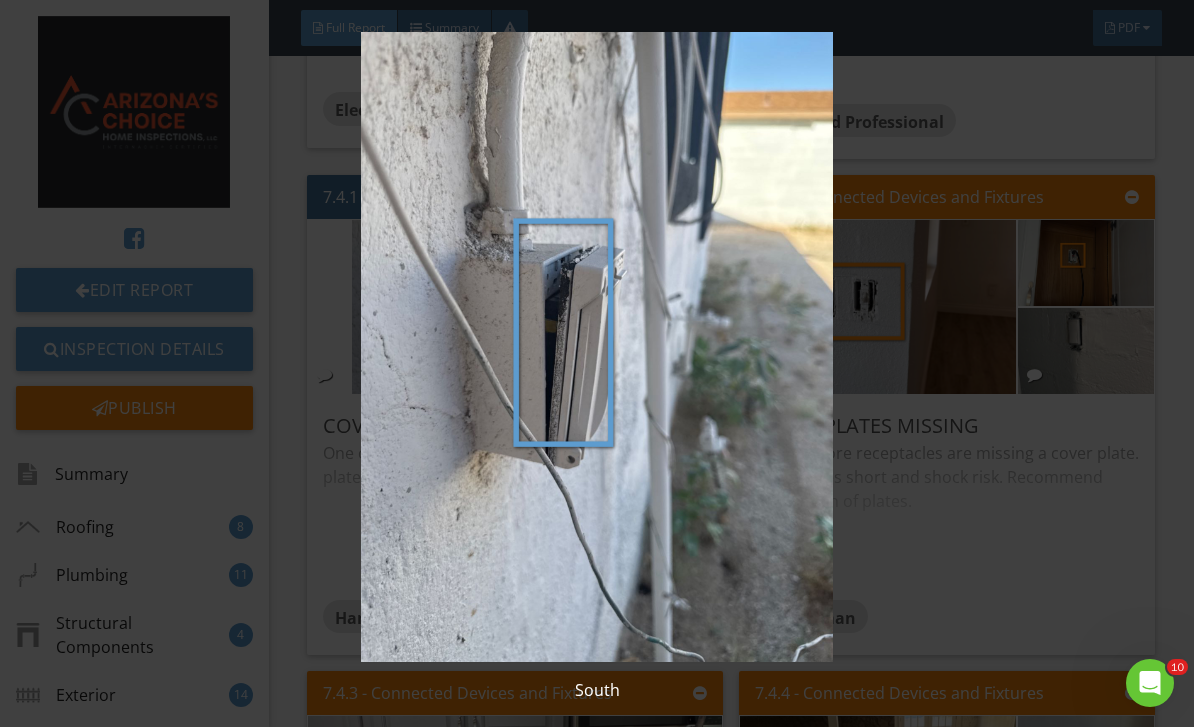 click at bounding box center (597, 347) 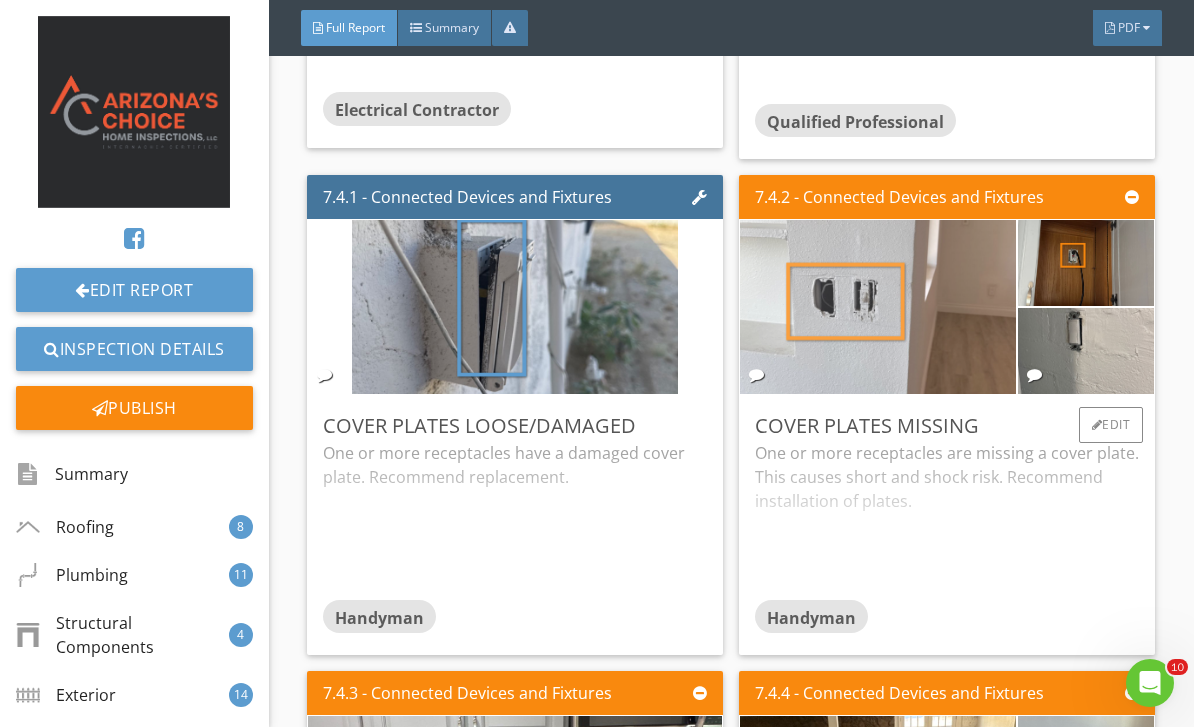 click at bounding box center [878, 307] 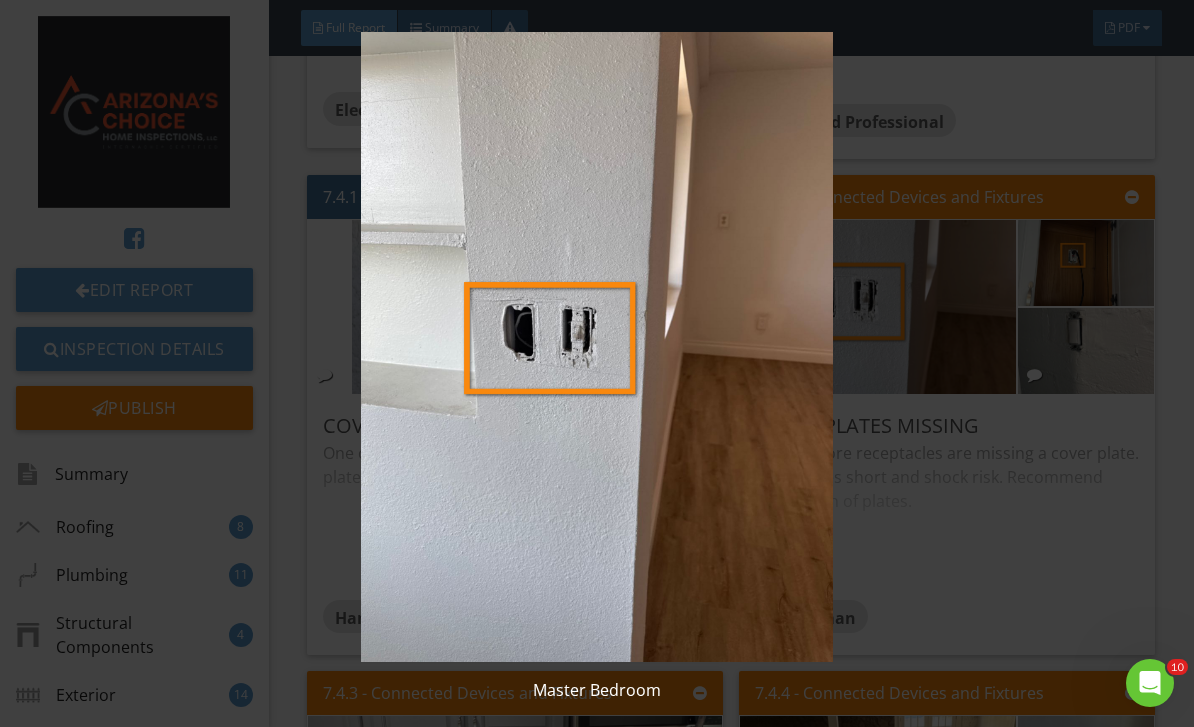 click at bounding box center (597, 347) 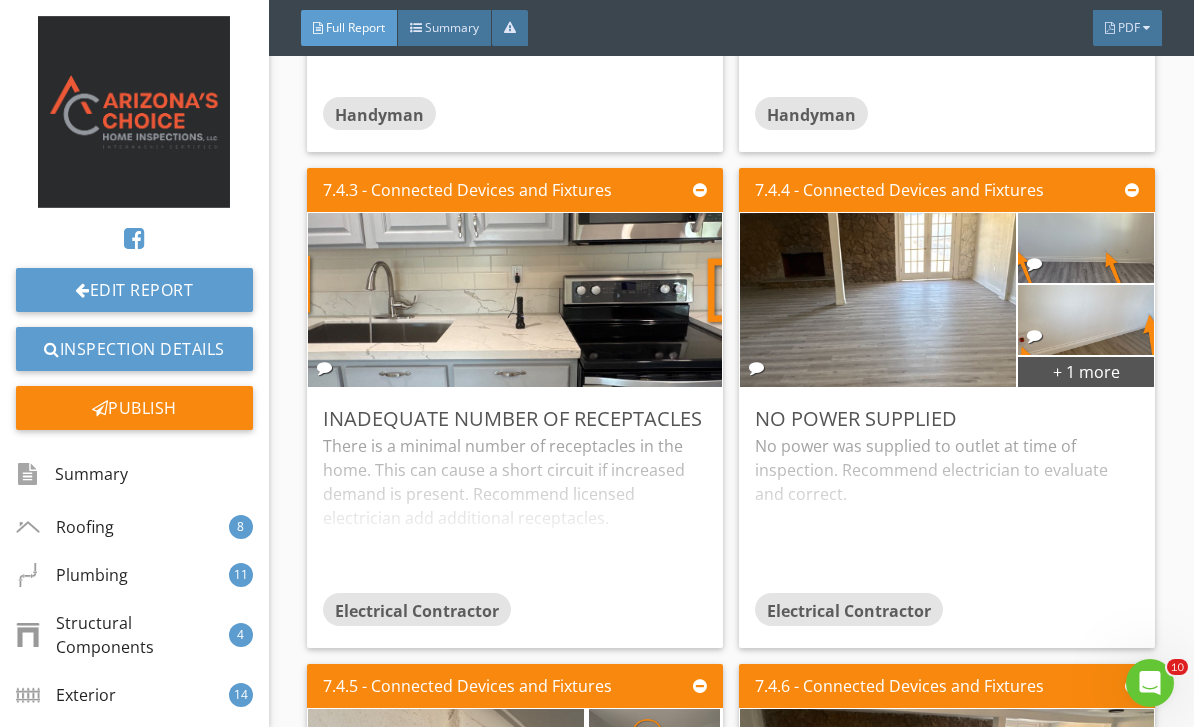 scroll, scrollTop: 15075, scrollLeft: 0, axis: vertical 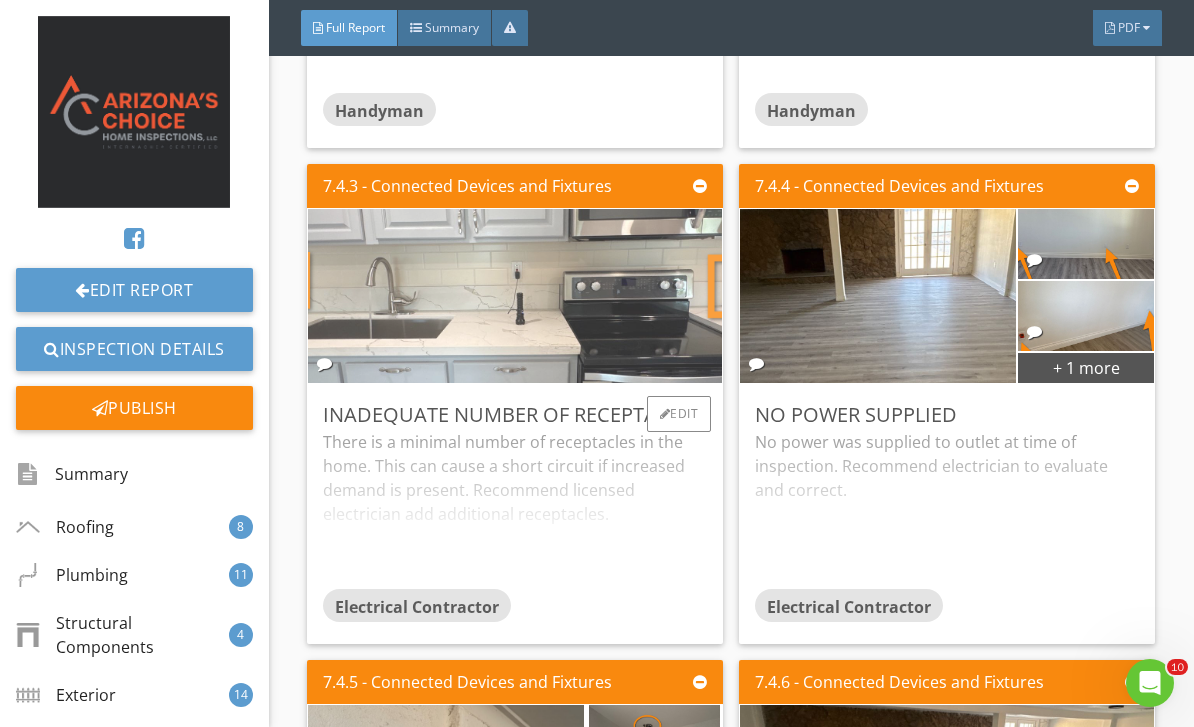 click at bounding box center (515, 296) 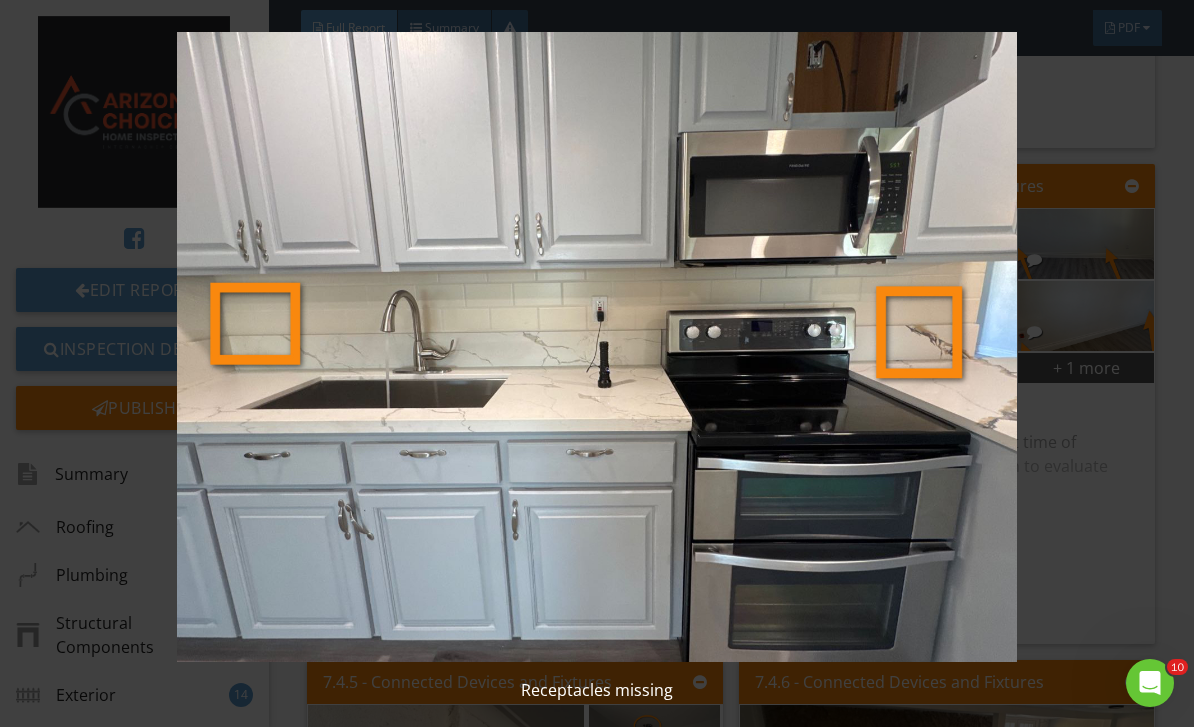 click at bounding box center (597, 347) 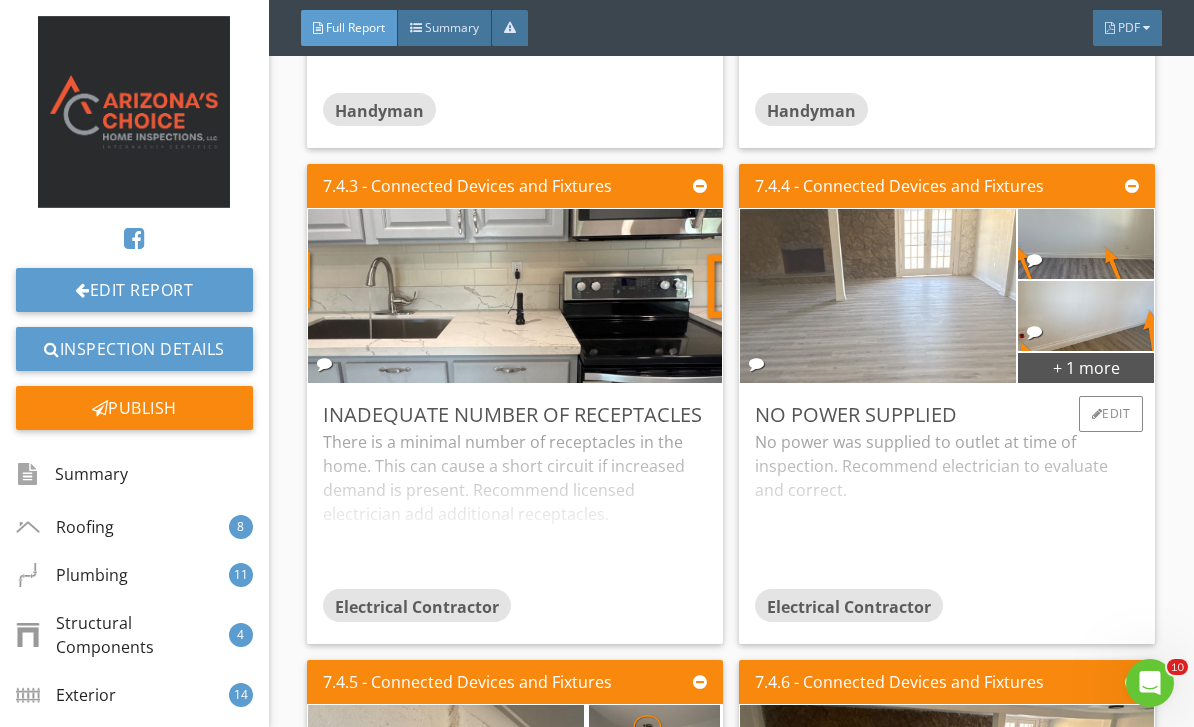 click at bounding box center [878, 296] 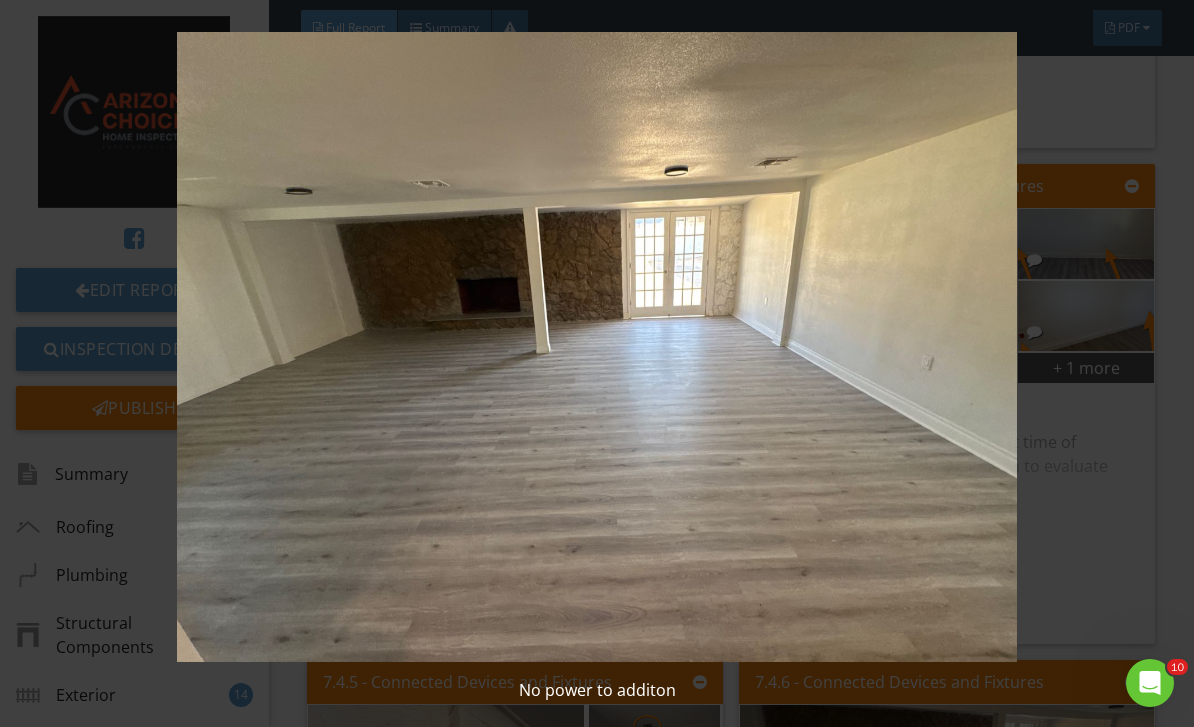 click at bounding box center (597, 347) 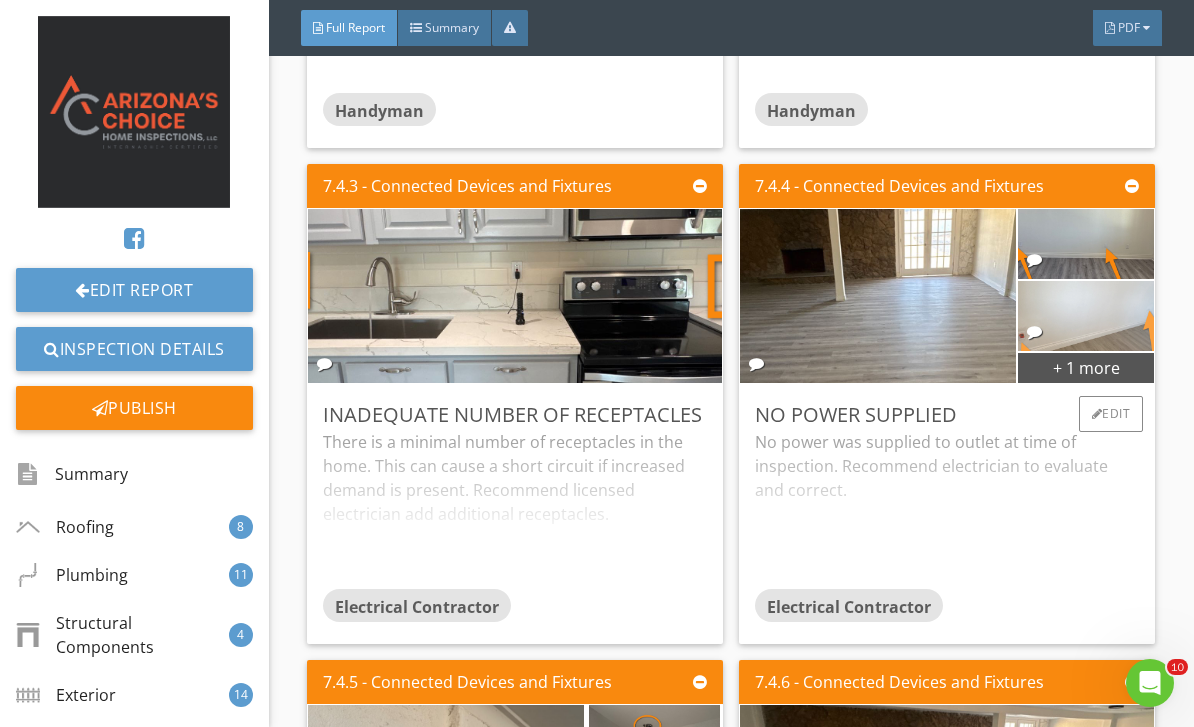 click at bounding box center (1086, 316) 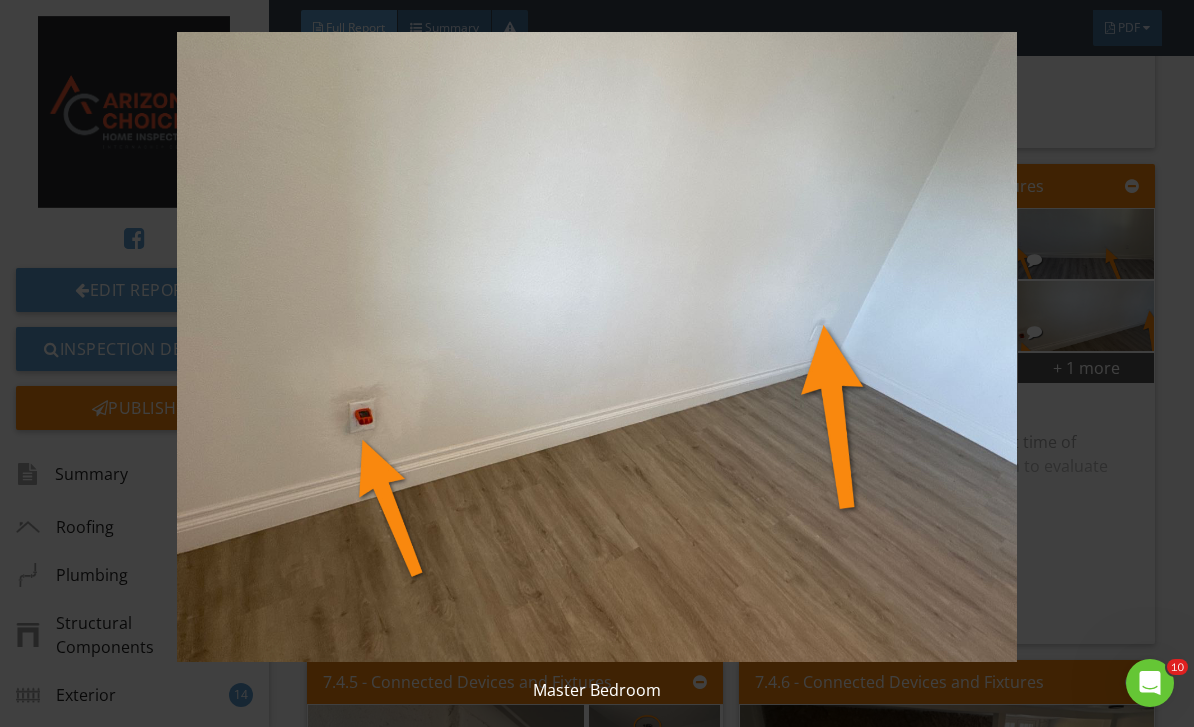 click at bounding box center (597, 347) 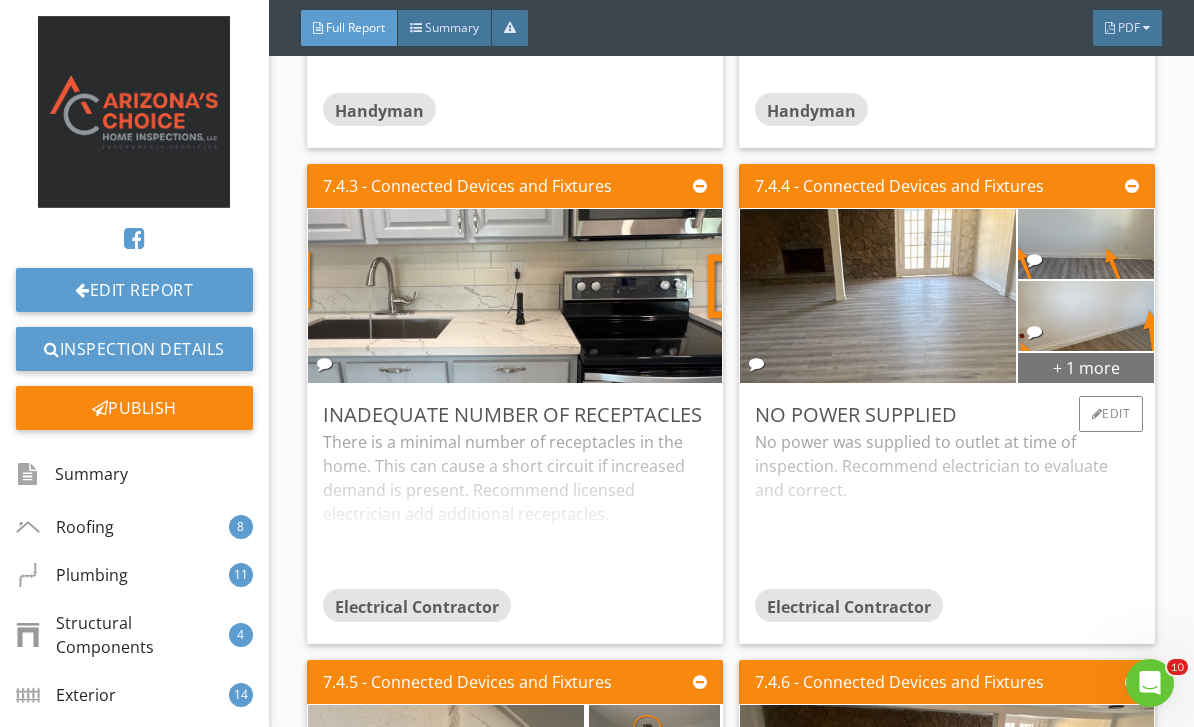 click on "+ 1 more" at bounding box center (1086, 367) 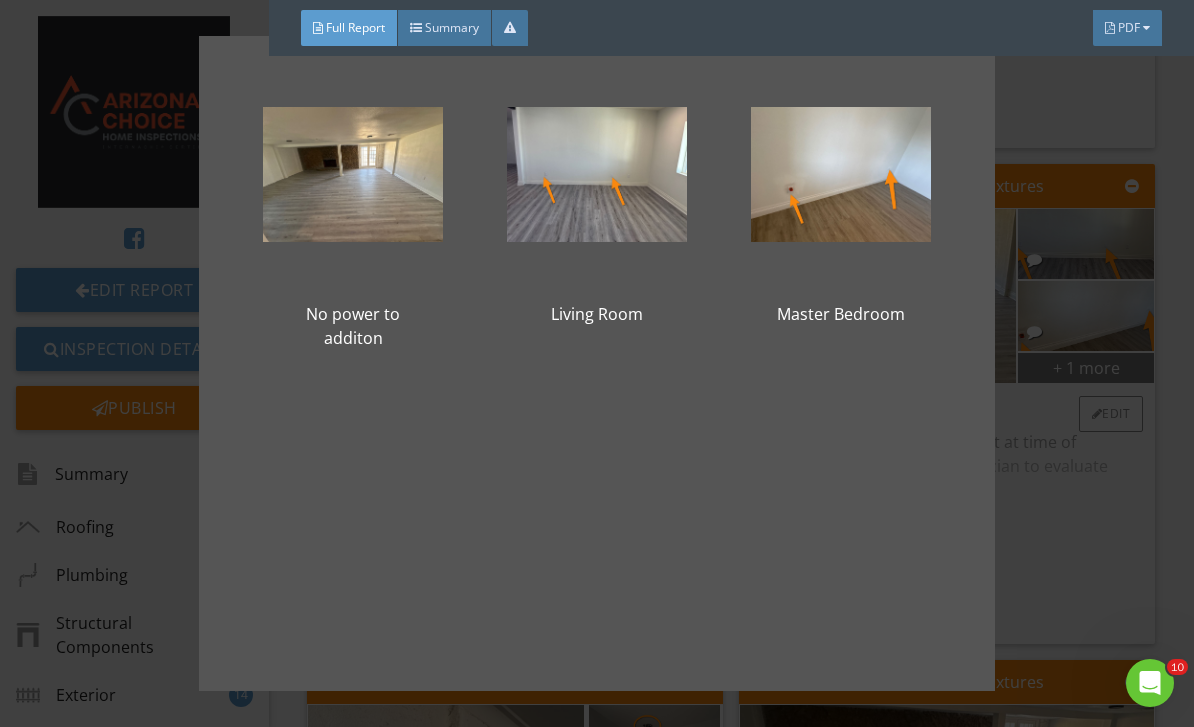 scroll, scrollTop: 44, scrollLeft: 0, axis: vertical 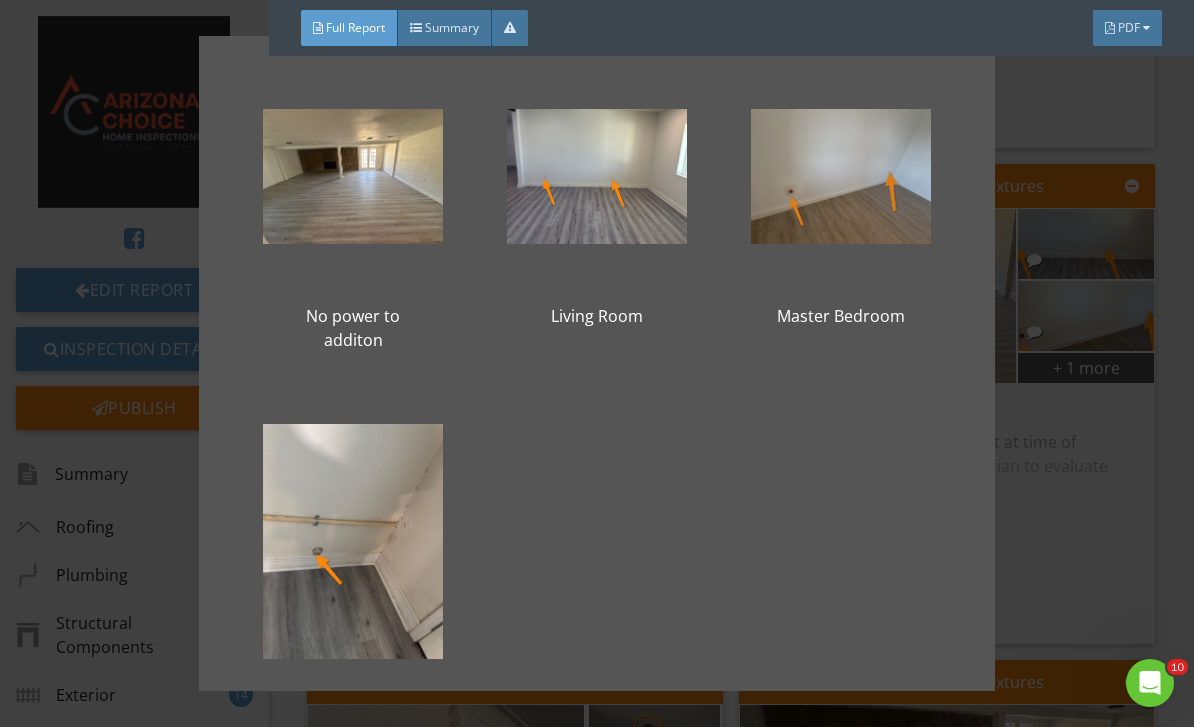 click at bounding box center [841, 176] 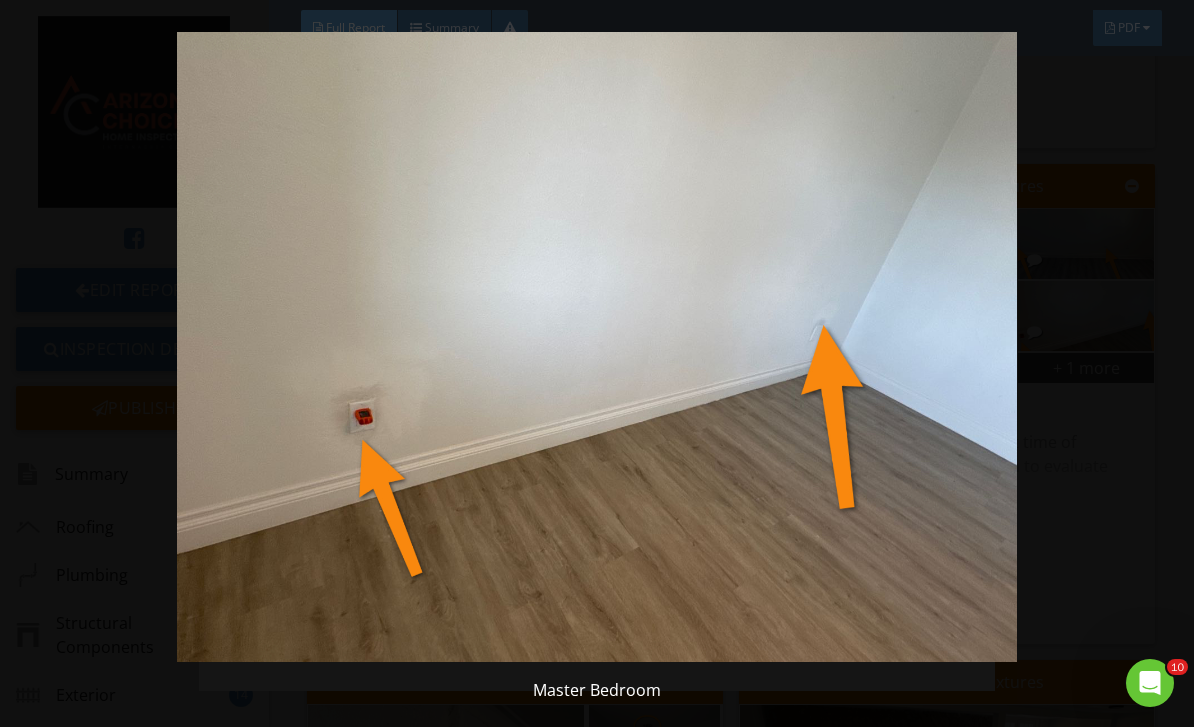 click at bounding box center (597, 347) 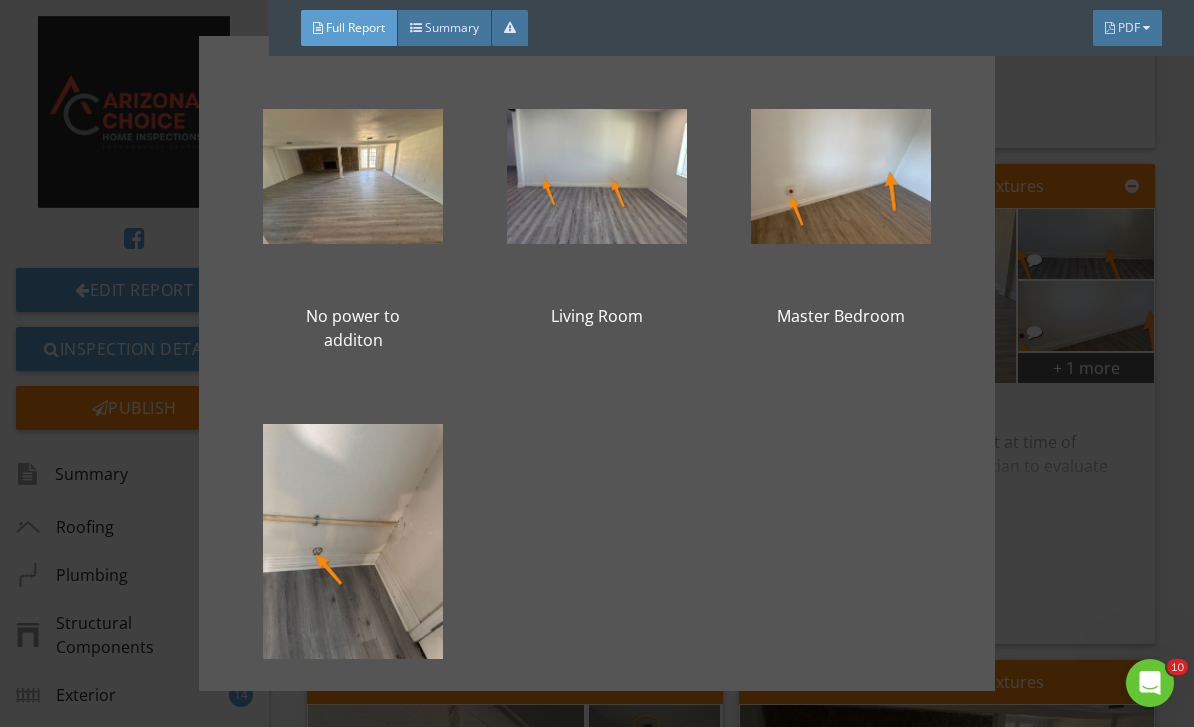click on "No power to additon
Living Room
Master Bedroom
Not getting a power reading from dryer" at bounding box center [597, 363] 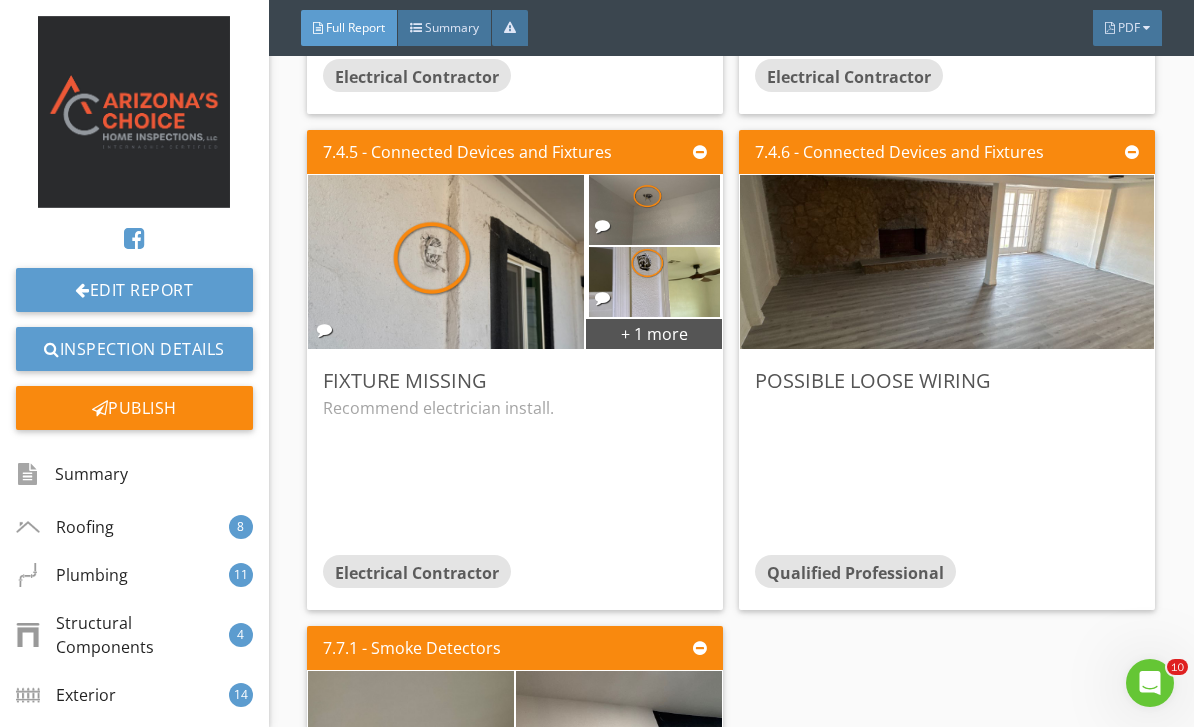scroll, scrollTop: 15605, scrollLeft: 0, axis: vertical 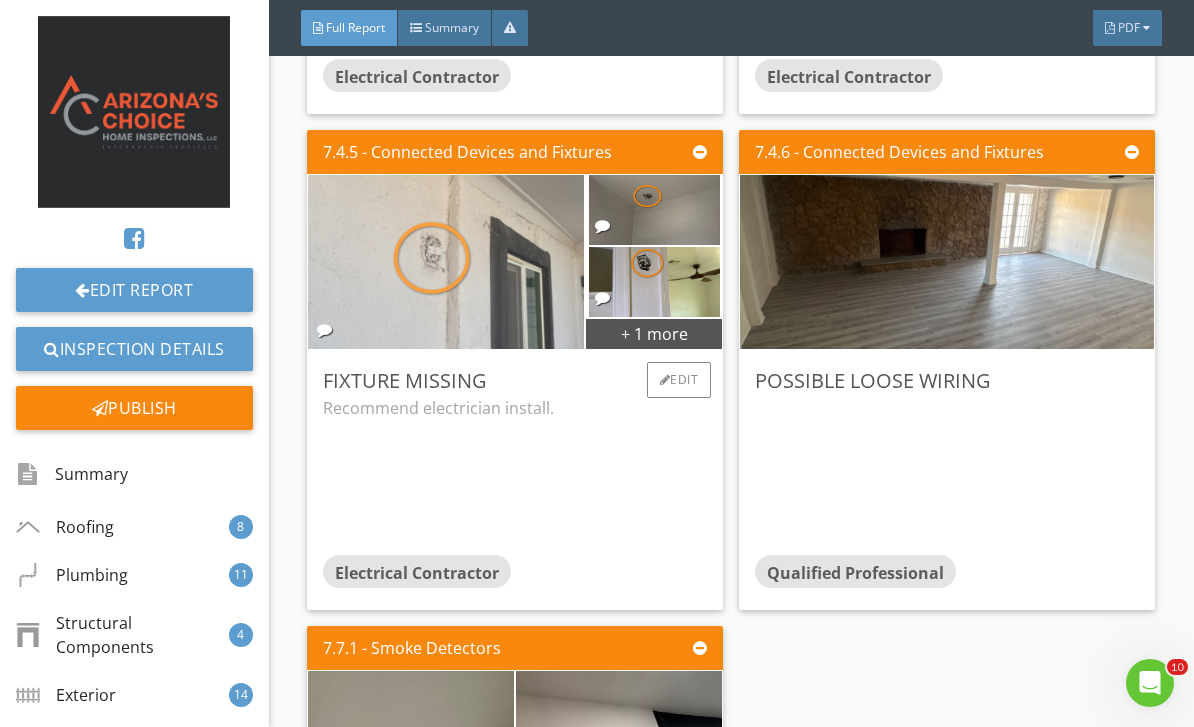 click at bounding box center [446, 262] 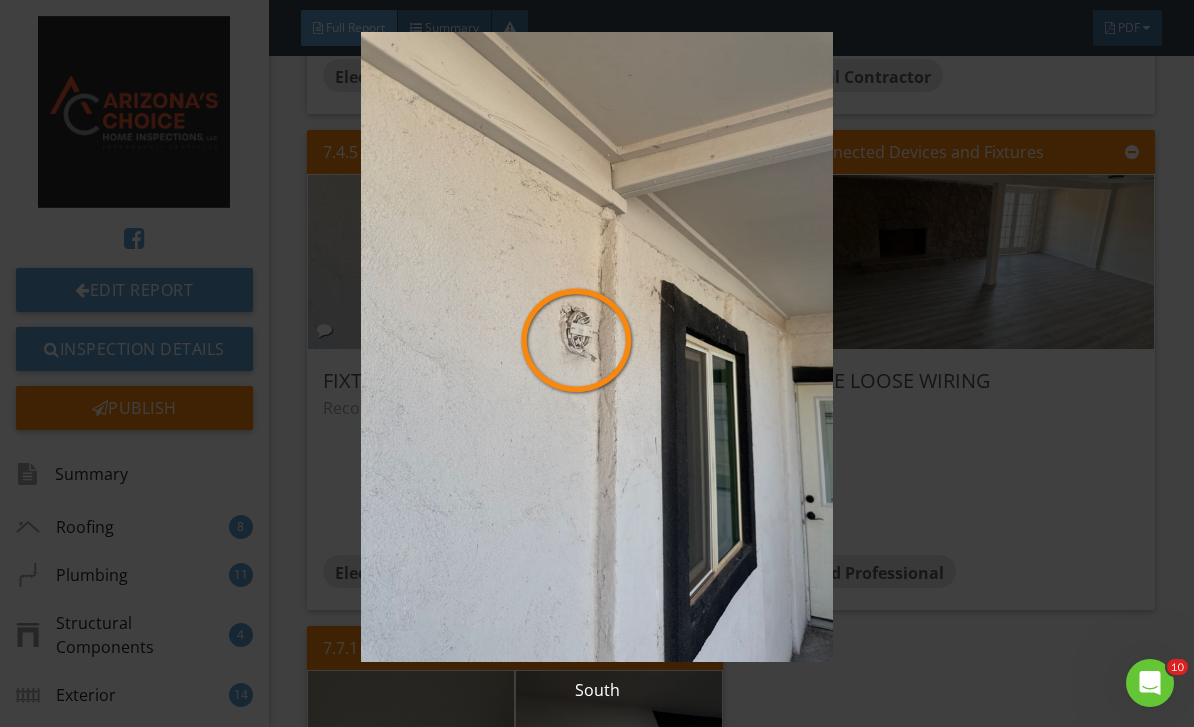 click at bounding box center [597, 347] 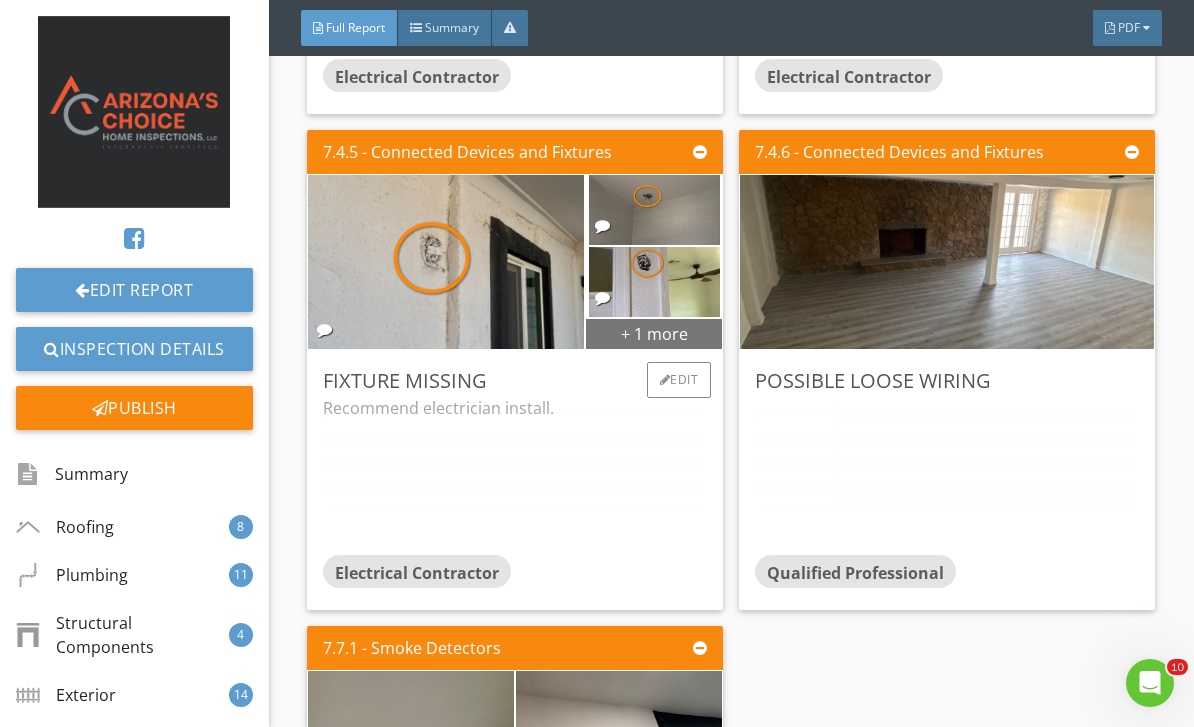click on "+ 1 more" at bounding box center (654, 333) 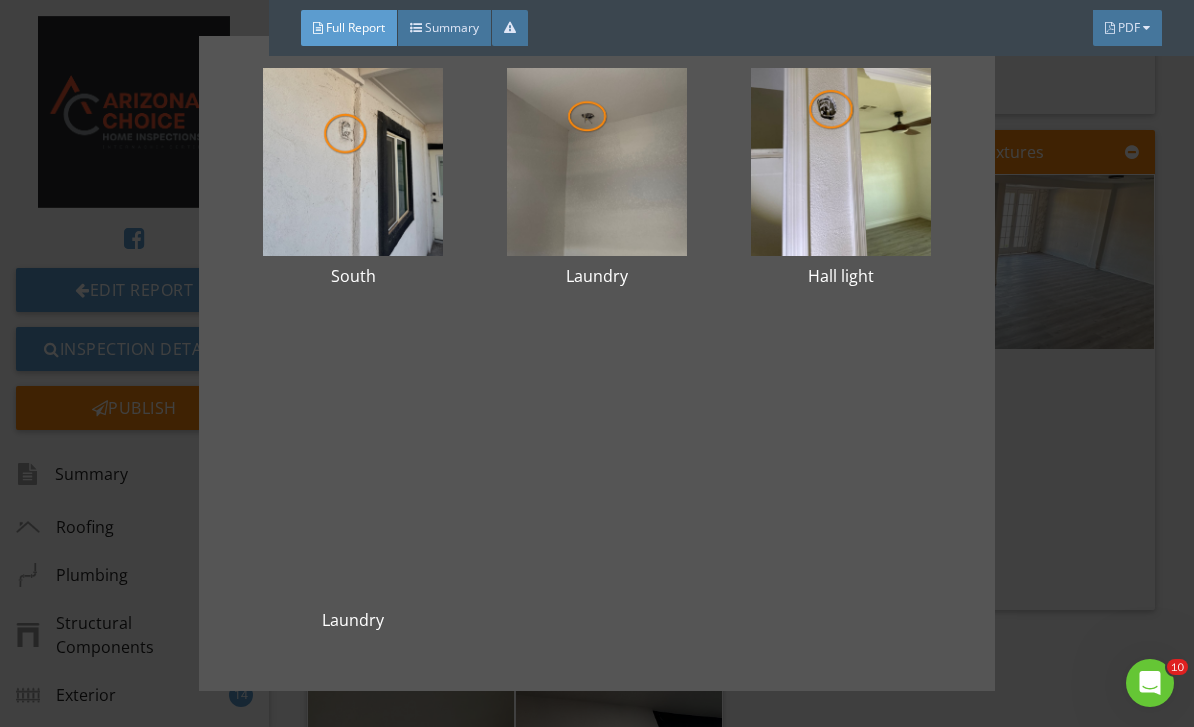 scroll, scrollTop: 87, scrollLeft: 0, axis: vertical 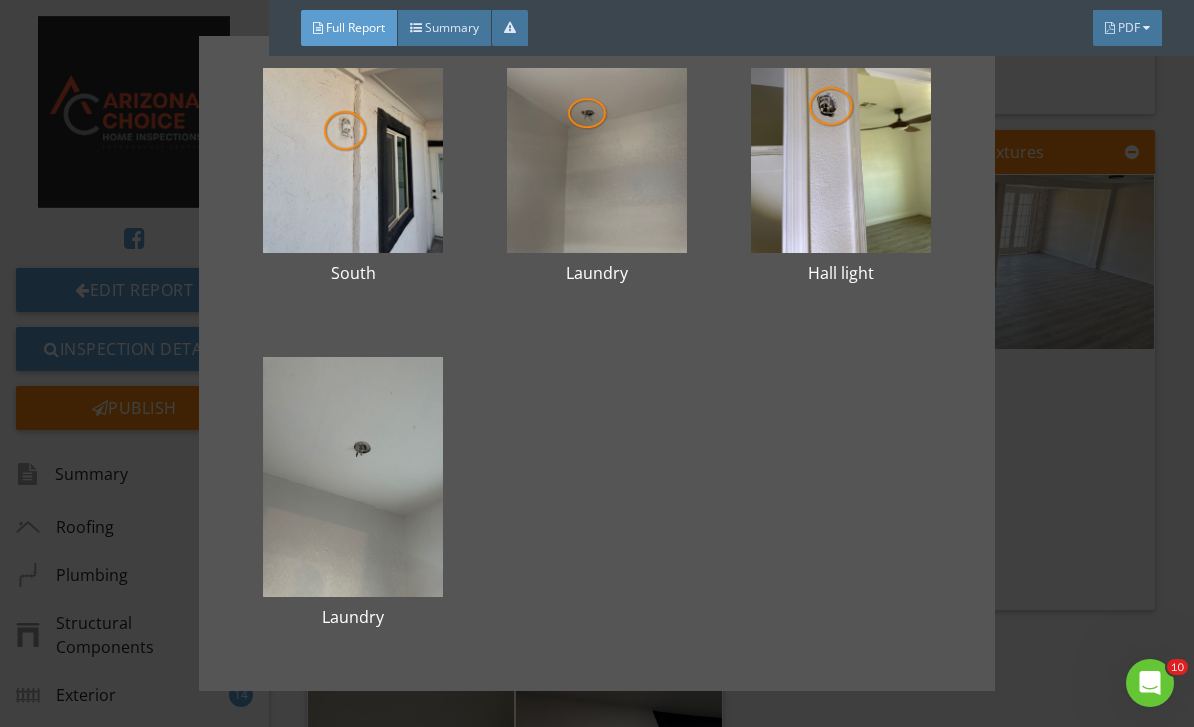 click on "South
Laundry
Hall light
Laundry" at bounding box center (597, 363) 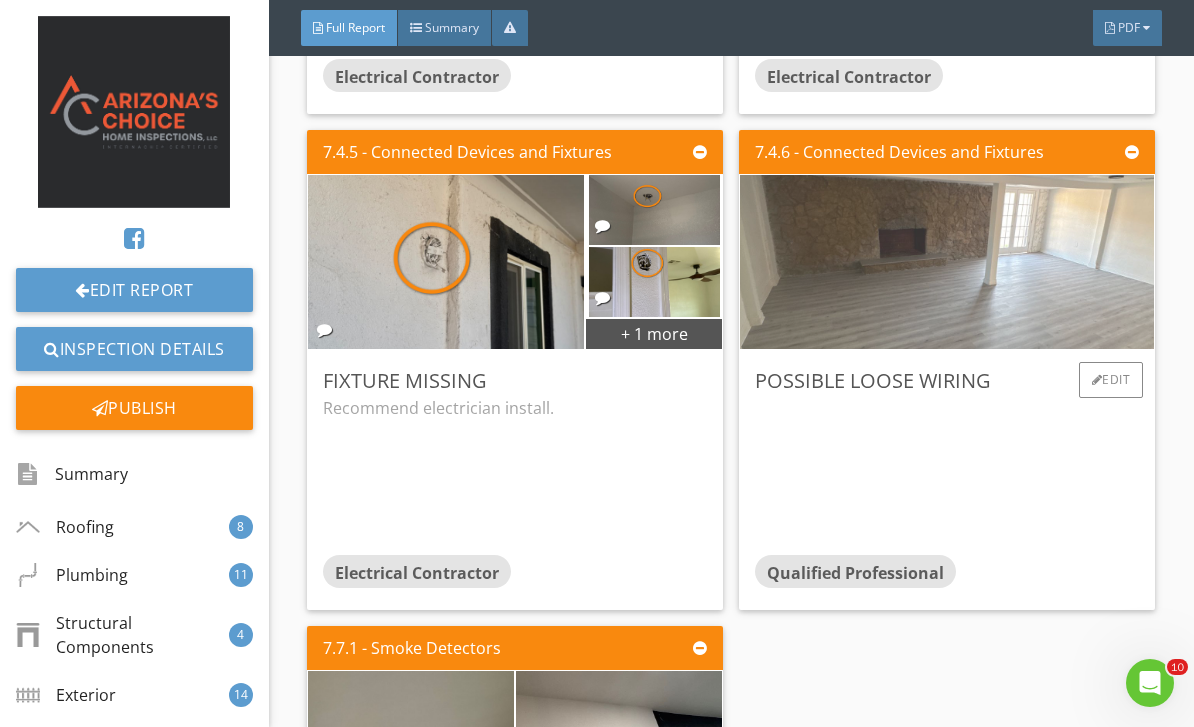 click at bounding box center [947, 262] 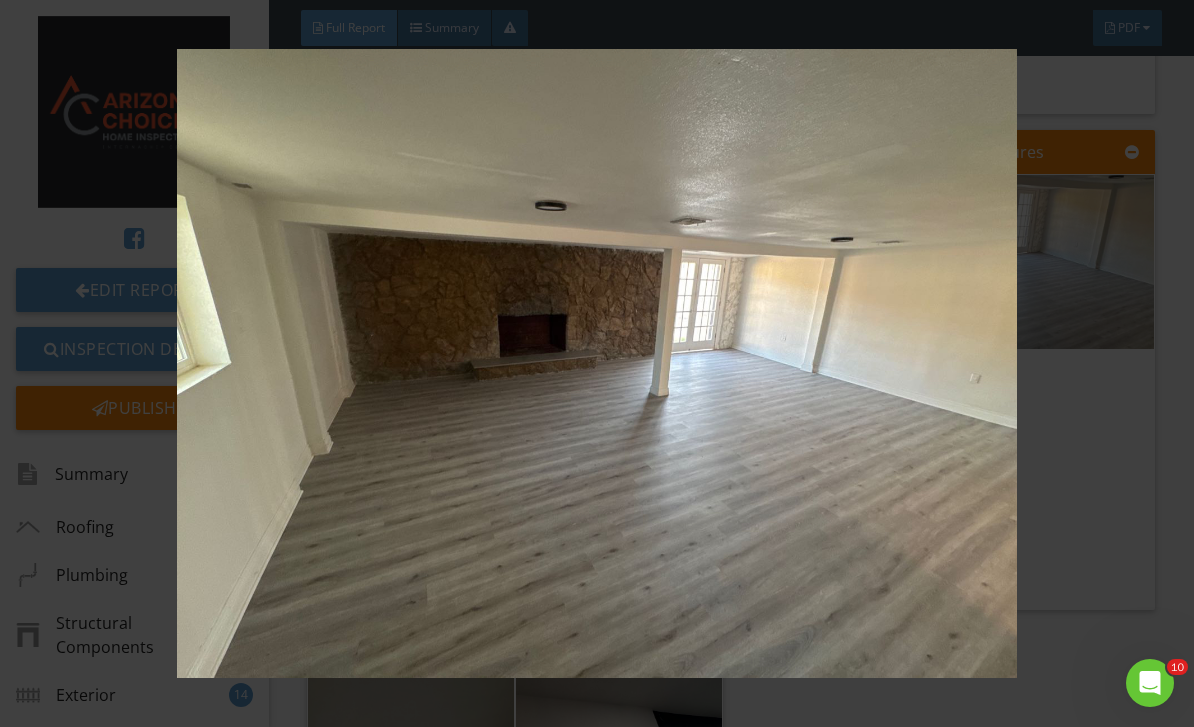 click at bounding box center (597, 364) 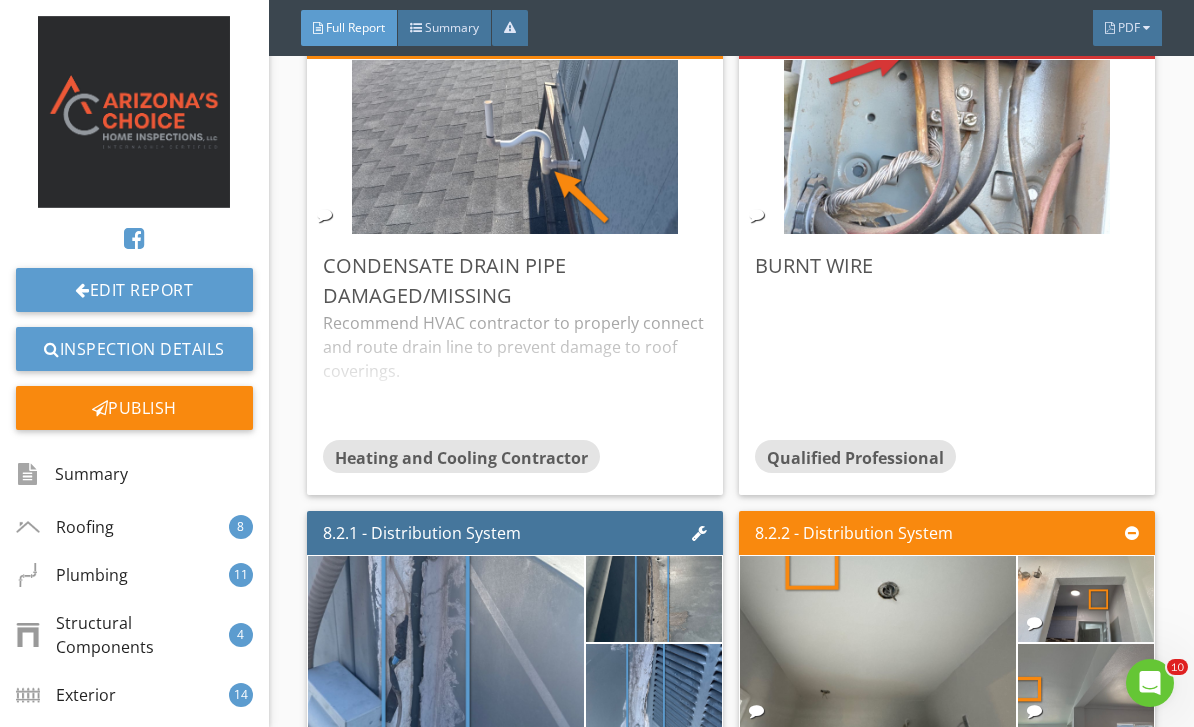 scroll, scrollTop: 17028, scrollLeft: 0, axis: vertical 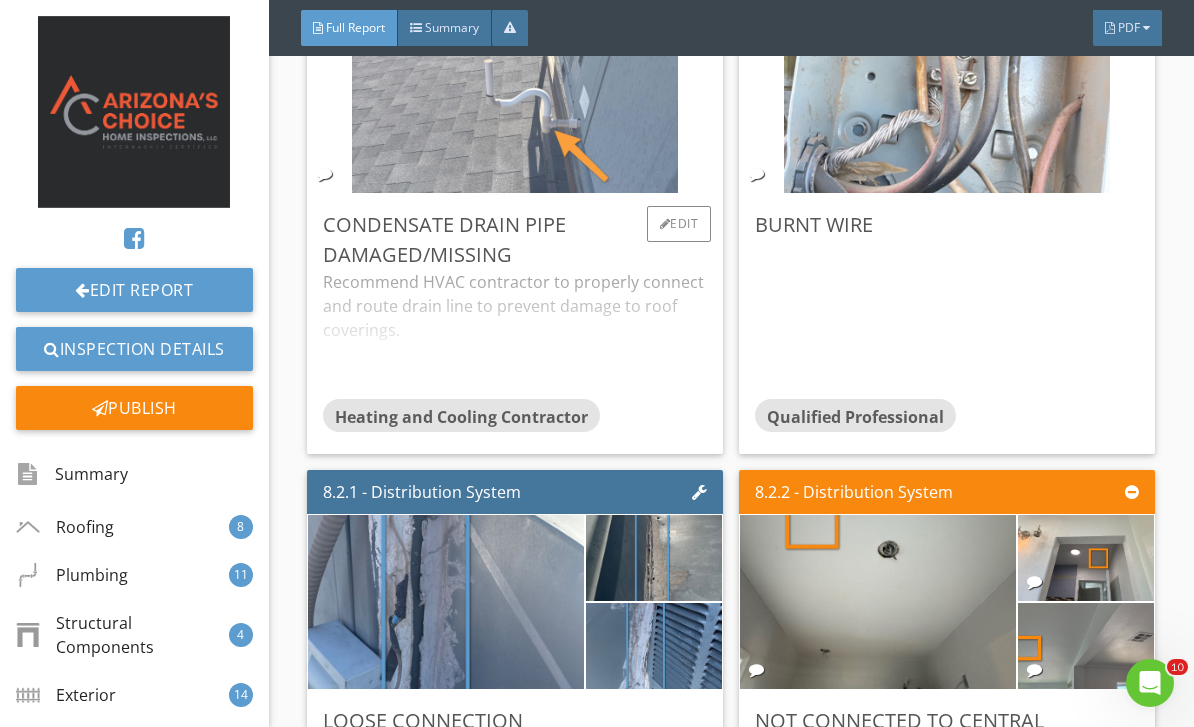 click at bounding box center (515, 106) 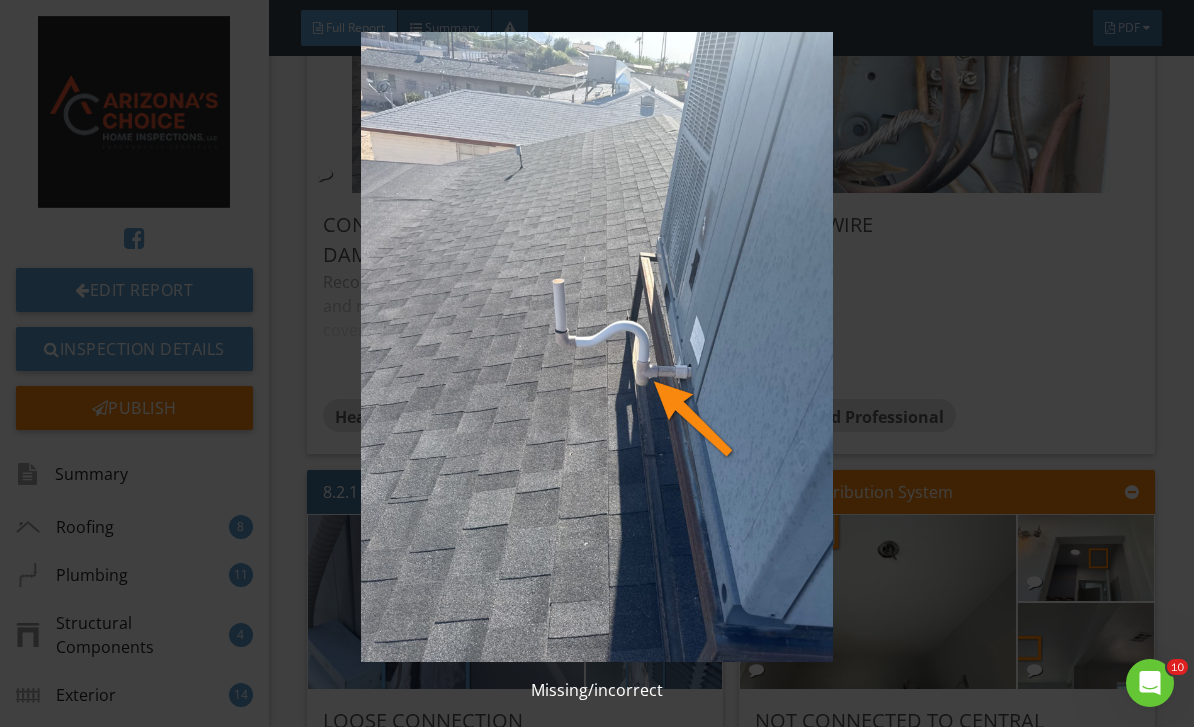 click at bounding box center (597, 347) 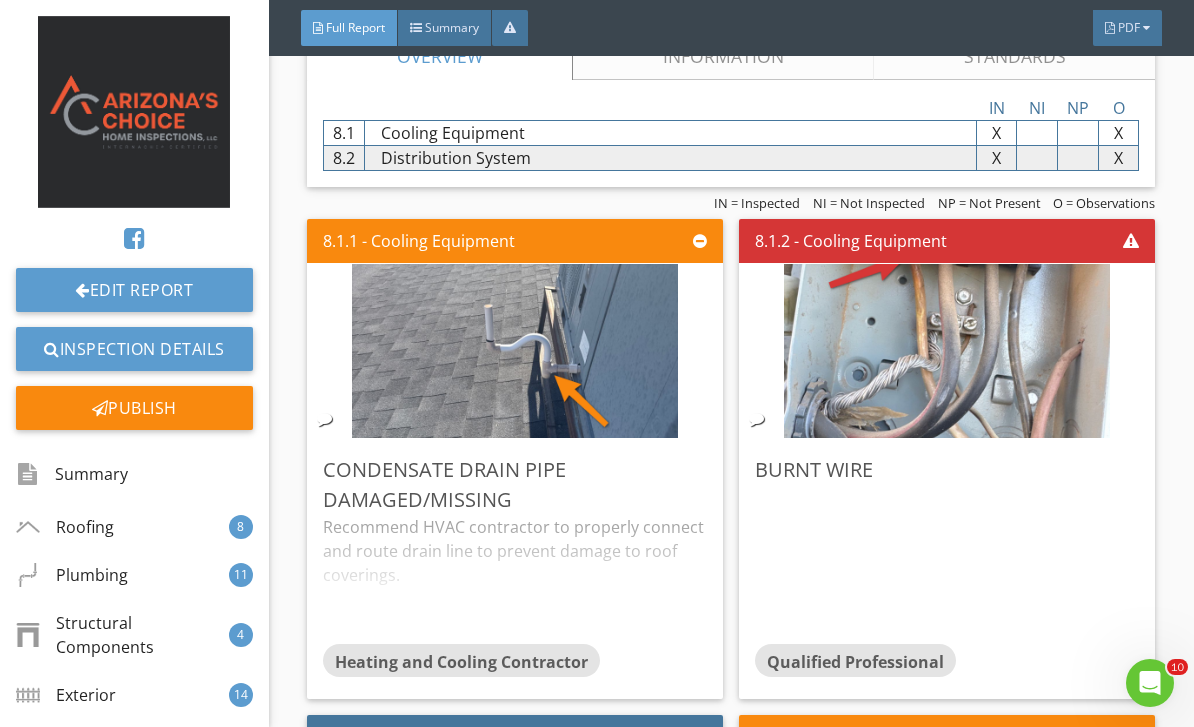 scroll, scrollTop: 16782, scrollLeft: 0, axis: vertical 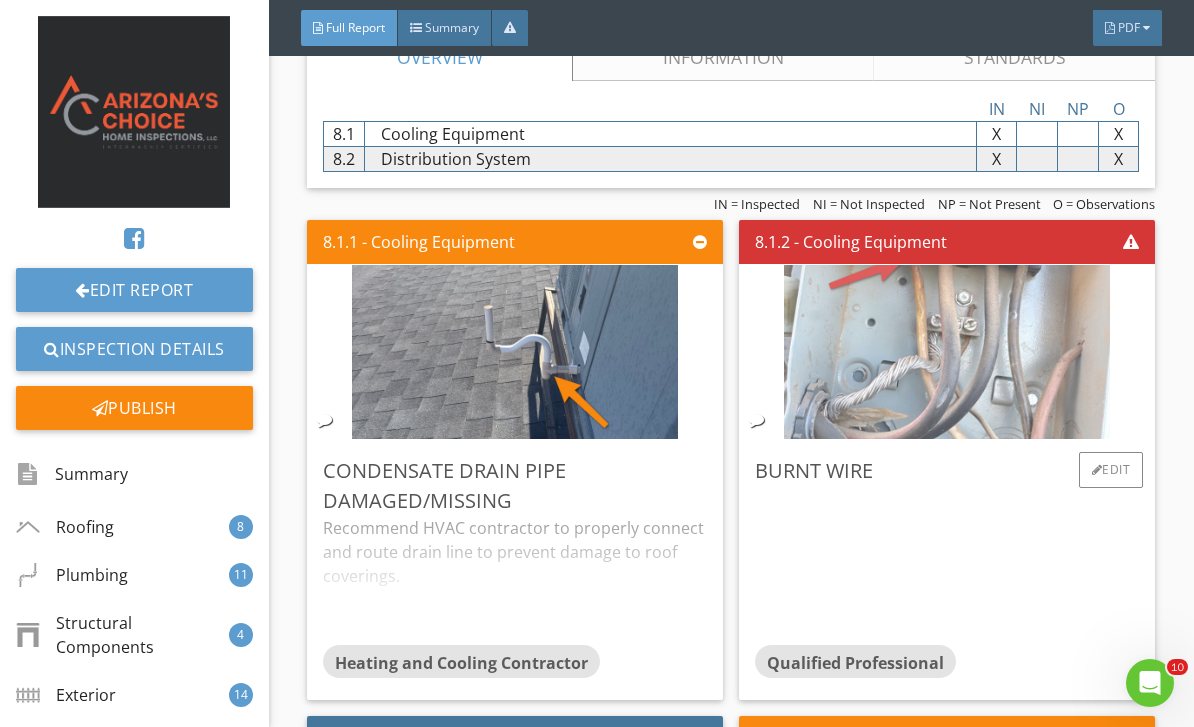 click at bounding box center [947, 352] 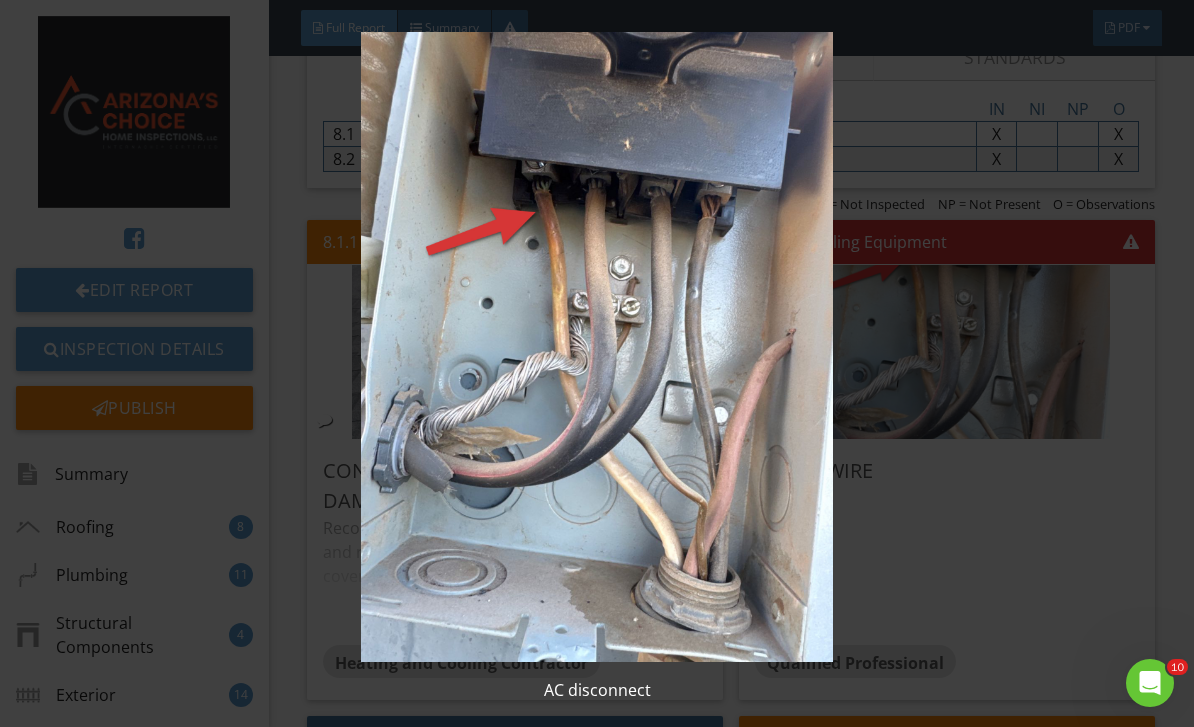 click at bounding box center (597, 347) 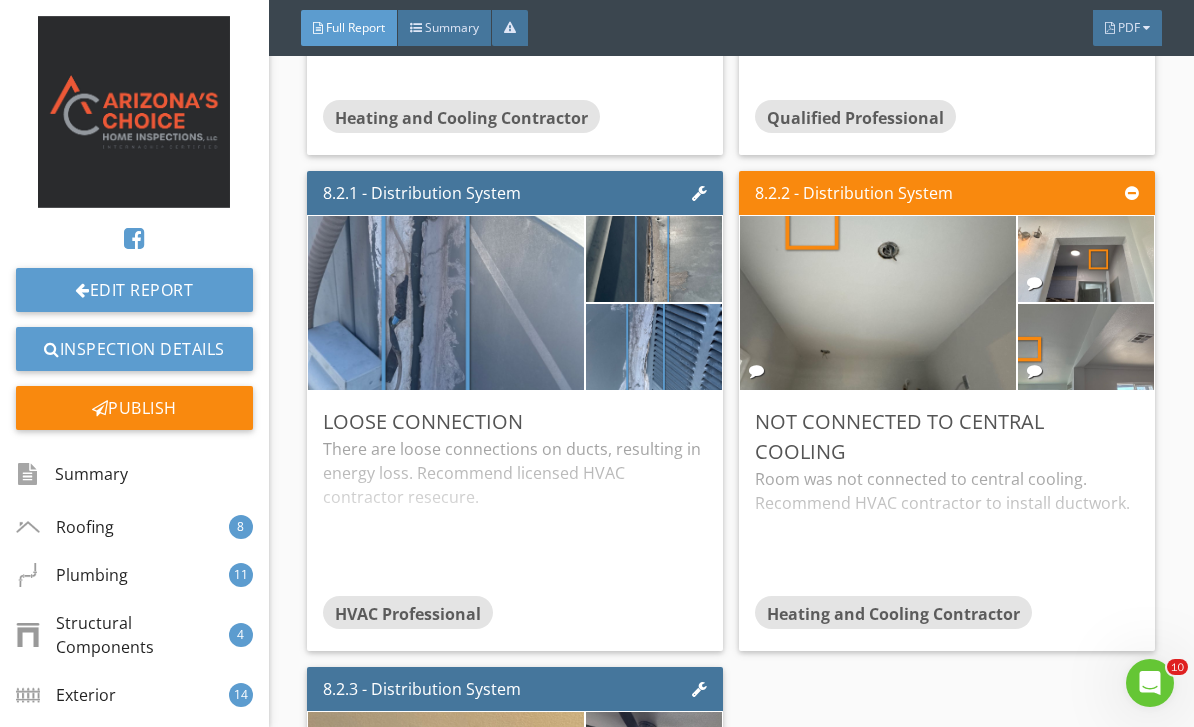 scroll, scrollTop: 17333, scrollLeft: 0, axis: vertical 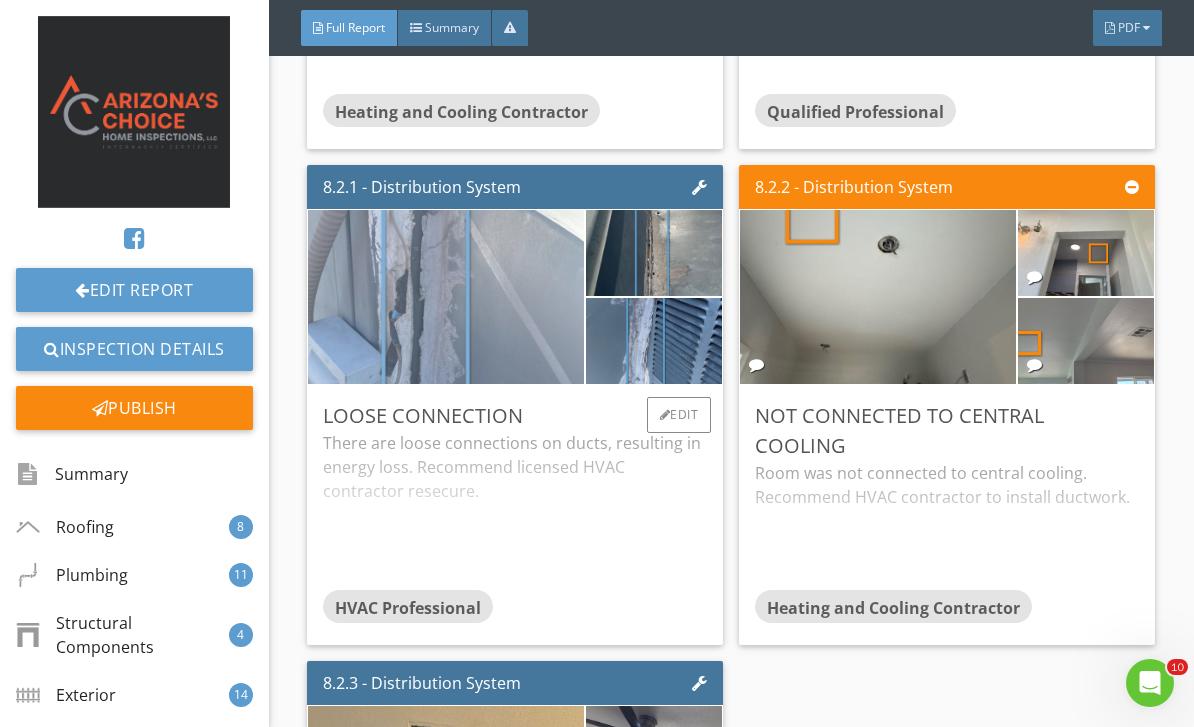 click at bounding box center [446, 297] 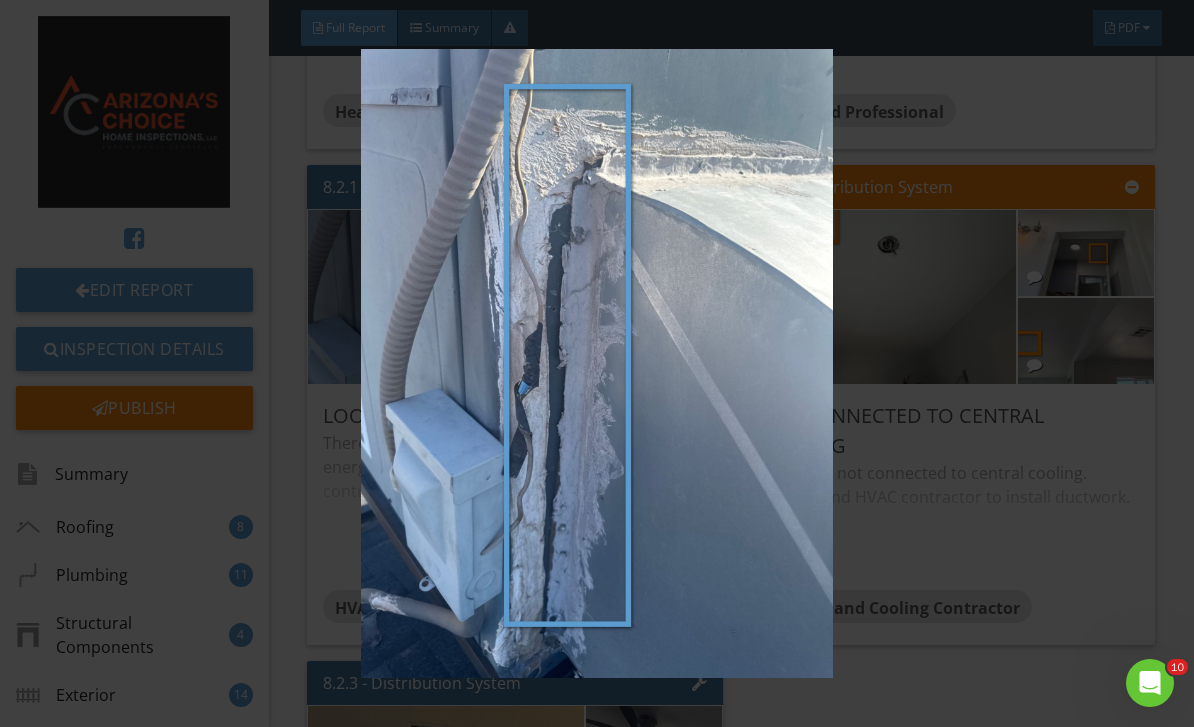 click at bounding box center [597, 364] 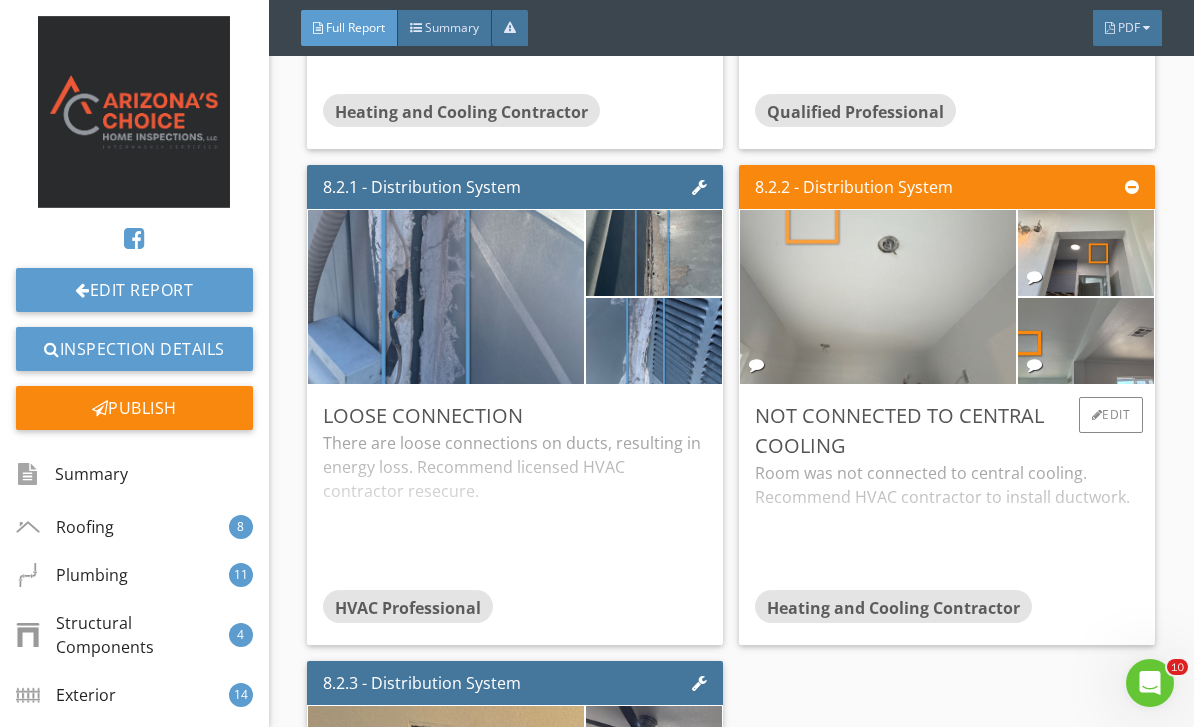 click at bounding box center [878, 297] 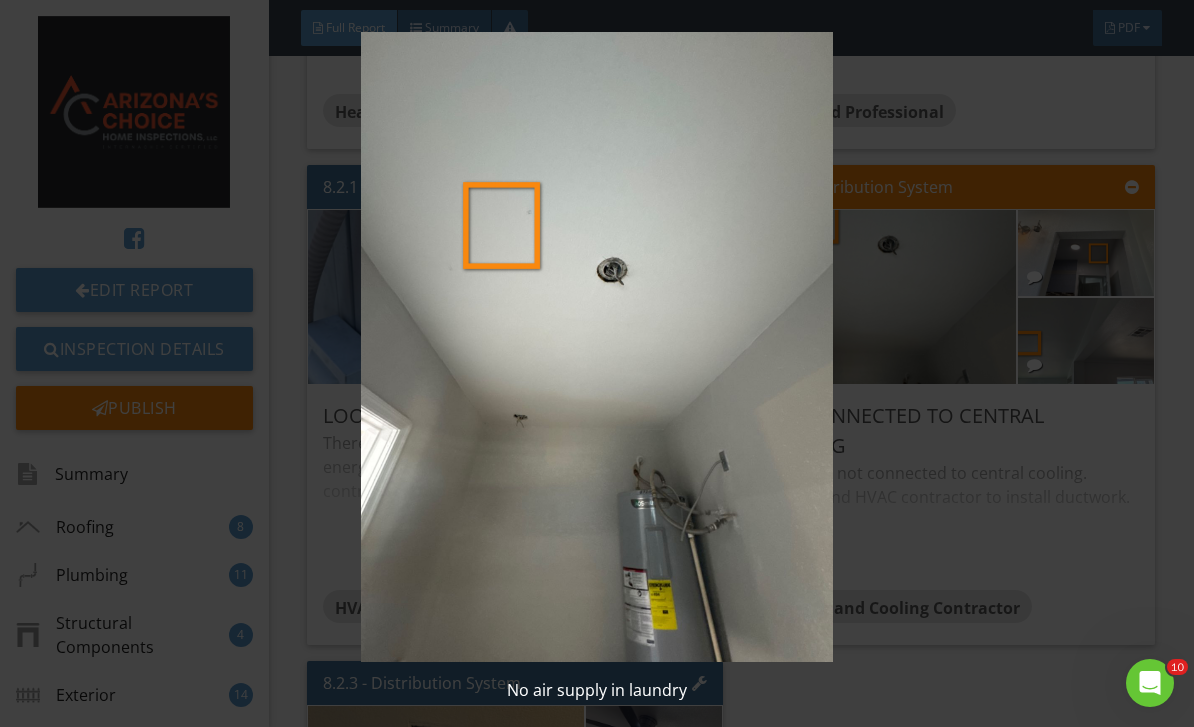 click at bounding box center [597, 347] 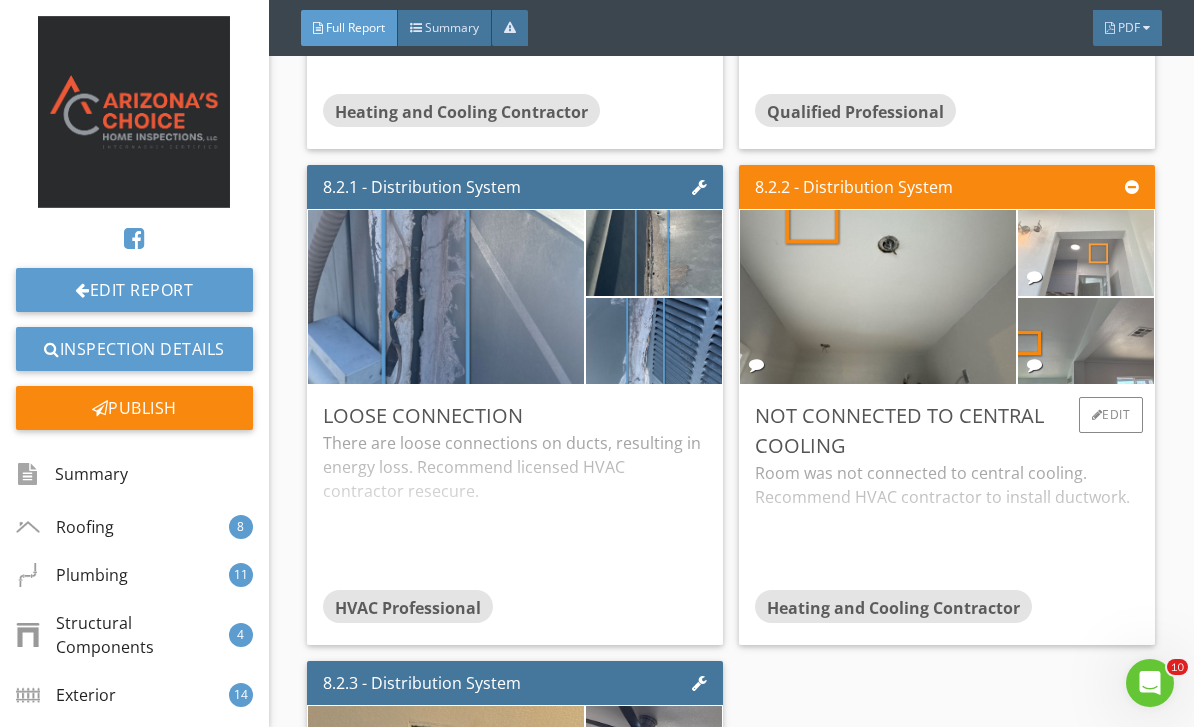 click at bounding box center (1086, 253) 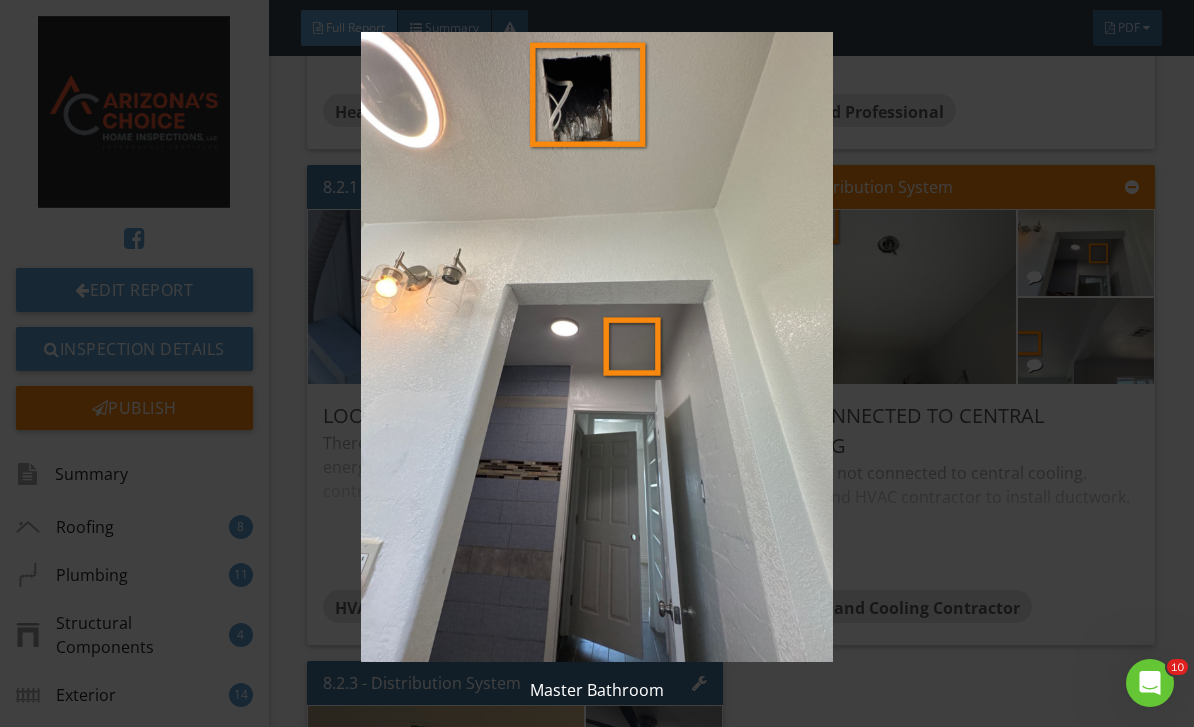 click at bounding box center [597, 347] 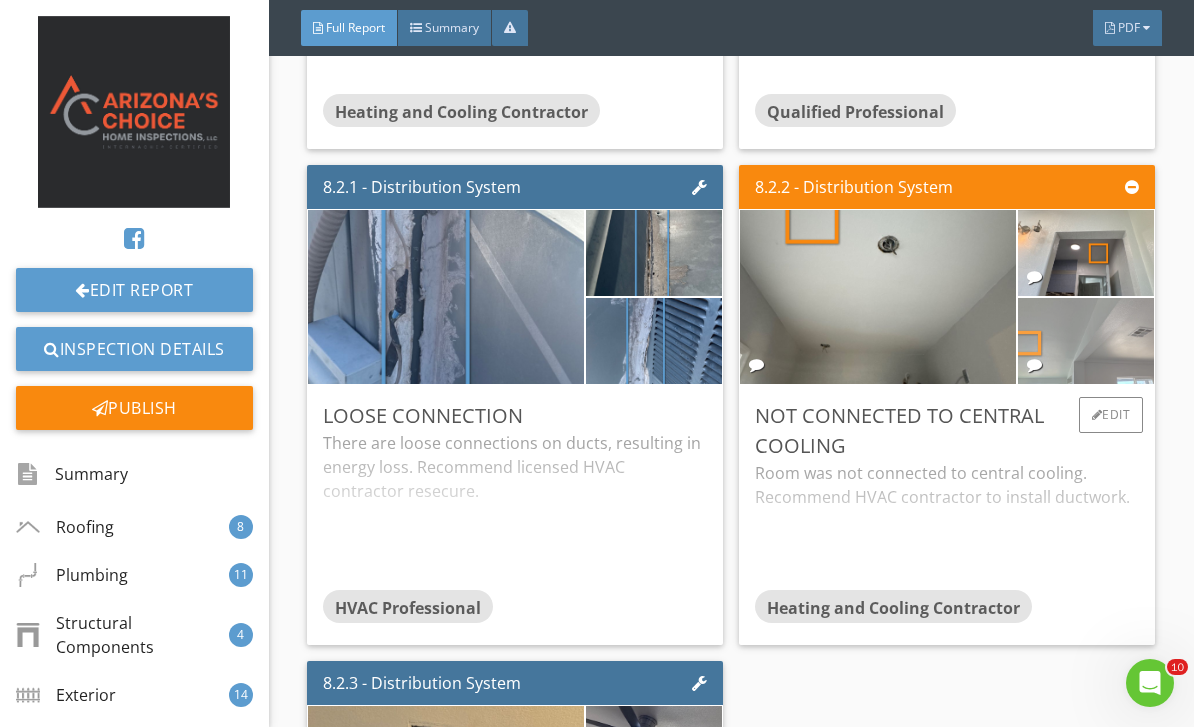 click at bounding box center [1086, 341] 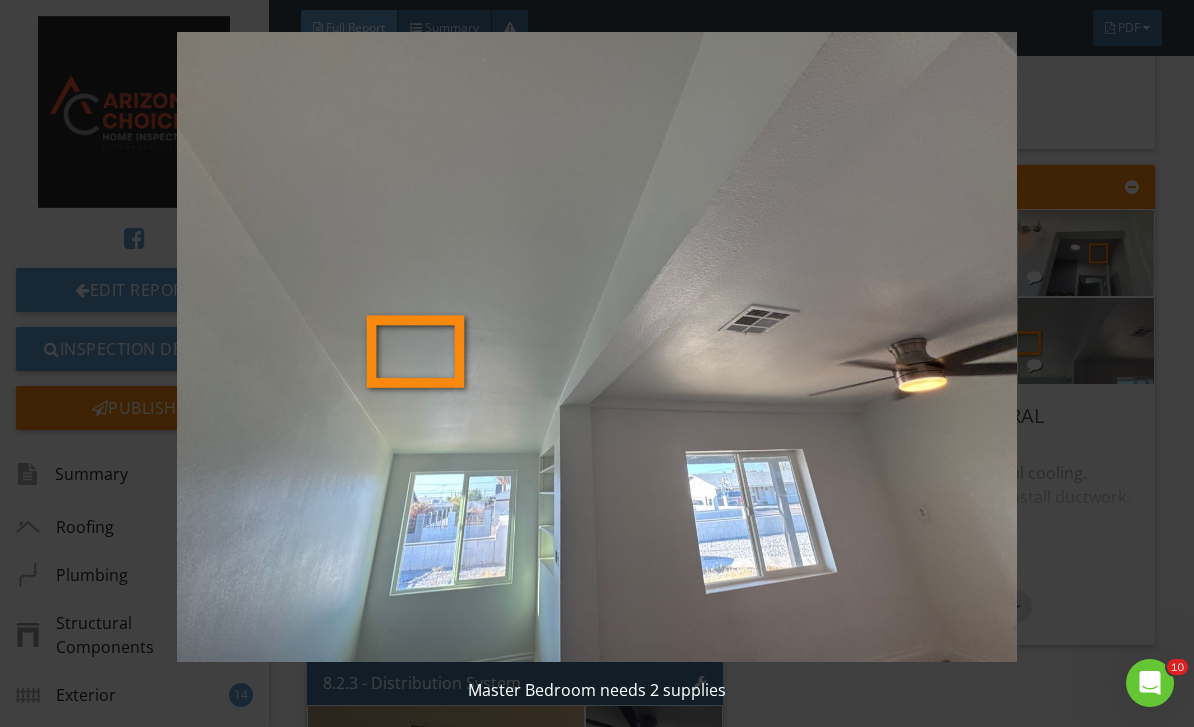 click at bounding box center (597, 347) 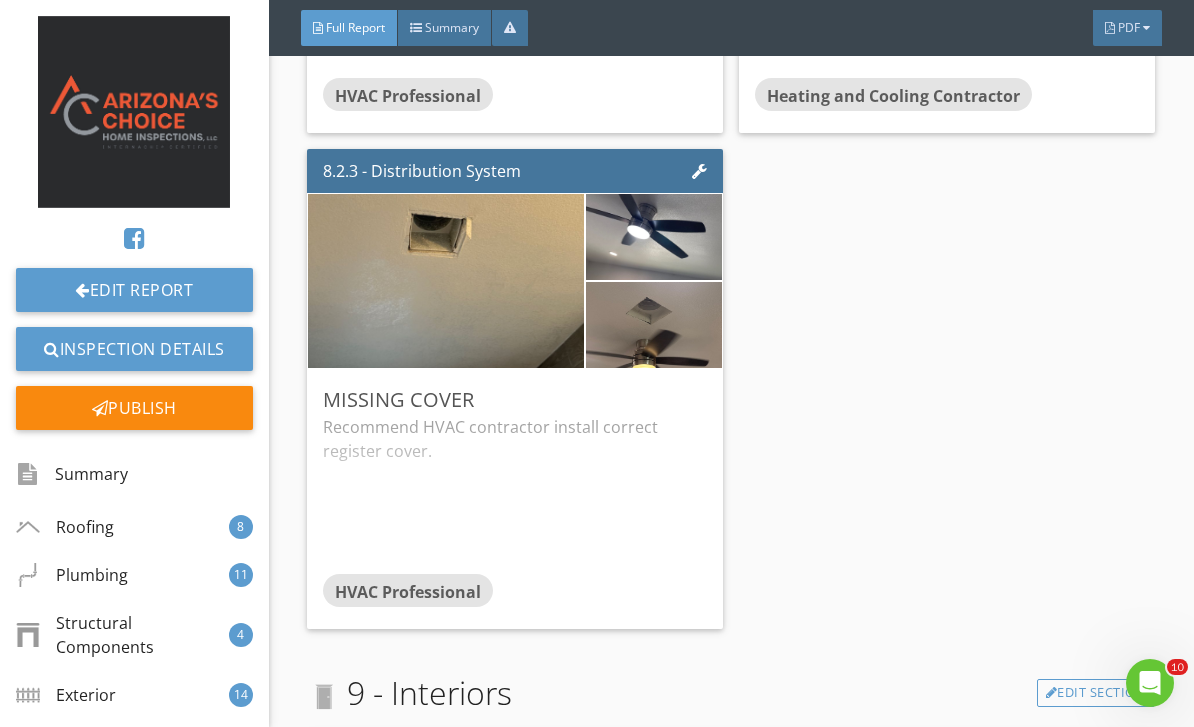 scroll, scrollTop: 17857, scrollLeft: 0, axis: vertical 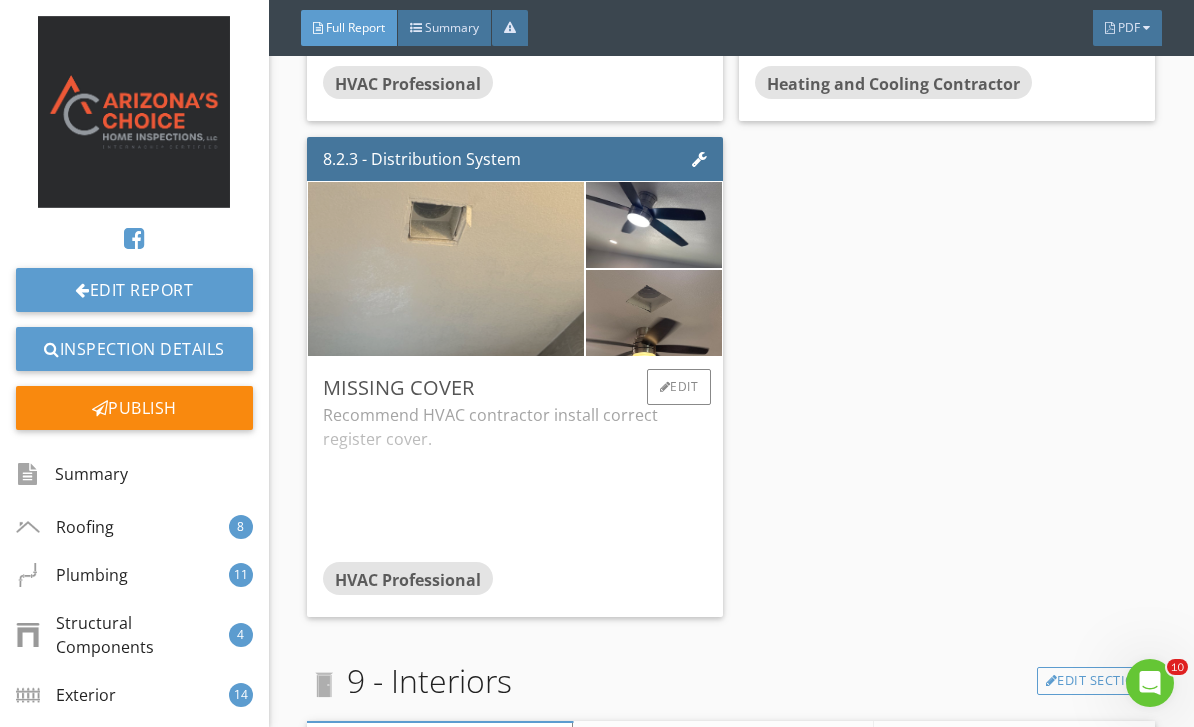 click at bounding box center (446, 269) 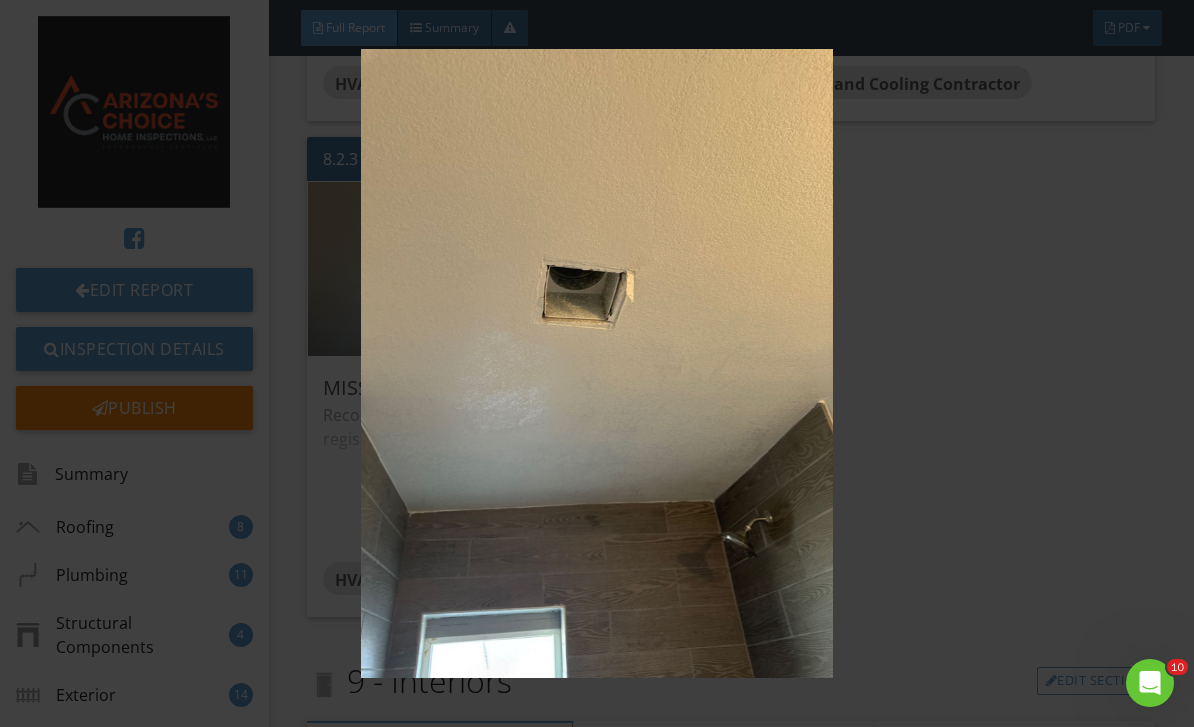 click at bounding box center [597, 364] 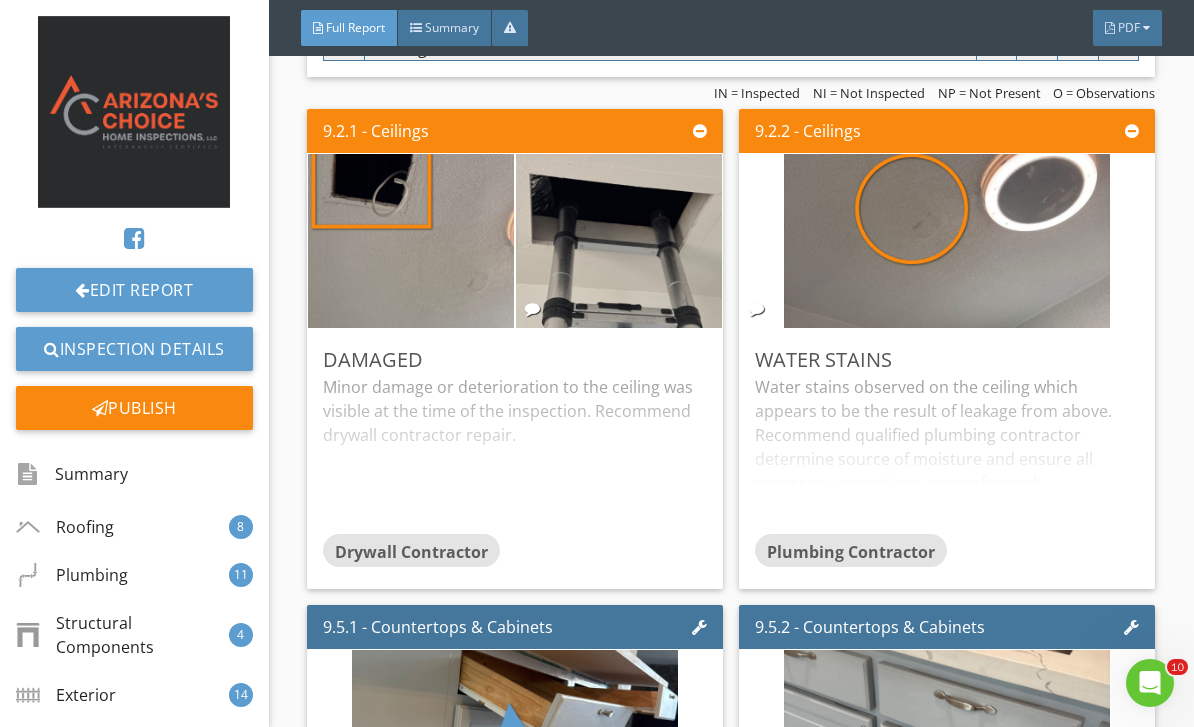 scroll, scrollTop: 18836, scrollLeft: 0, axis: vertical 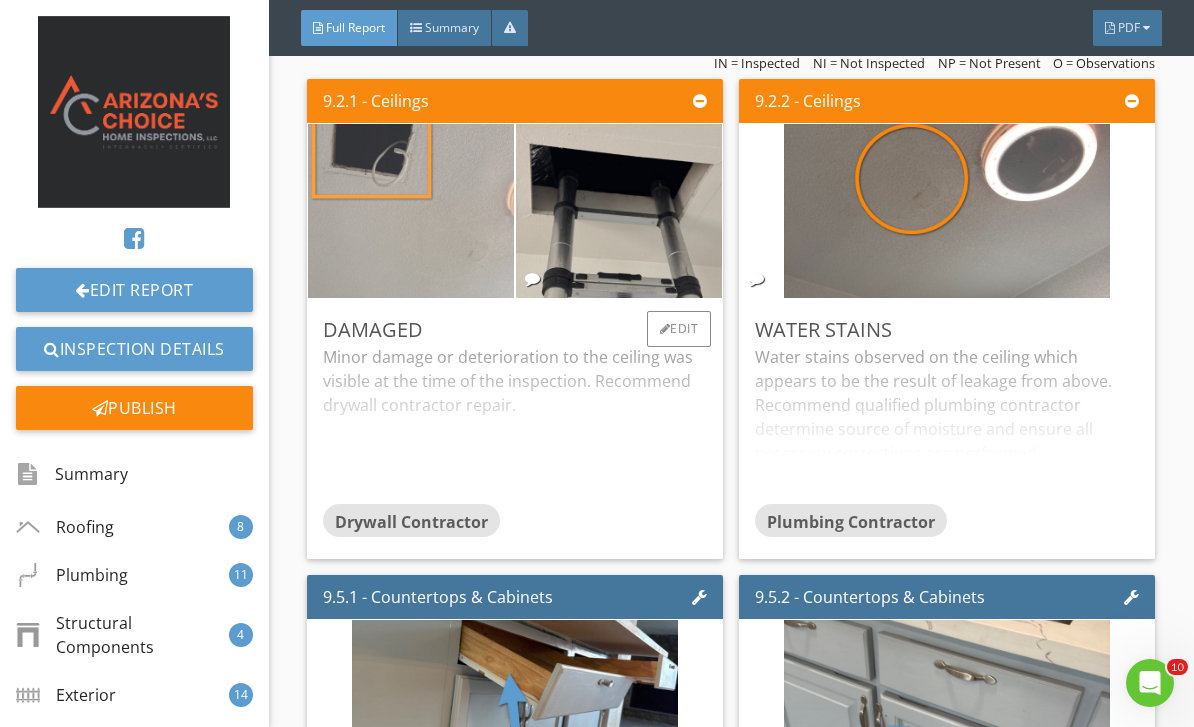 click at bounding box center (411, 211) 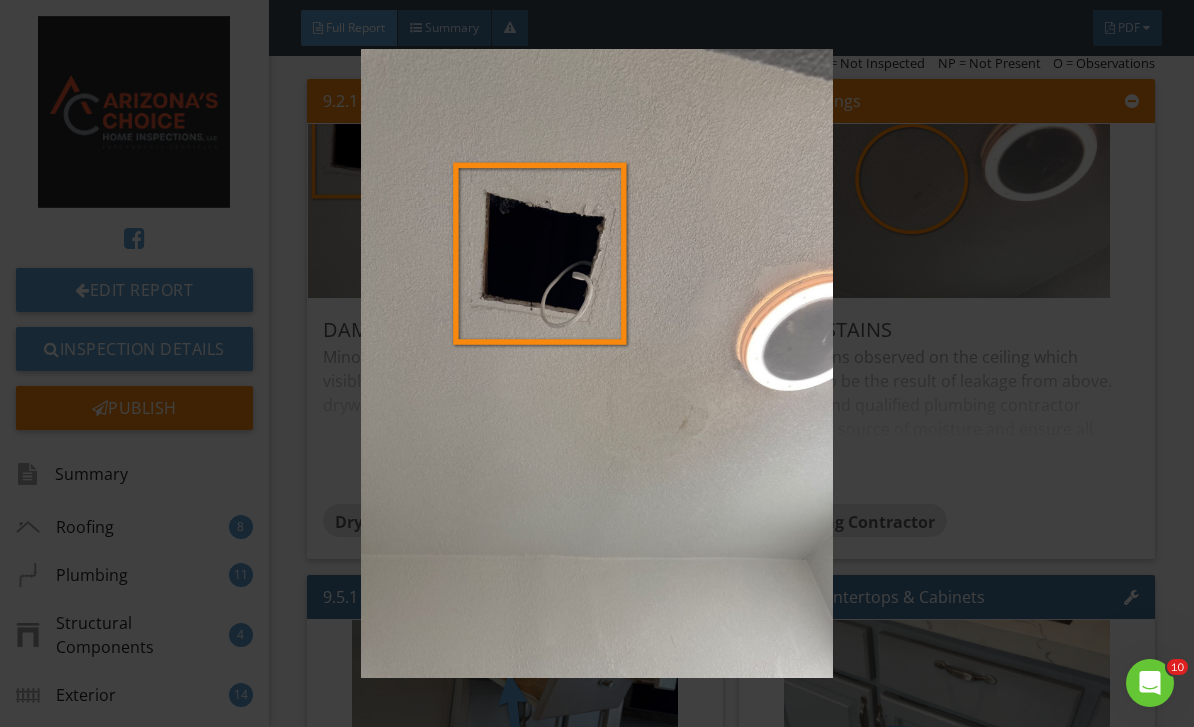 click at bounding box center [597, 364] 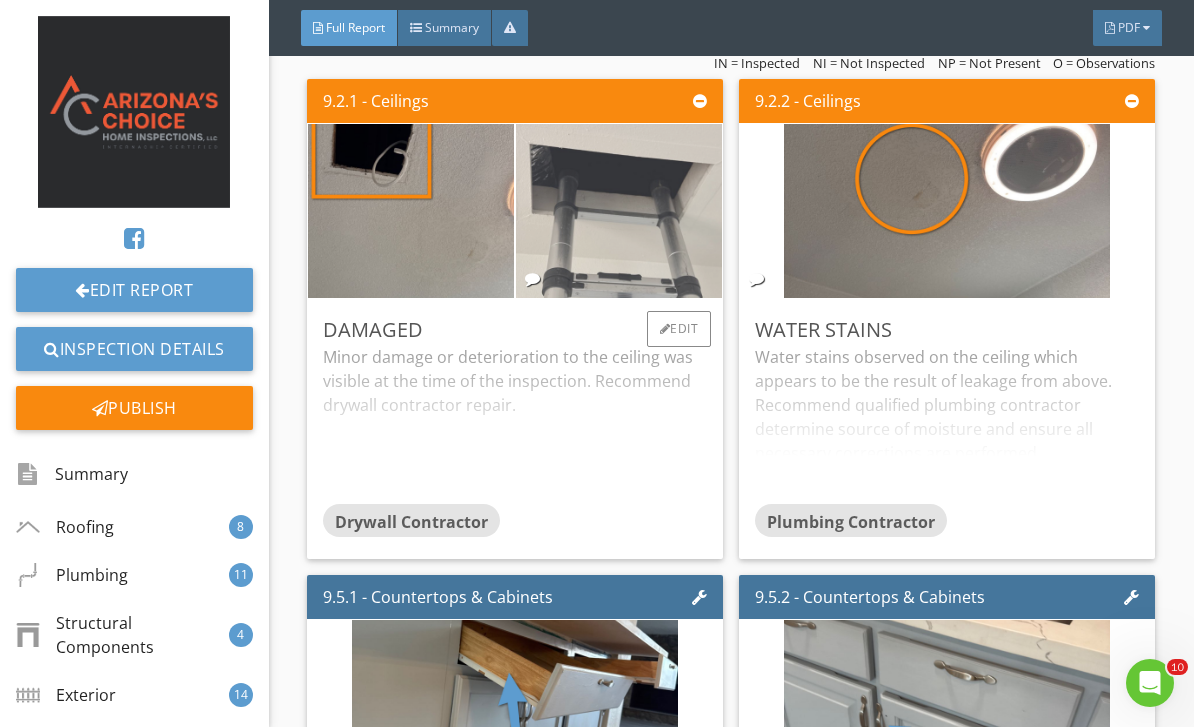 click at bounding box center (619, 211) 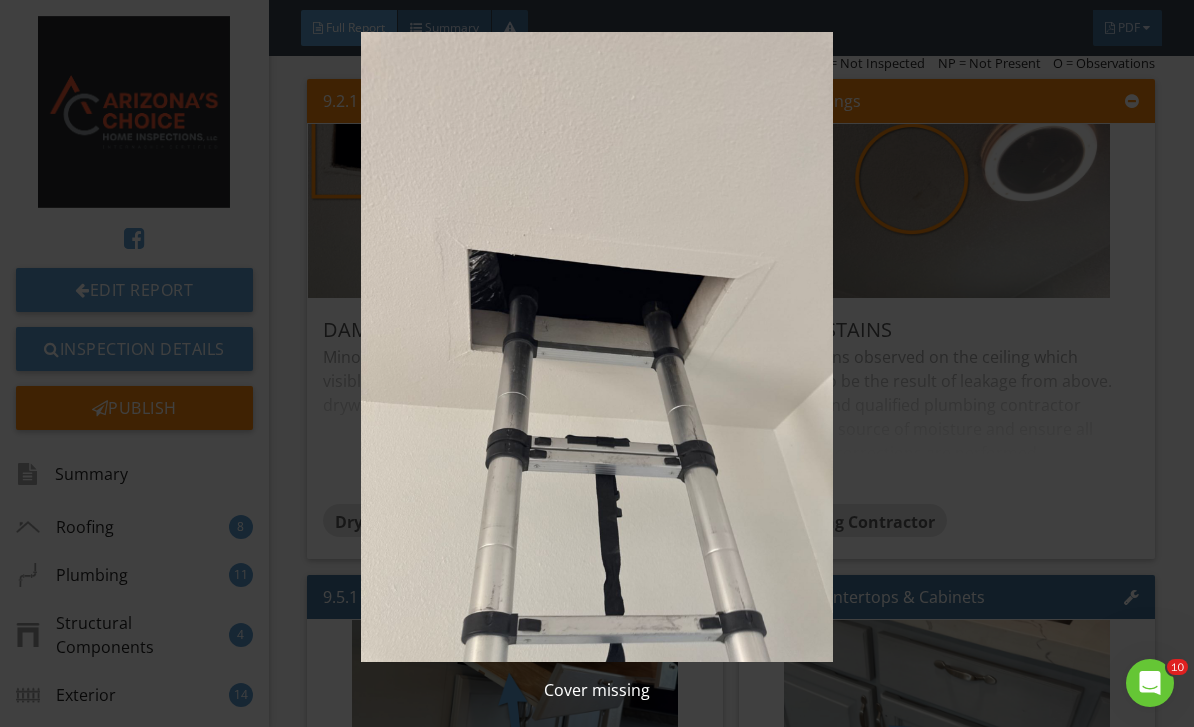 click at bounding box center [597, 347] 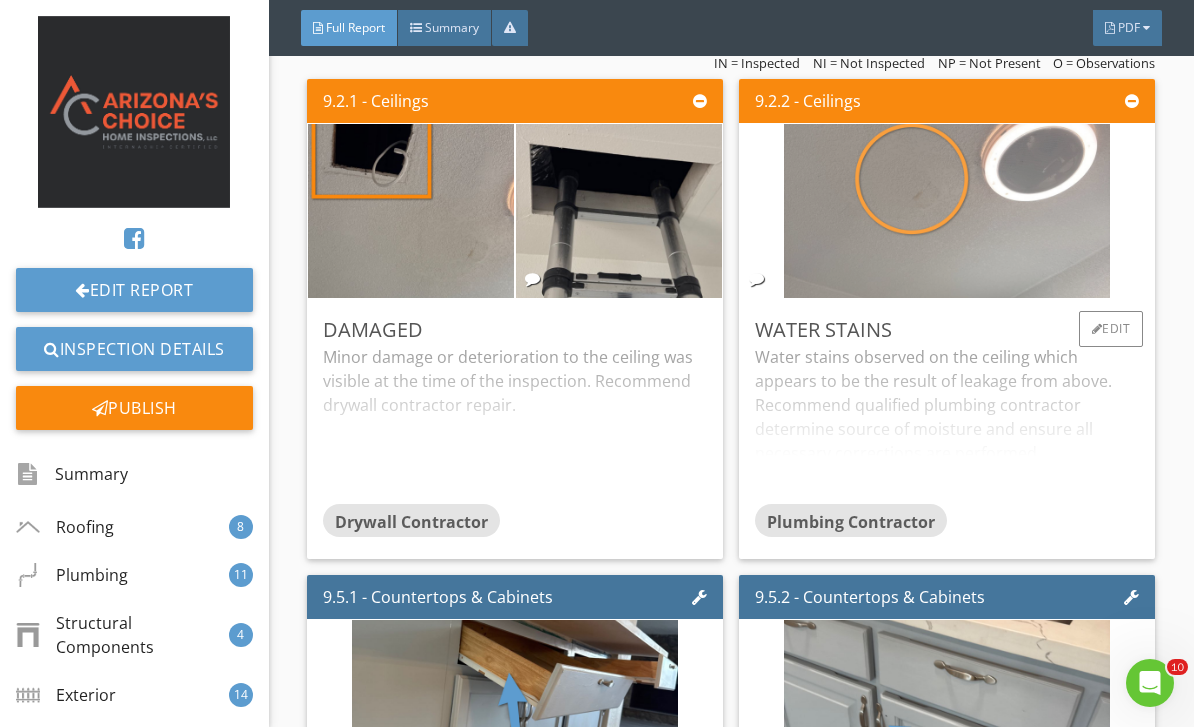 click at bounding box center (947, 211) 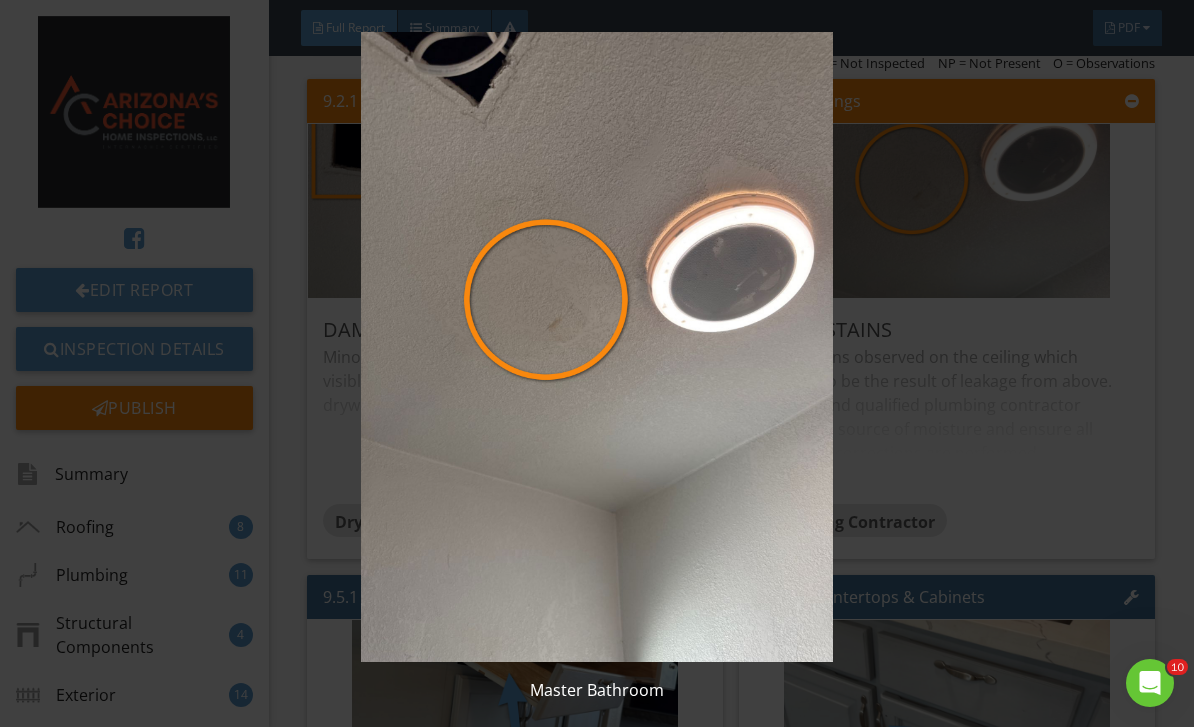 click at bounding box center (597, 347) 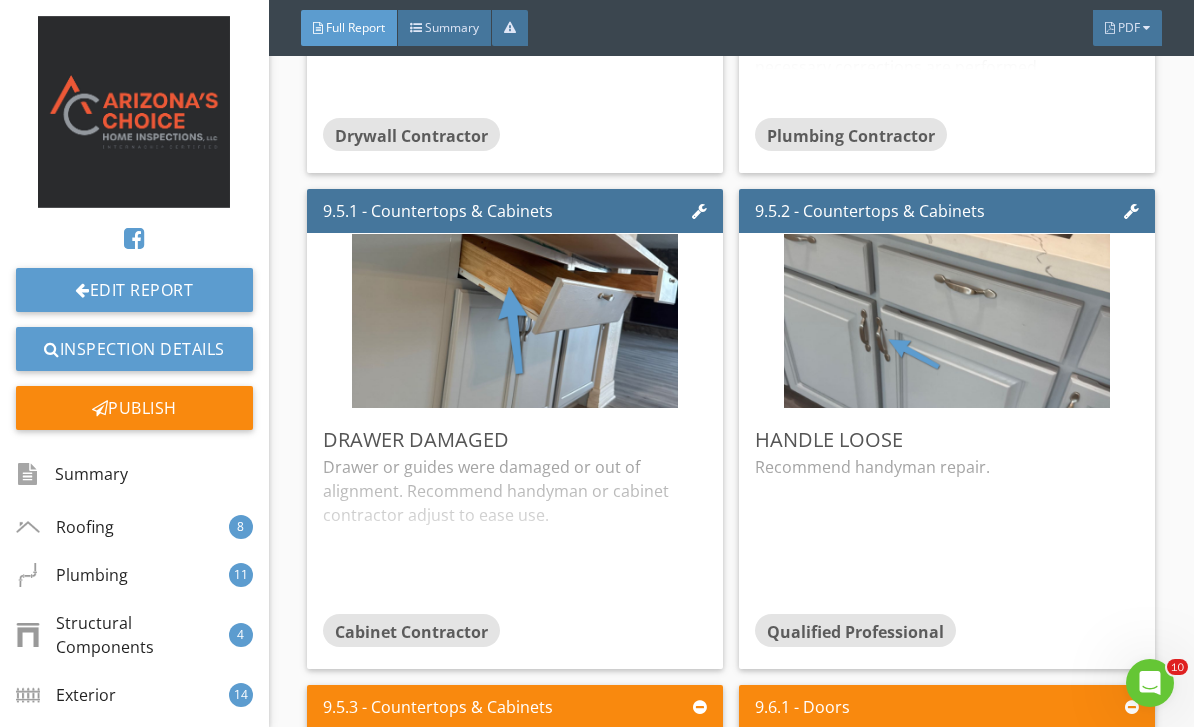 scroll, scrollTop: 19240, scrollLeft: 0, axis: vertical 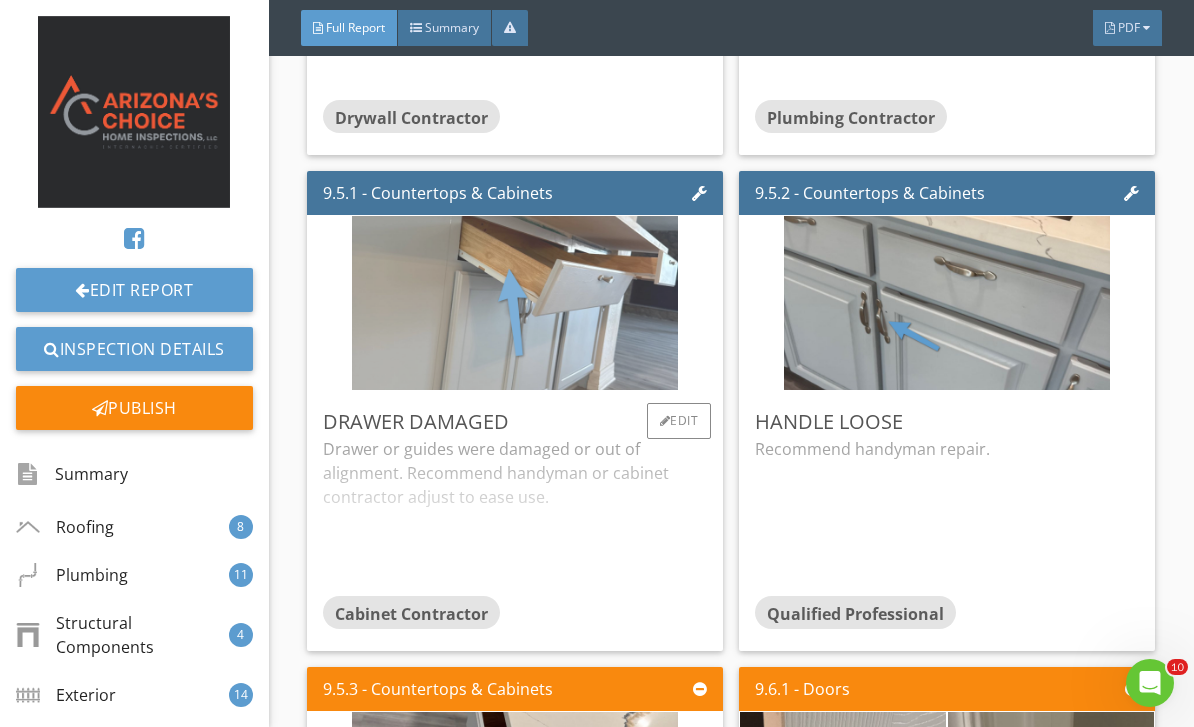 click at bounding box center (515, 303) 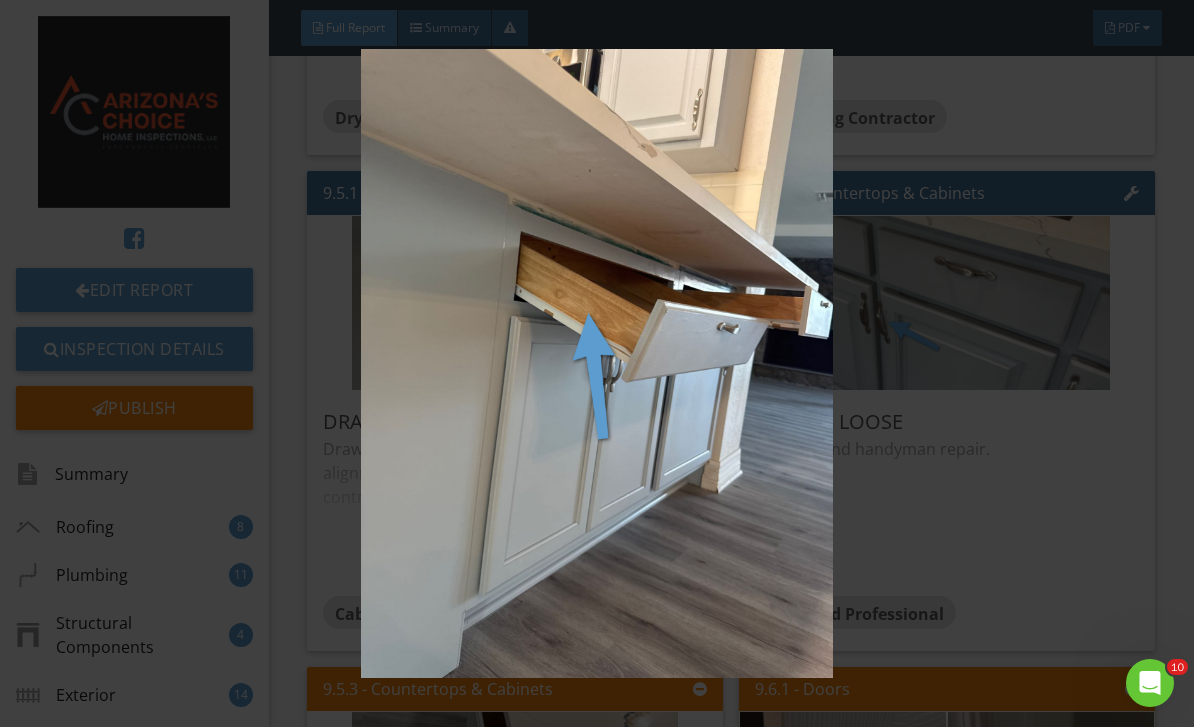 click at bounding box center [597, 364] 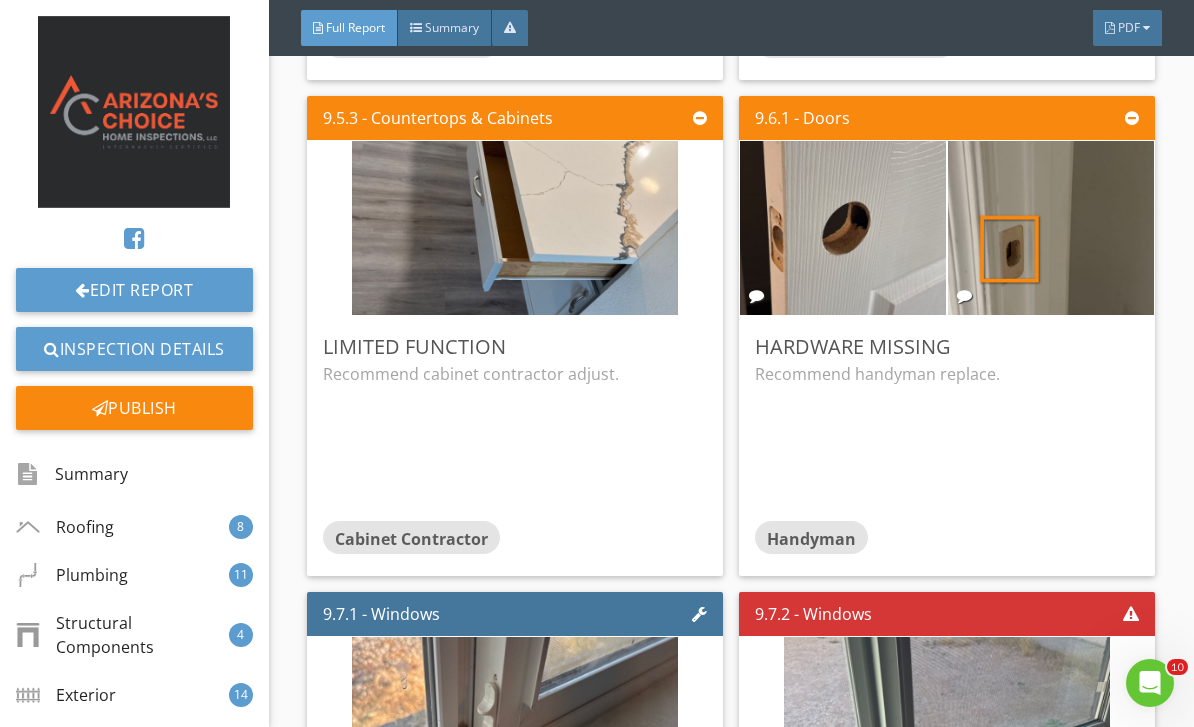 scroll, scrollTop: 19812, scrollLeft: 0, axis: vertical 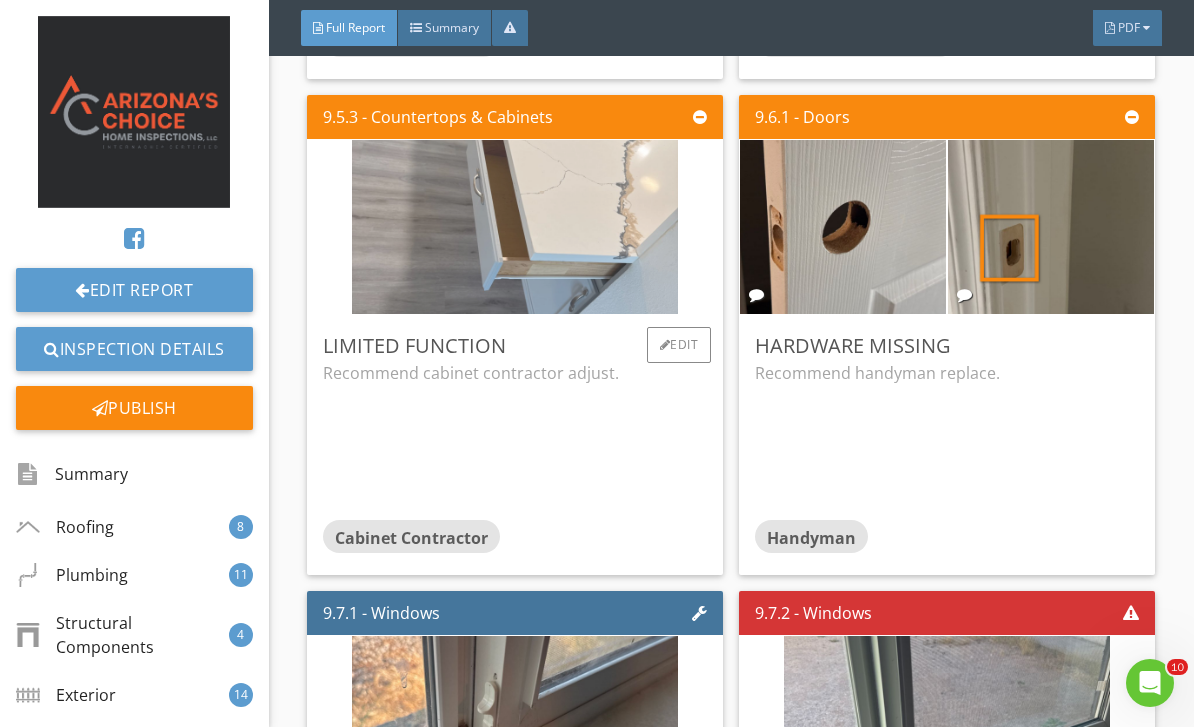 click at bounding box center [515, 227] 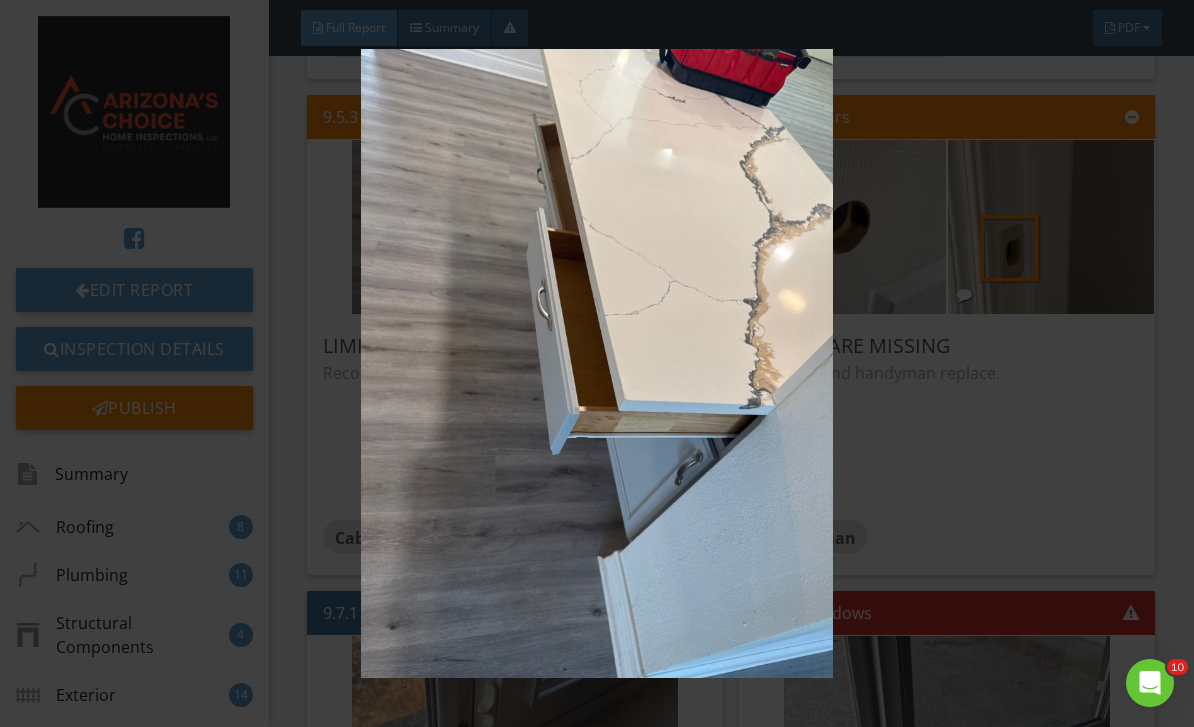 click at bounding box center (597, 364) 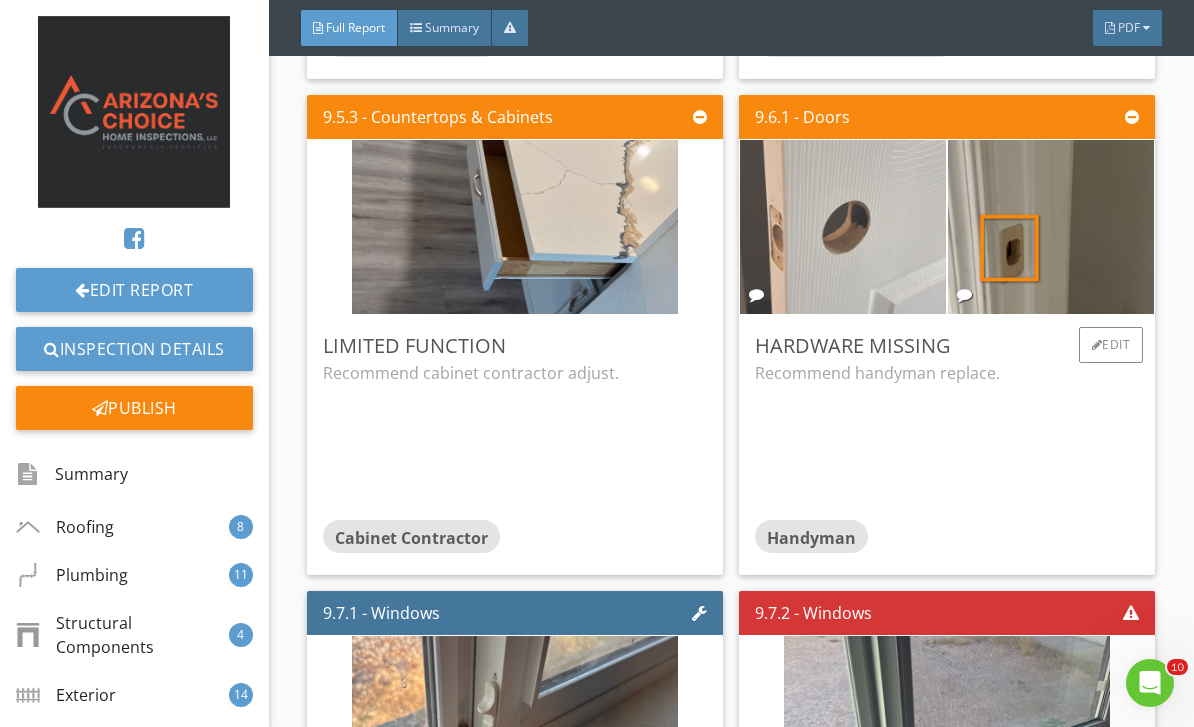 click at bounding box center [843, 227] 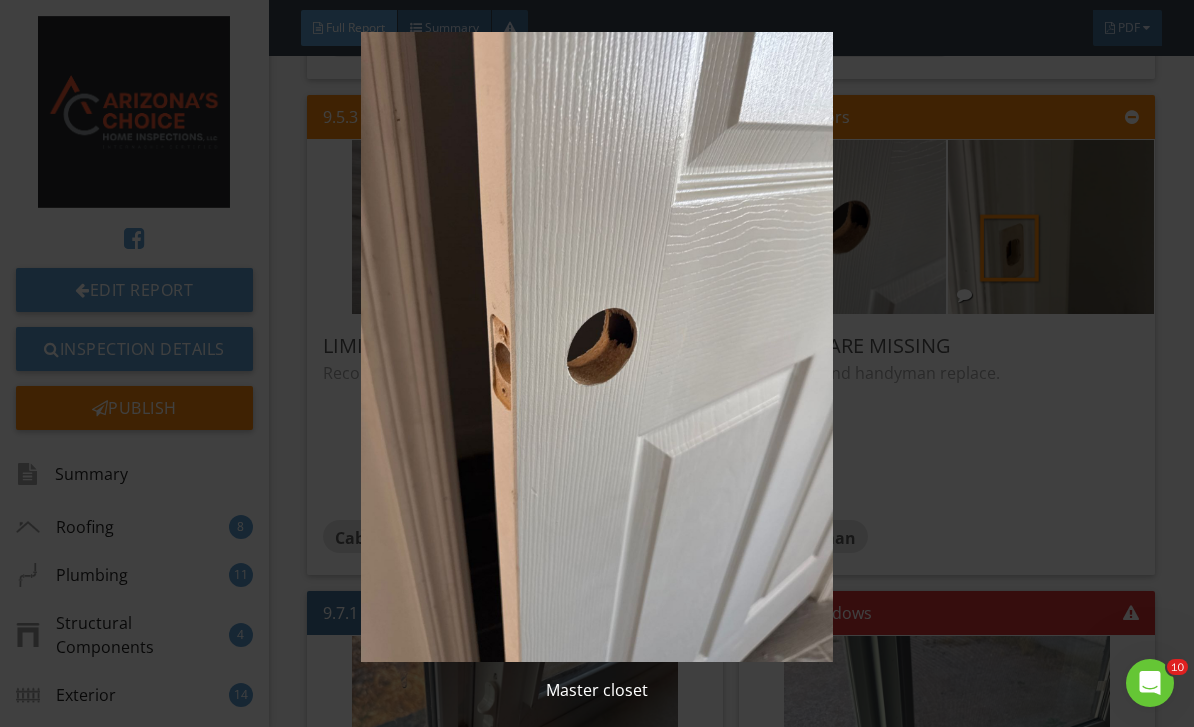 click at bounding box center (597, 347) 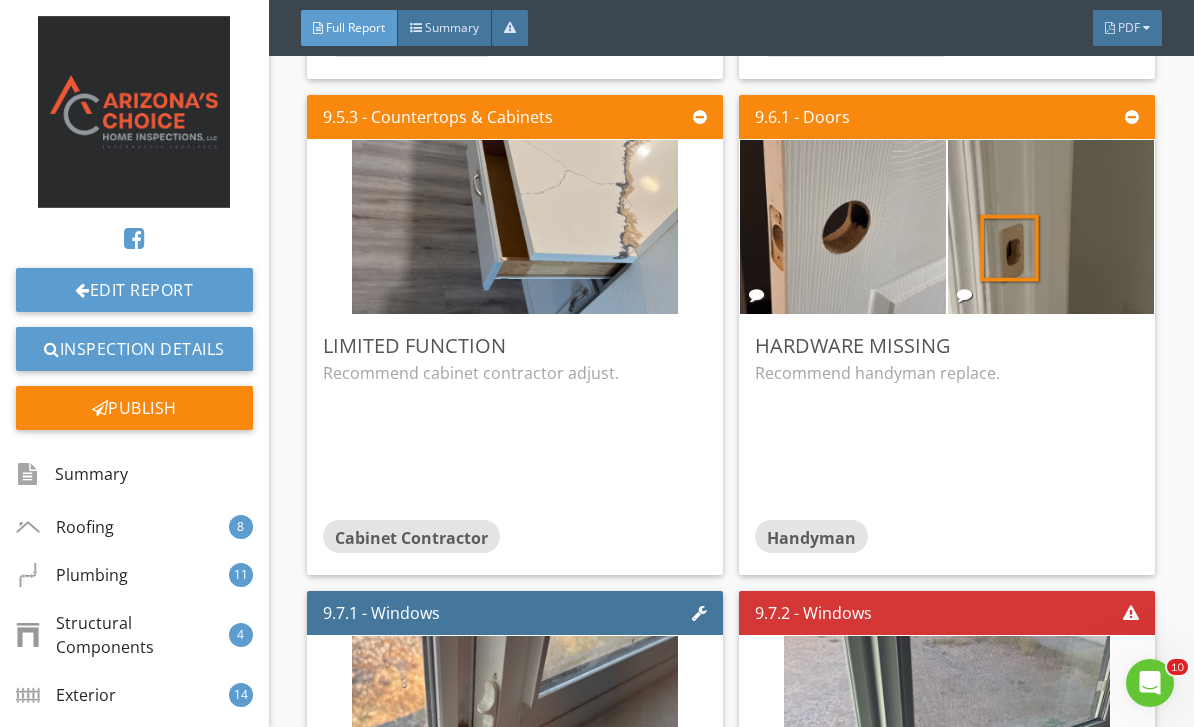 click at bounding box center (597, 347) 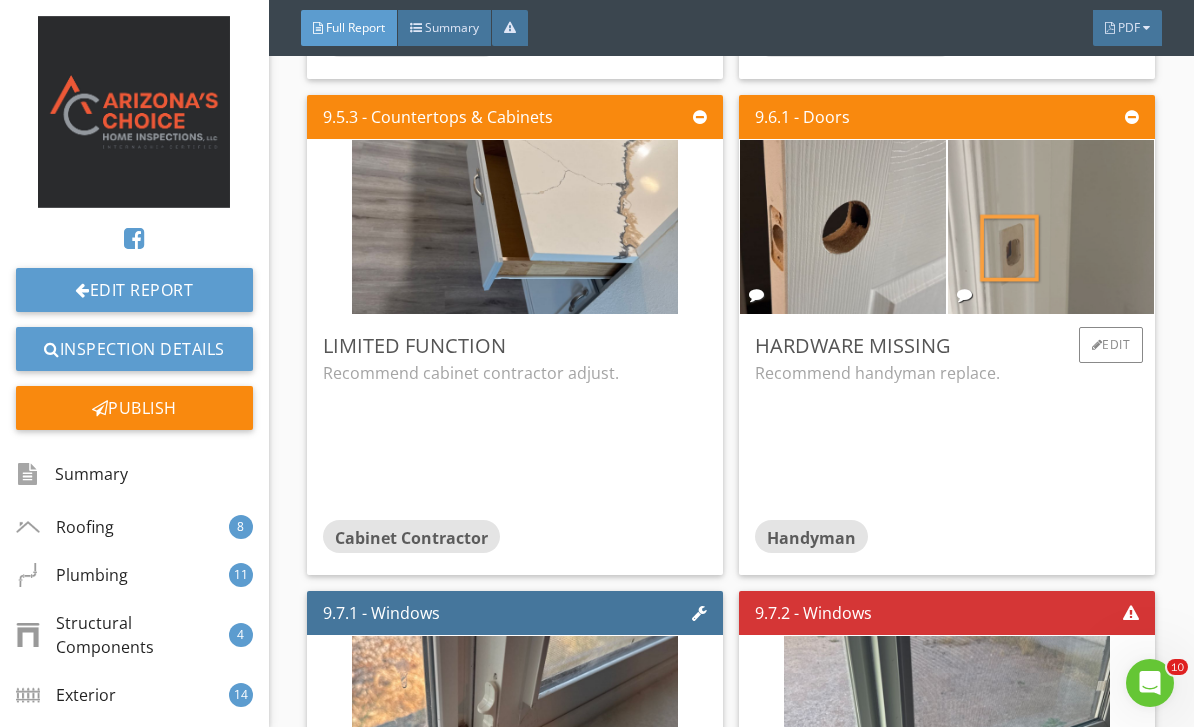 click at bounding box center [1051, 227] 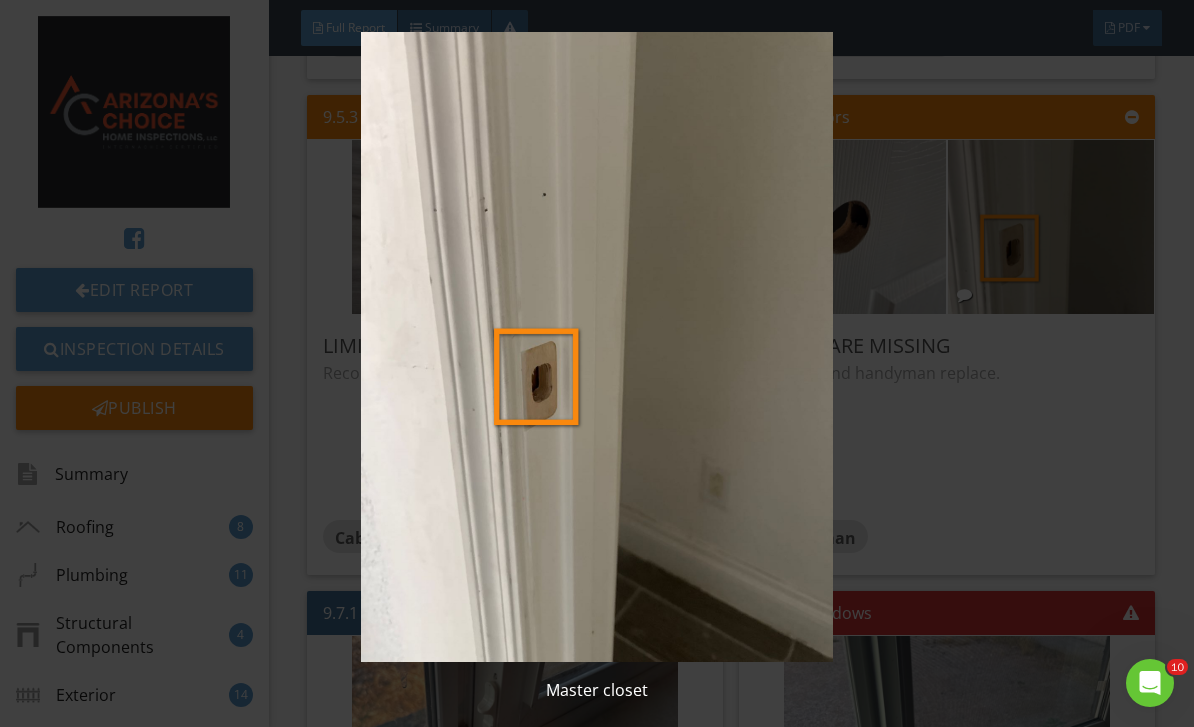 click at bounding box center [597, 347] 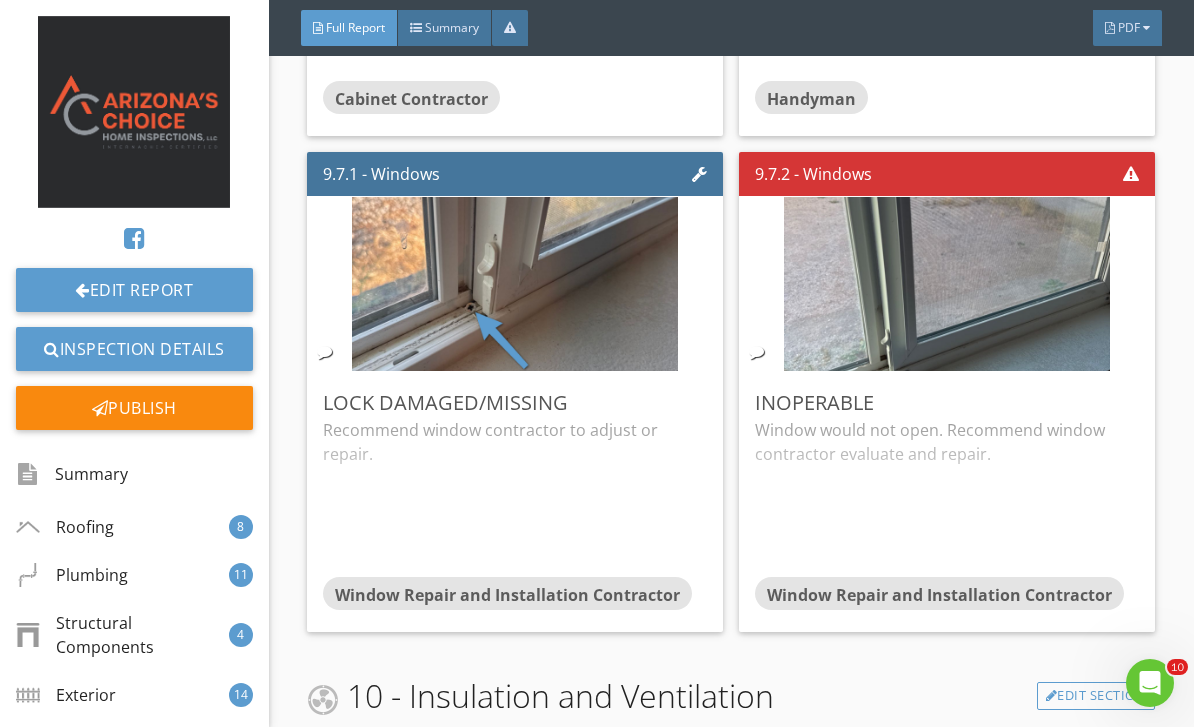 scroll, scrollTop: 20278, scrollLeft: 0, axis: vertical 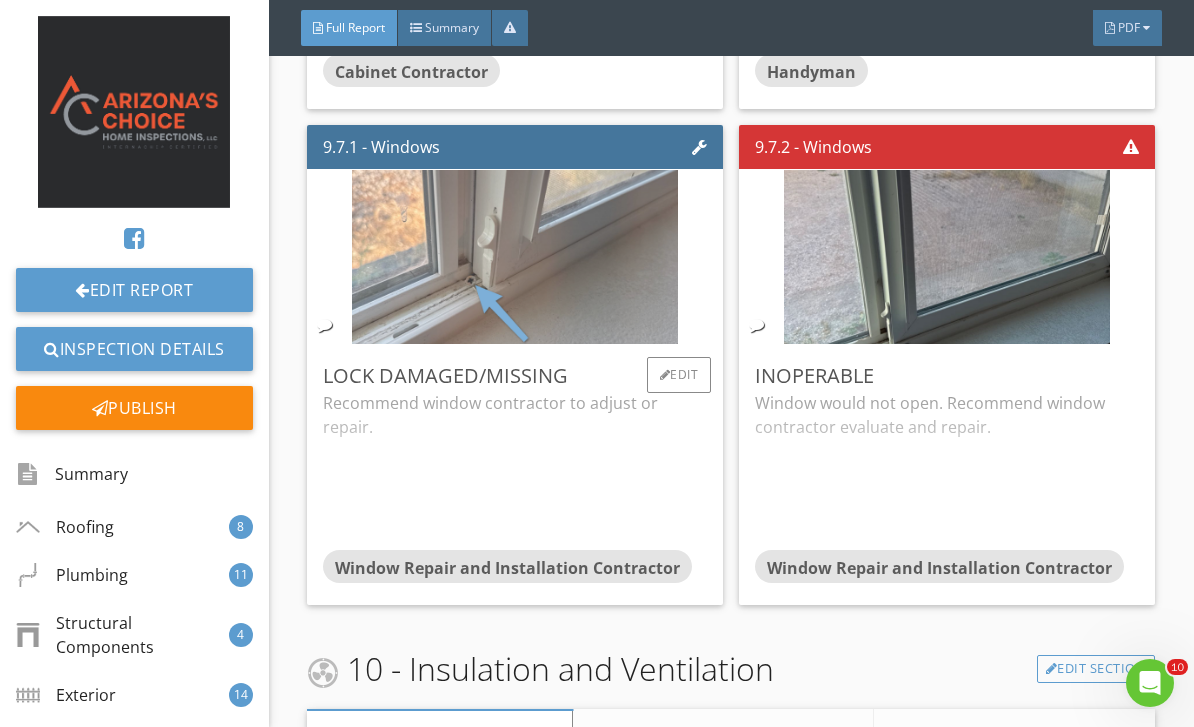 click at bounding box center [515, 257] 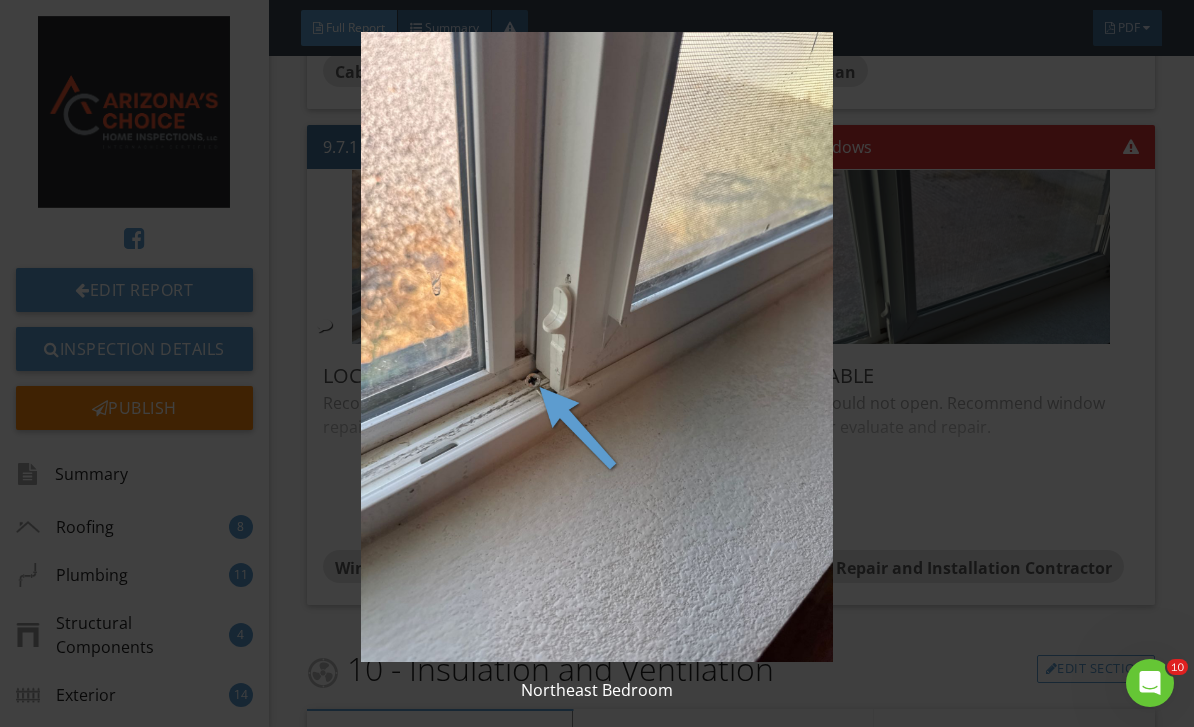 click at bounding box center [597, 347] 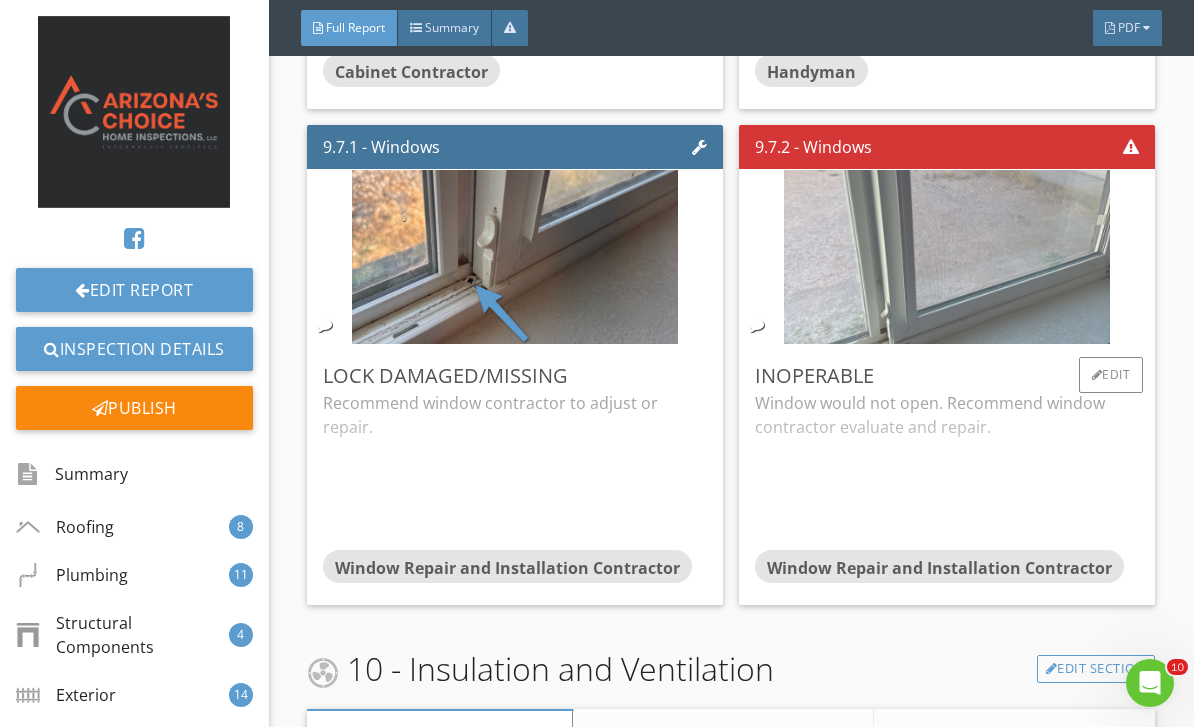 click at bounding box center (947, 257) 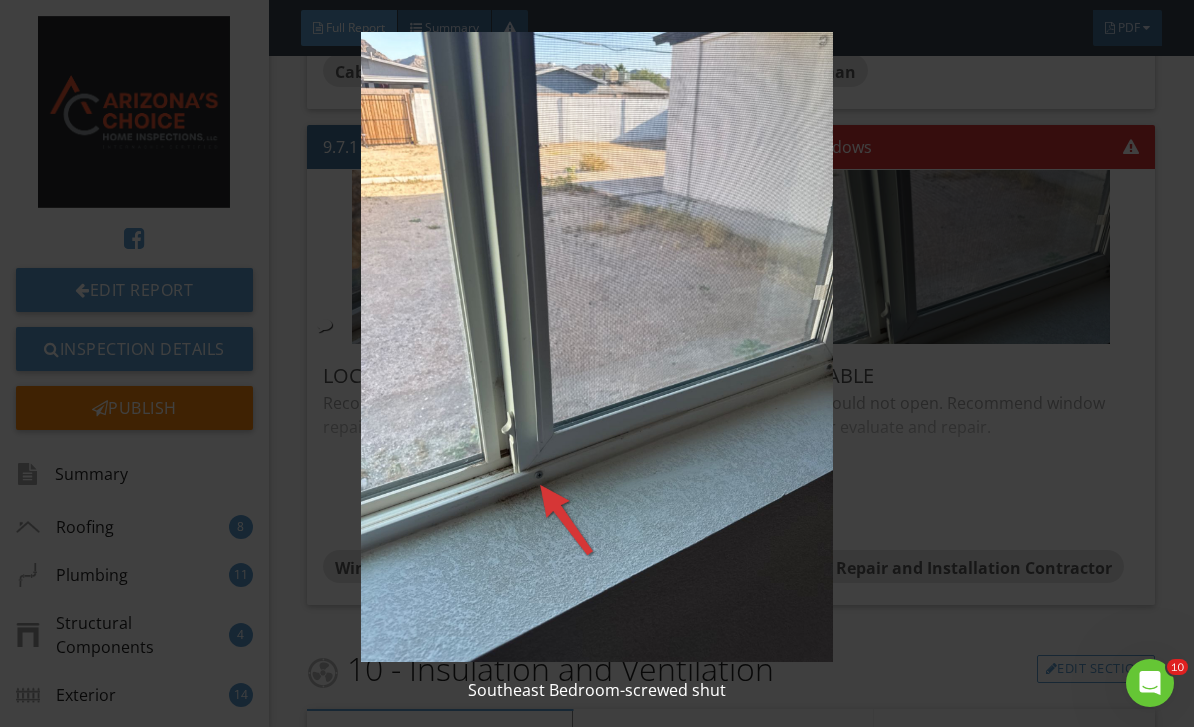 click at bounding box center (597, 347) 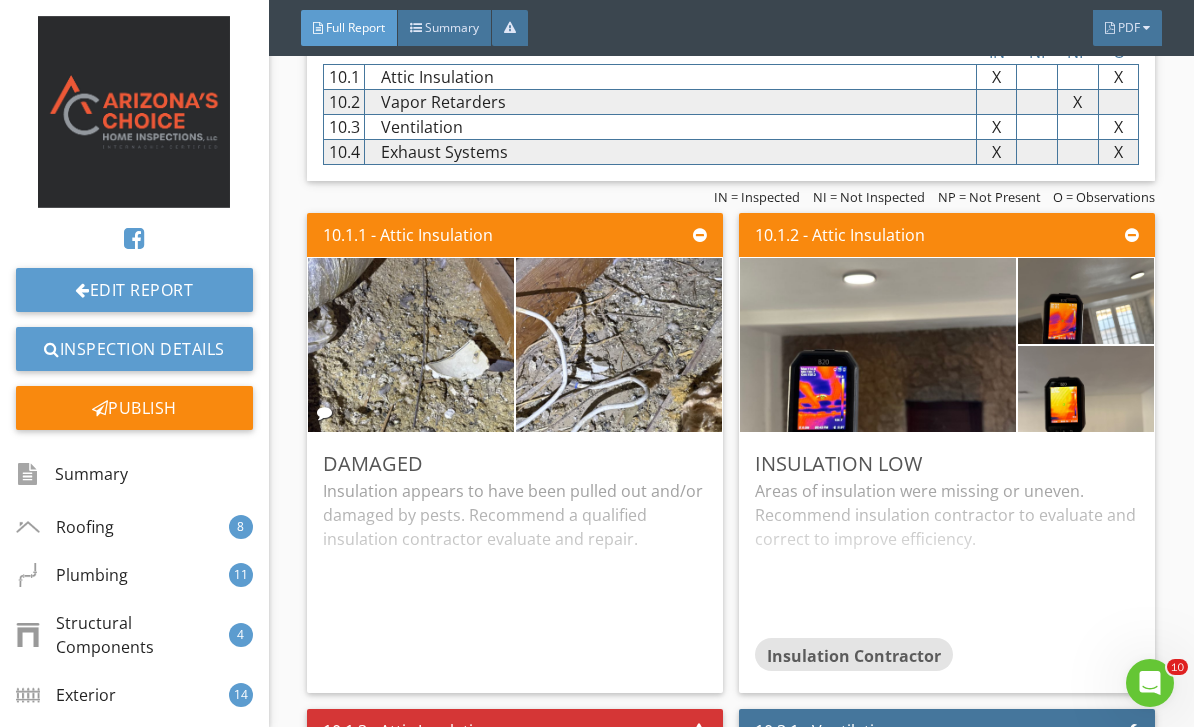 scroll, scrollTop: 21070, scrollLeft: 0, axis: vertical 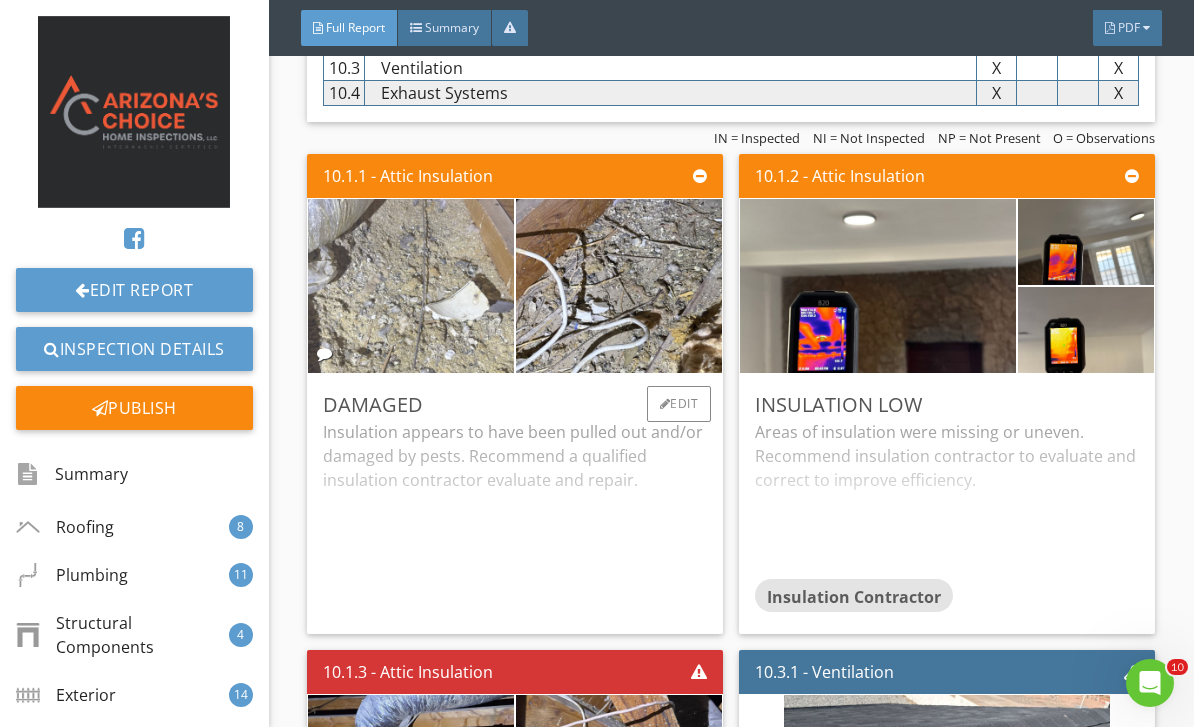 click at bounding box center [411, 286] 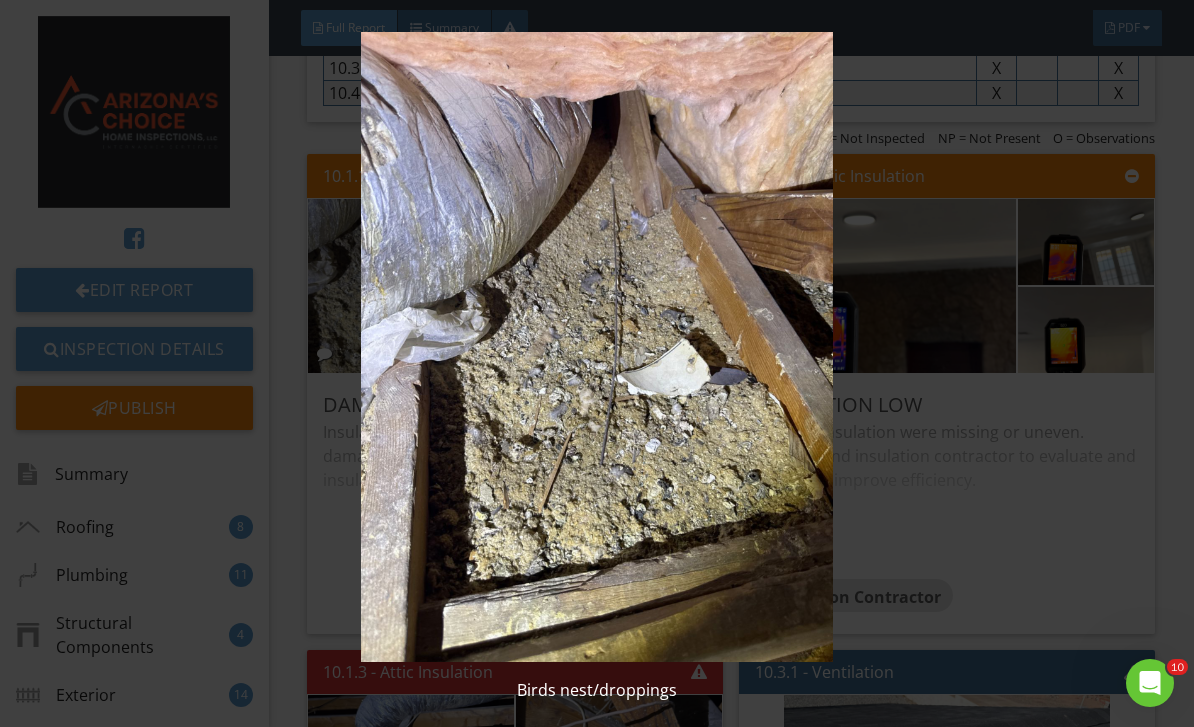 click at bounding box center [597, 347] 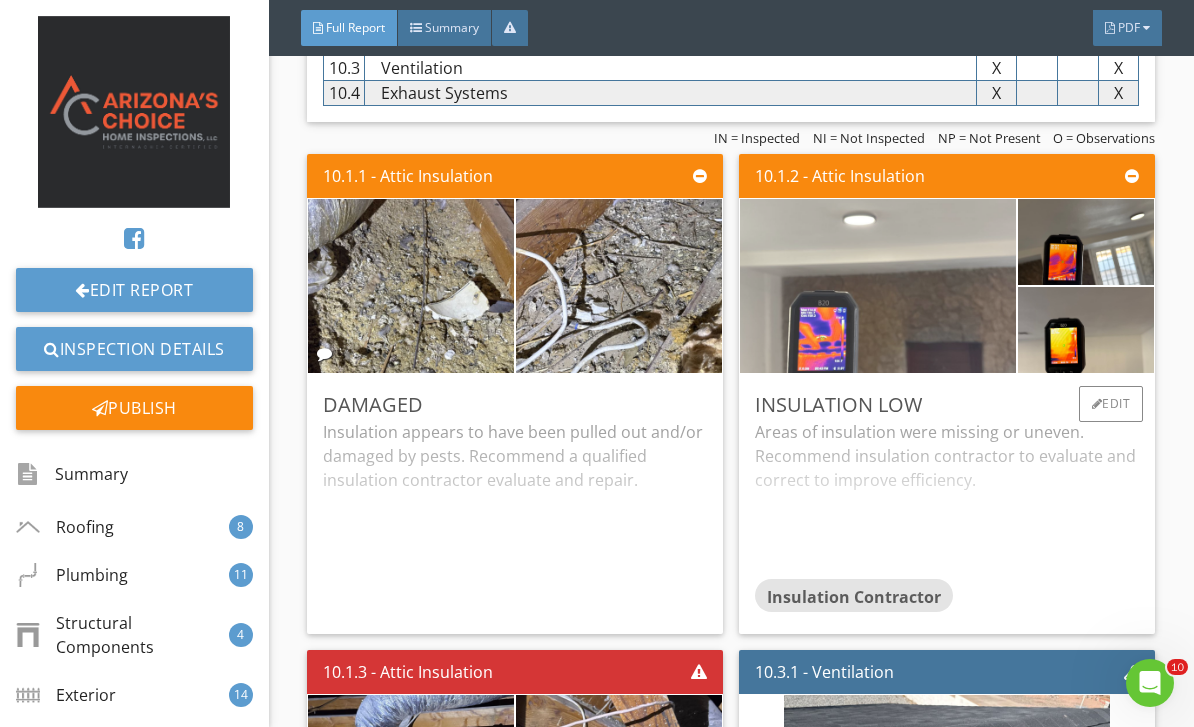 click at bounding box center [878, 286] 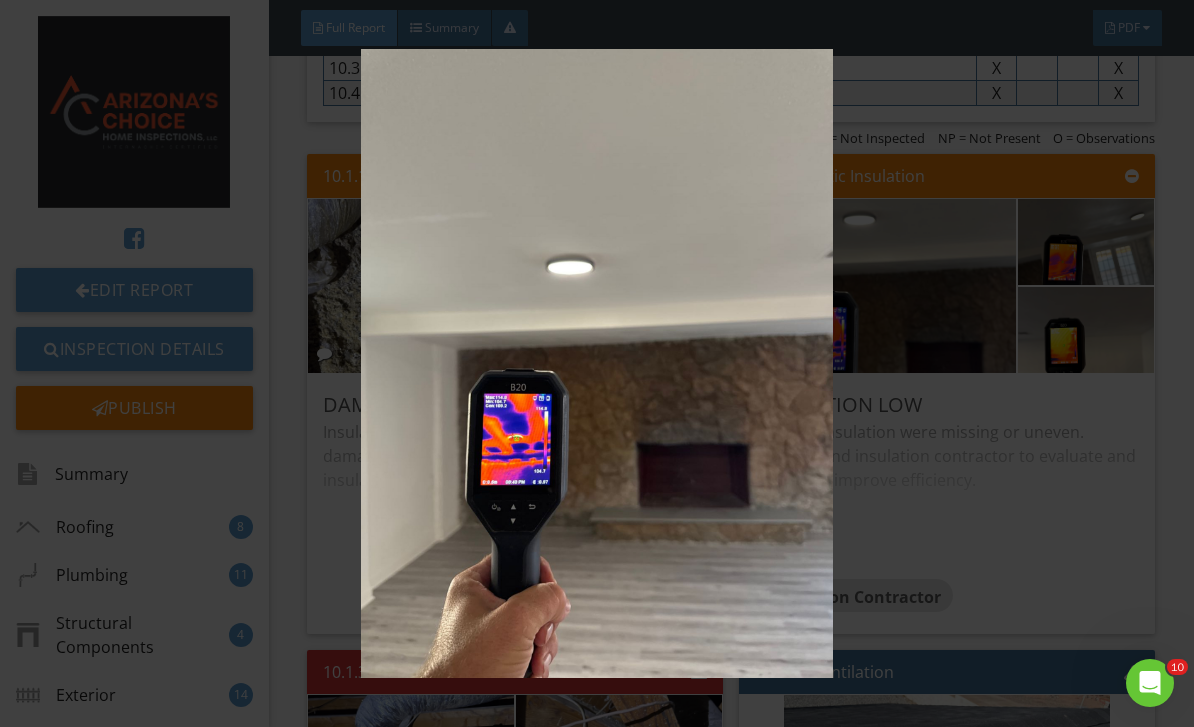 click at bounding box center [597, 364] 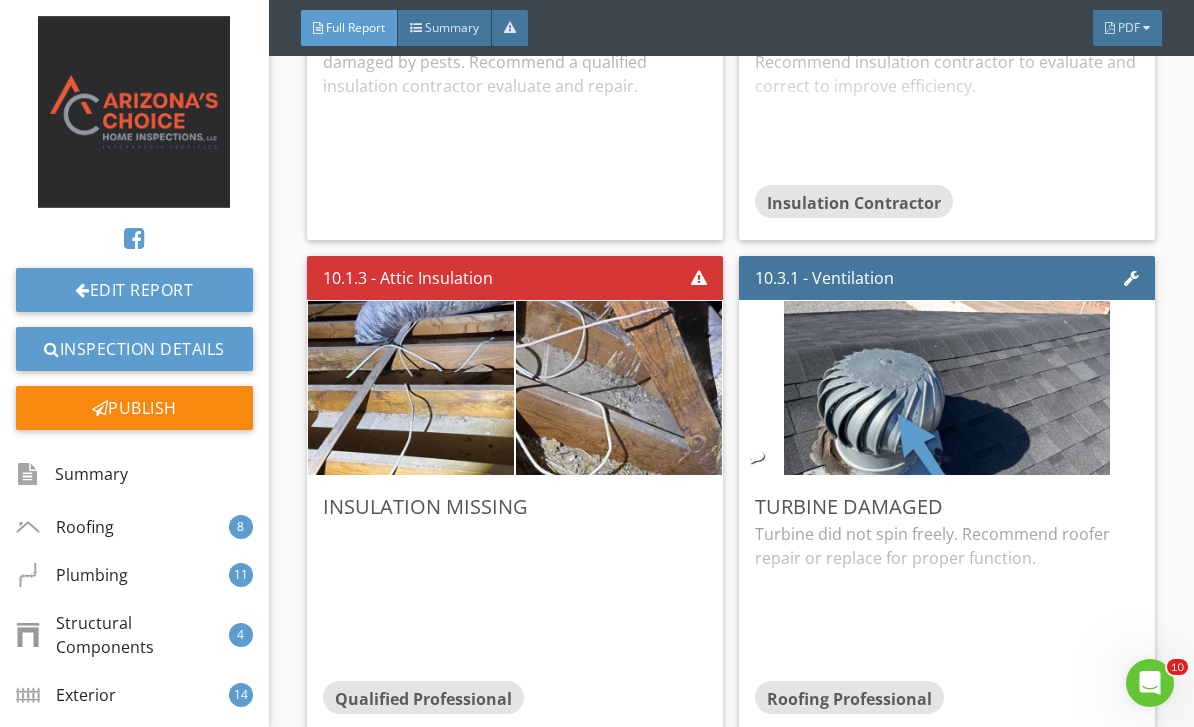 scroll, scrollTop: 21460, scrollLeft: 0, axis: vertical 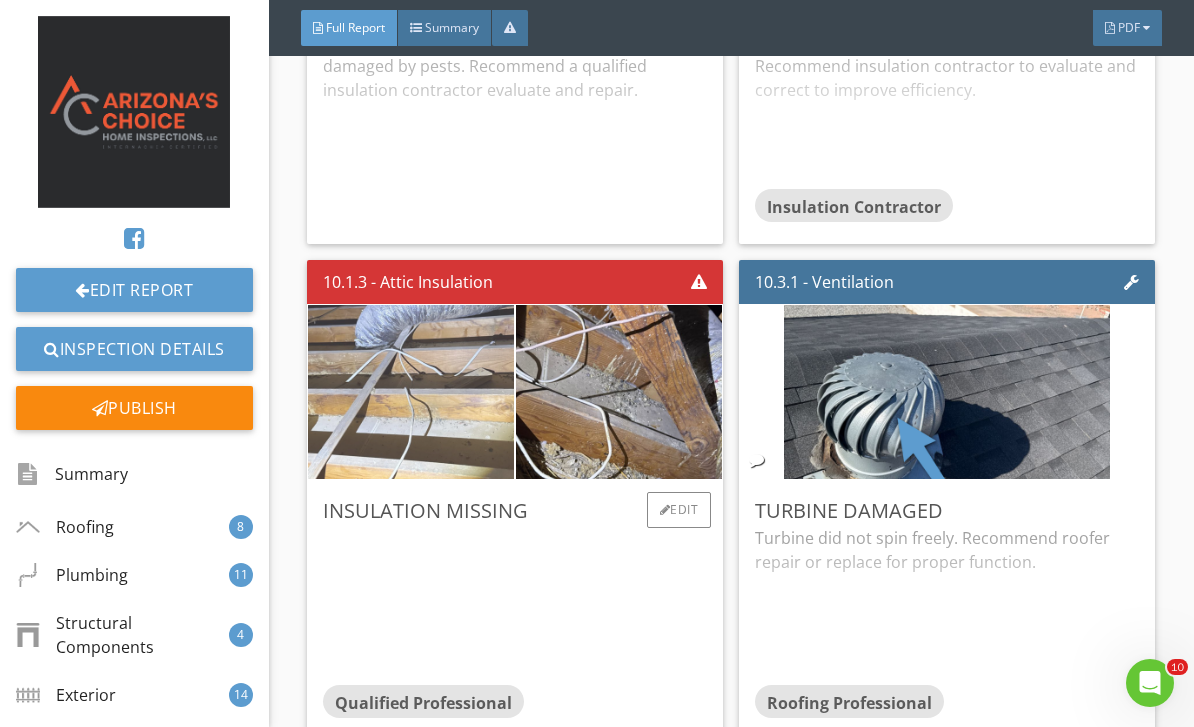 click at bounding box center [411, 392] 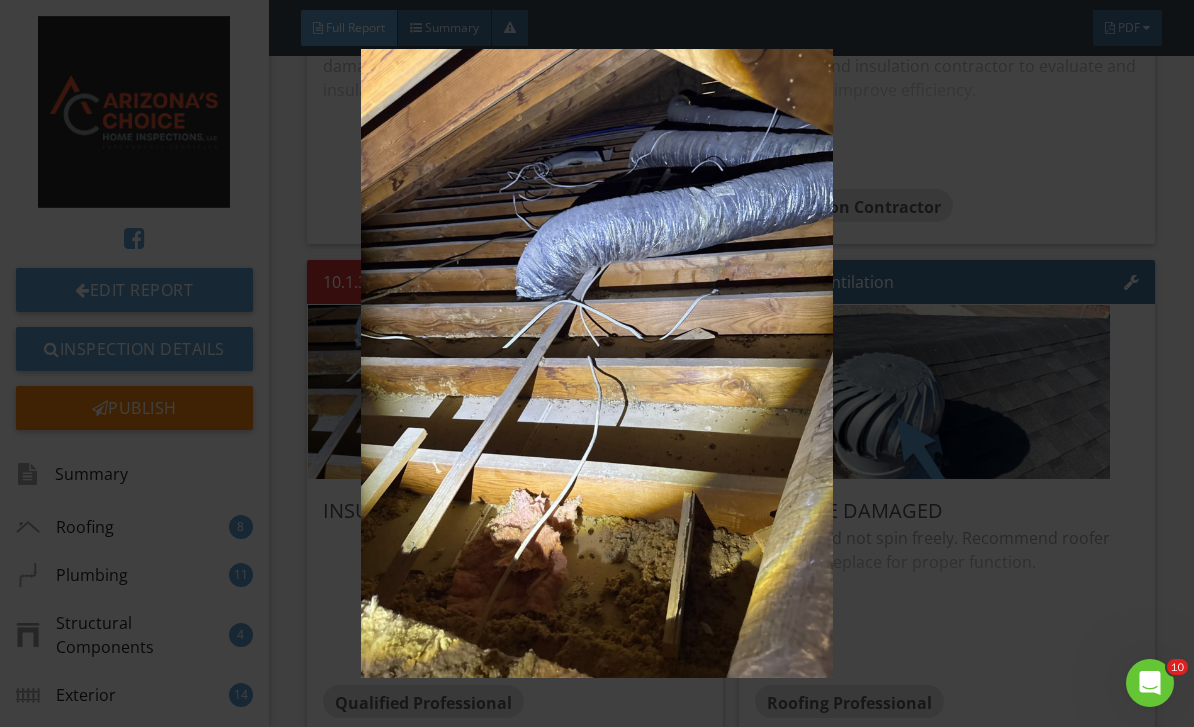 click at bounding box center (597, 364) 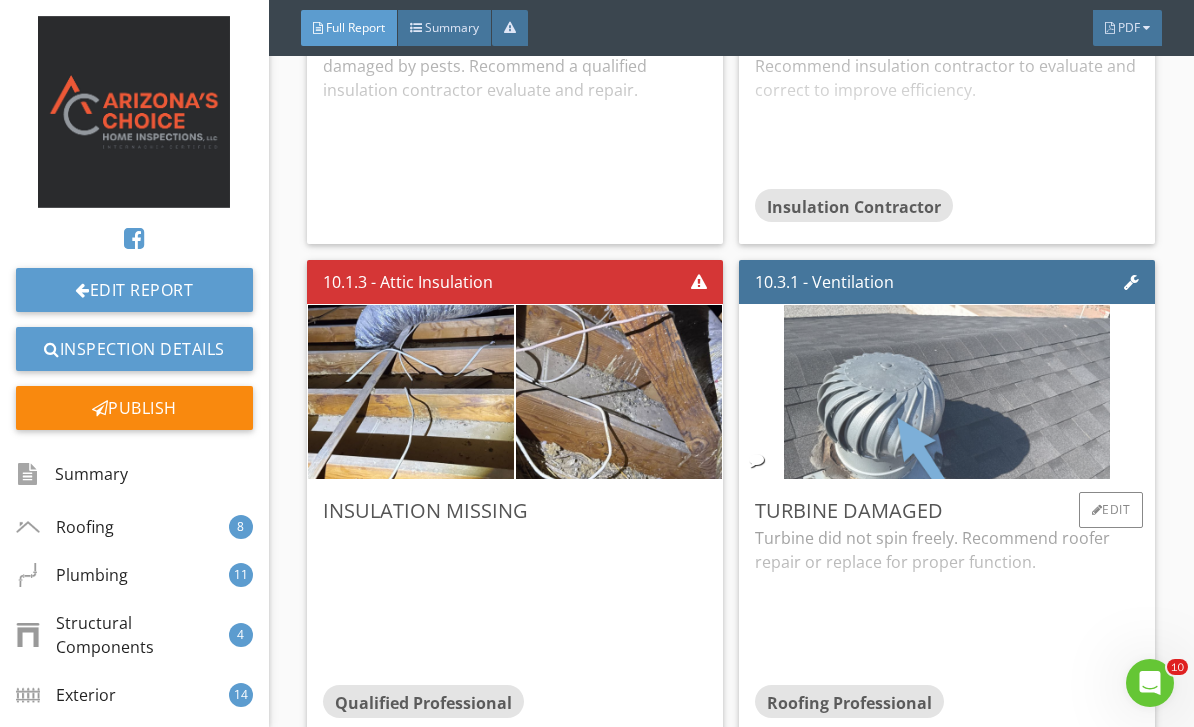 click at bounding box center (947, 392) 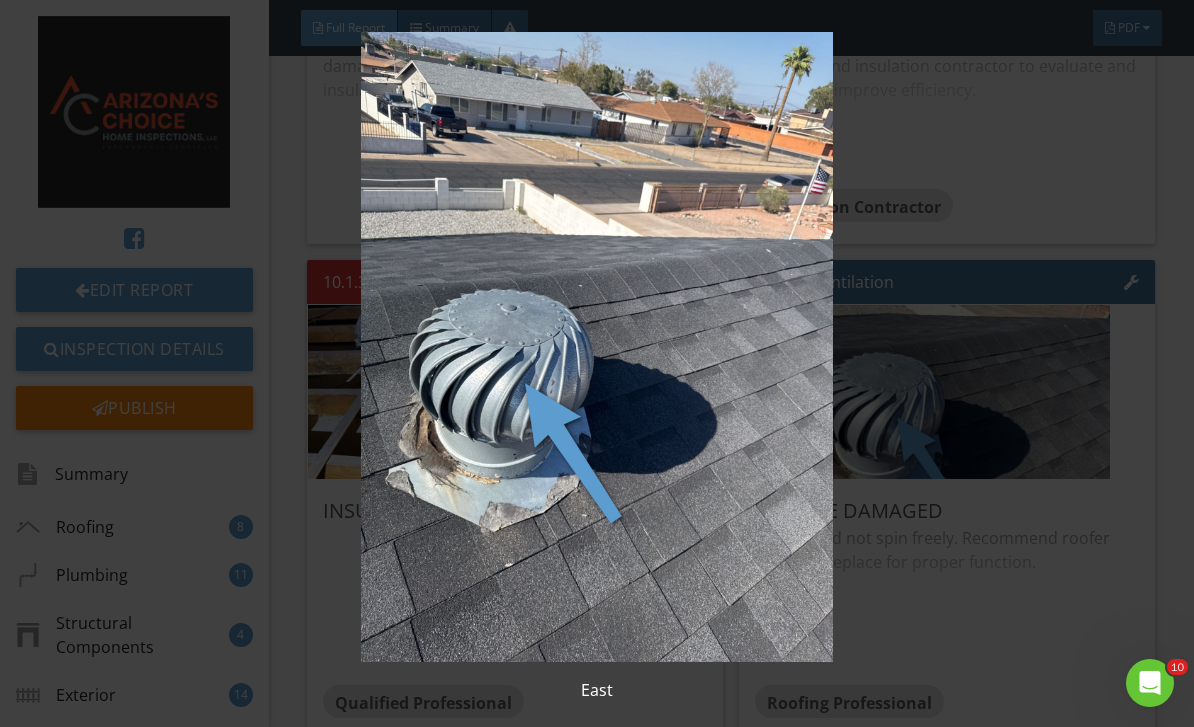 click at bounding box center (597, 347) 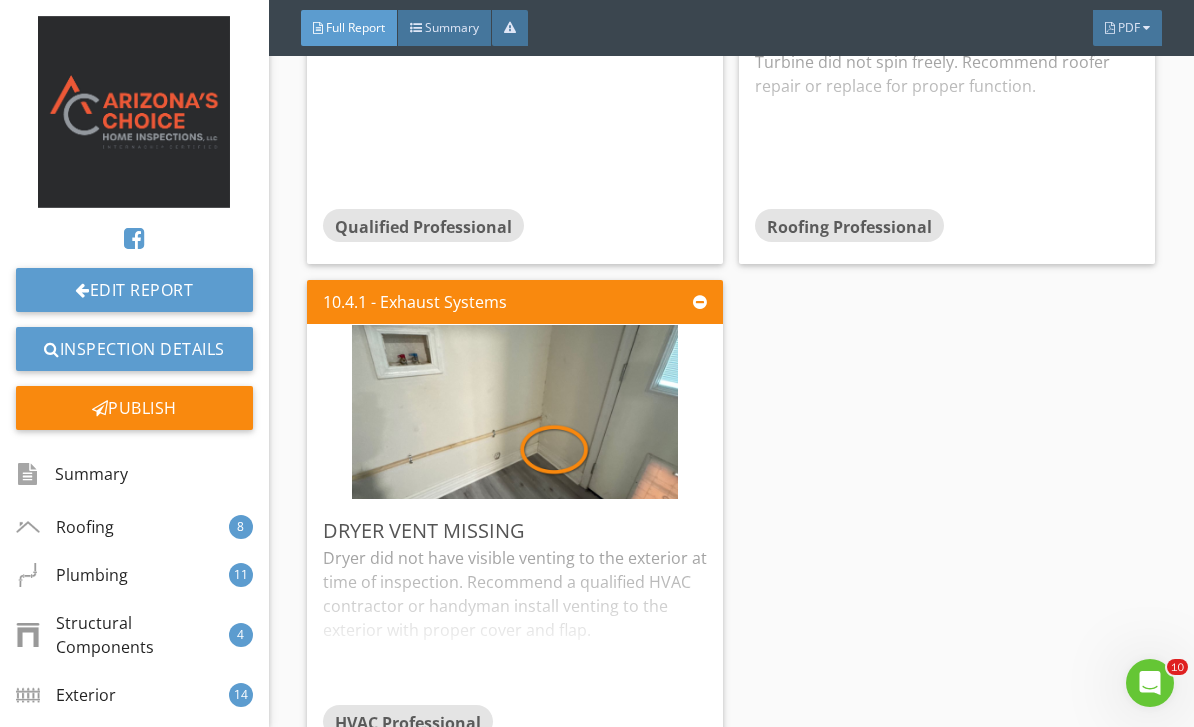 scroll, scrollTop: 21972, scrollLeft: 0, axis: vertical 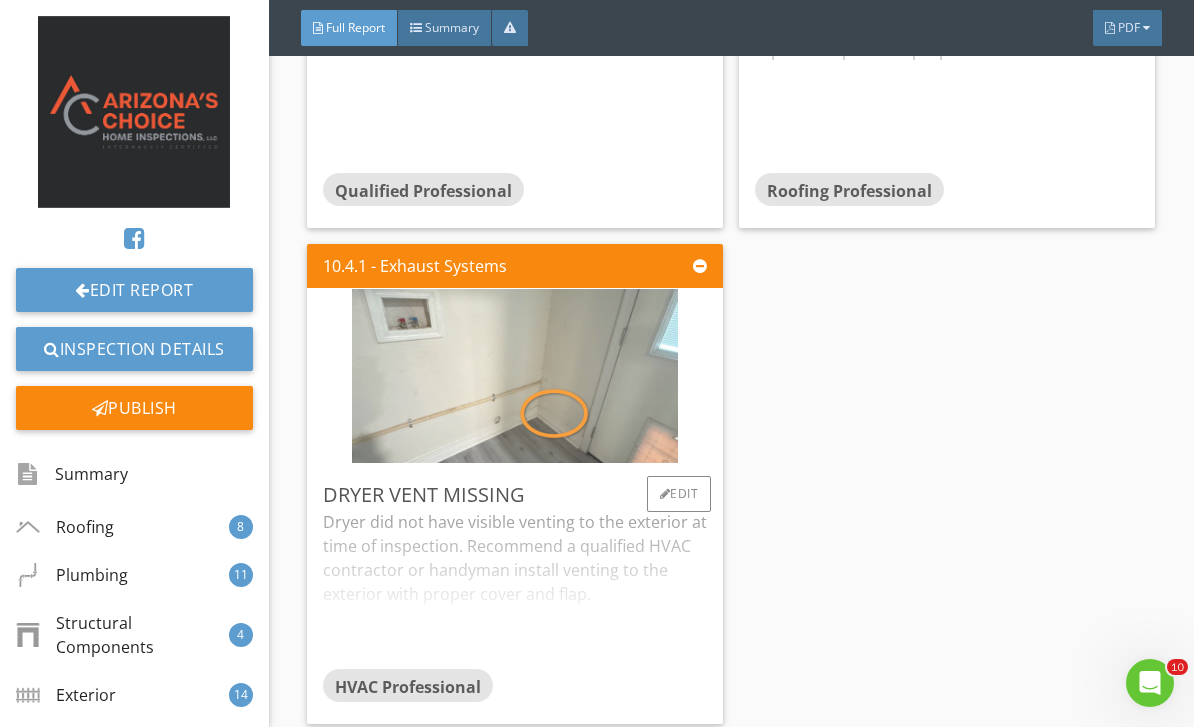 click at bounding box center [515, 376] 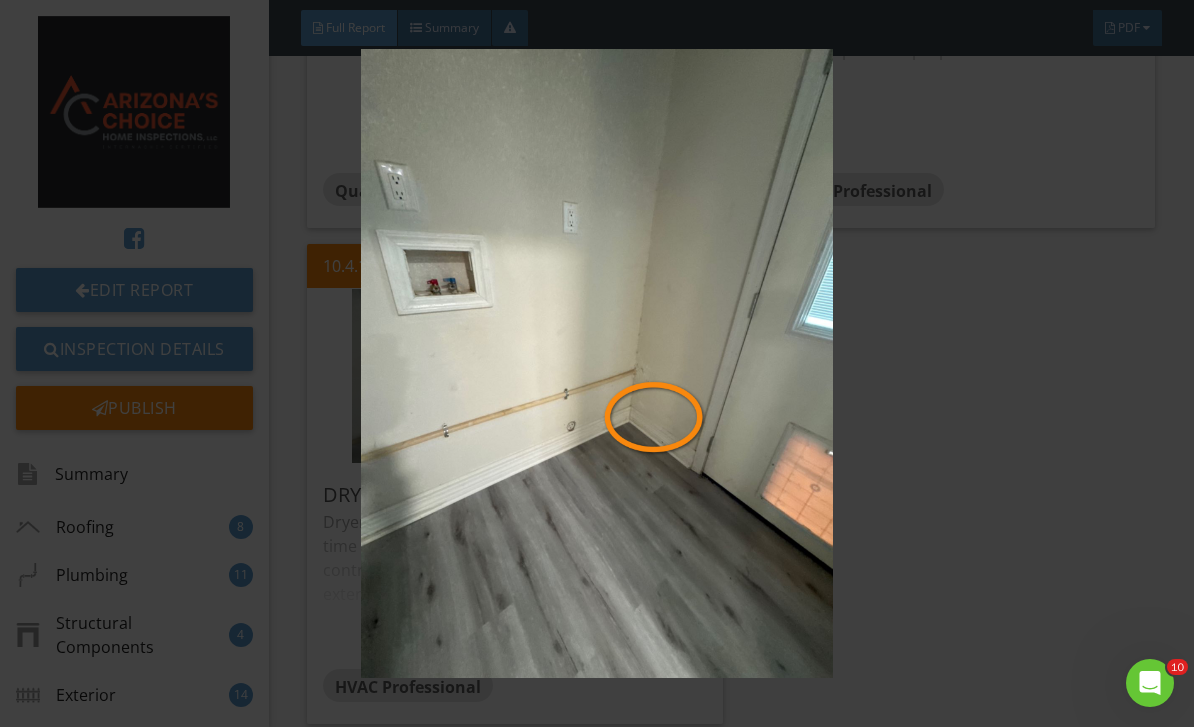 click at bounding box center [597, 364] 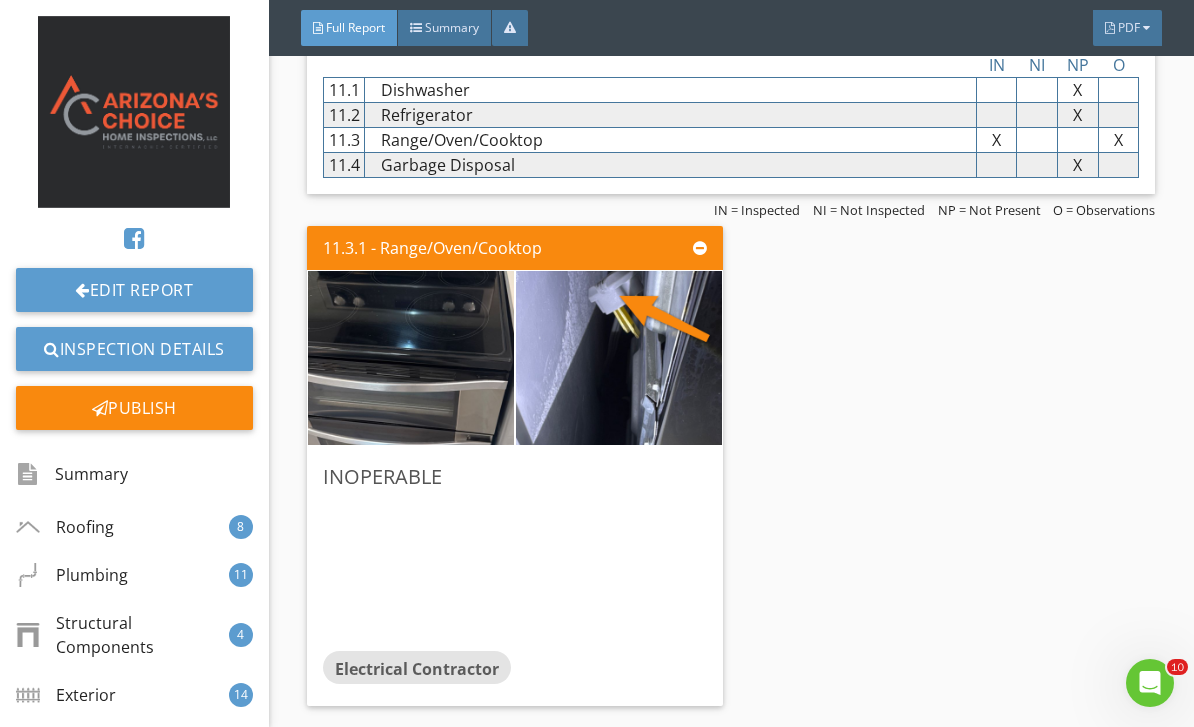 scroll, scrollTop: 22814, scrollLeft: 0, axis: vertical 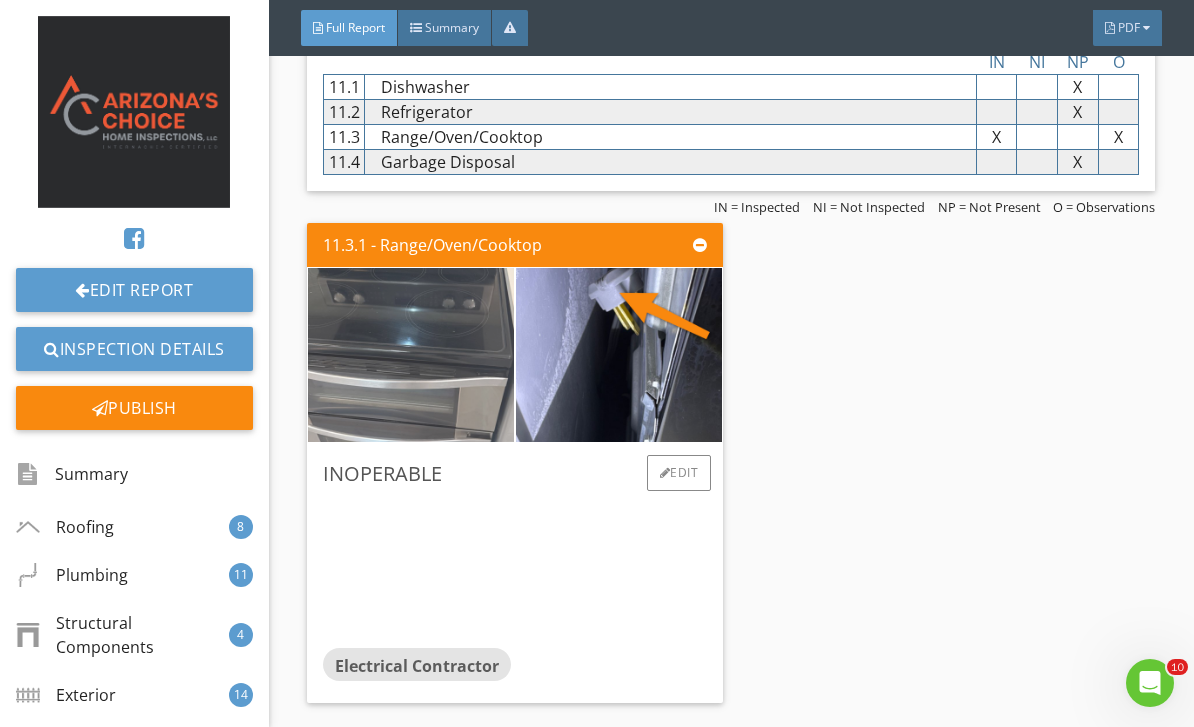 click at bounding box center (411, 355) 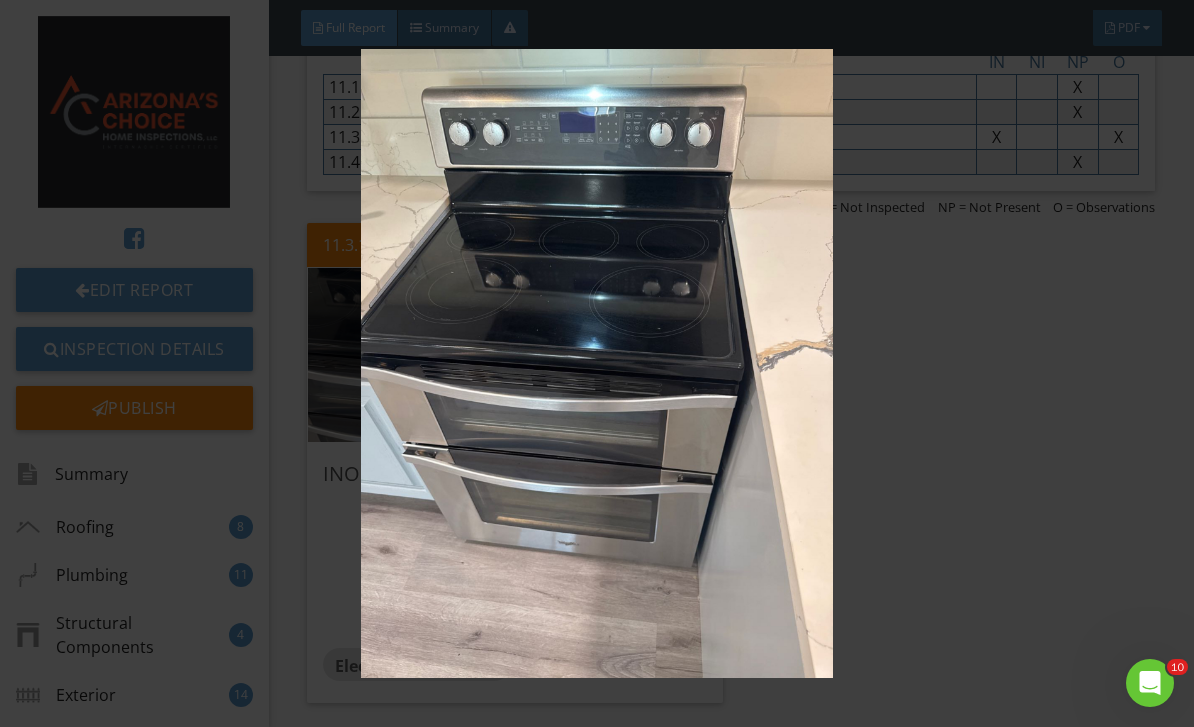 click at bounding box center (597, 364) 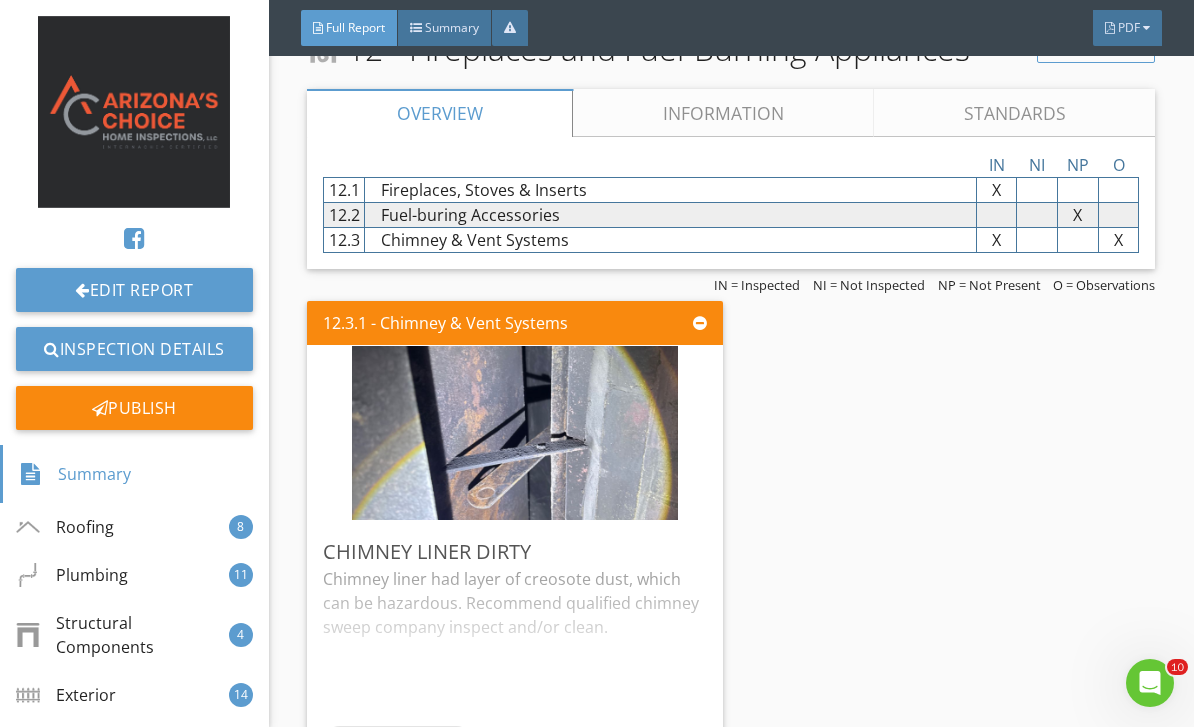 scroll, scrollTop: 23531, scrollLeft: 0, axis: vertical 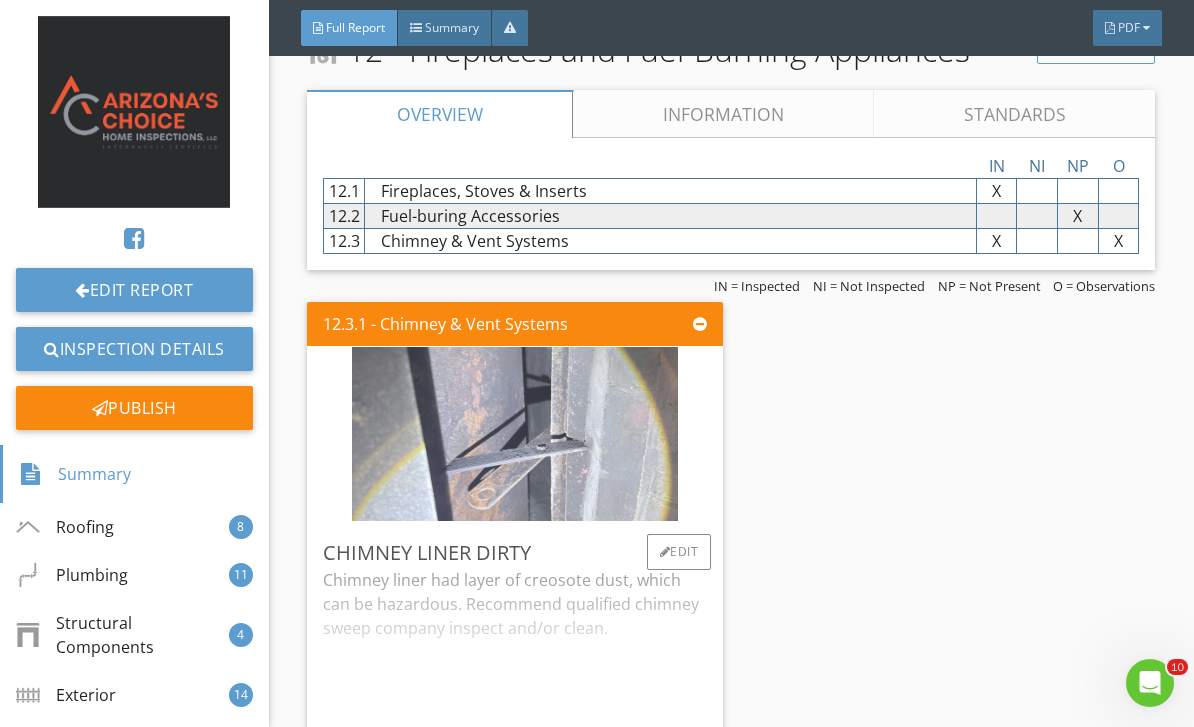 click at bounding box center (515, 434) 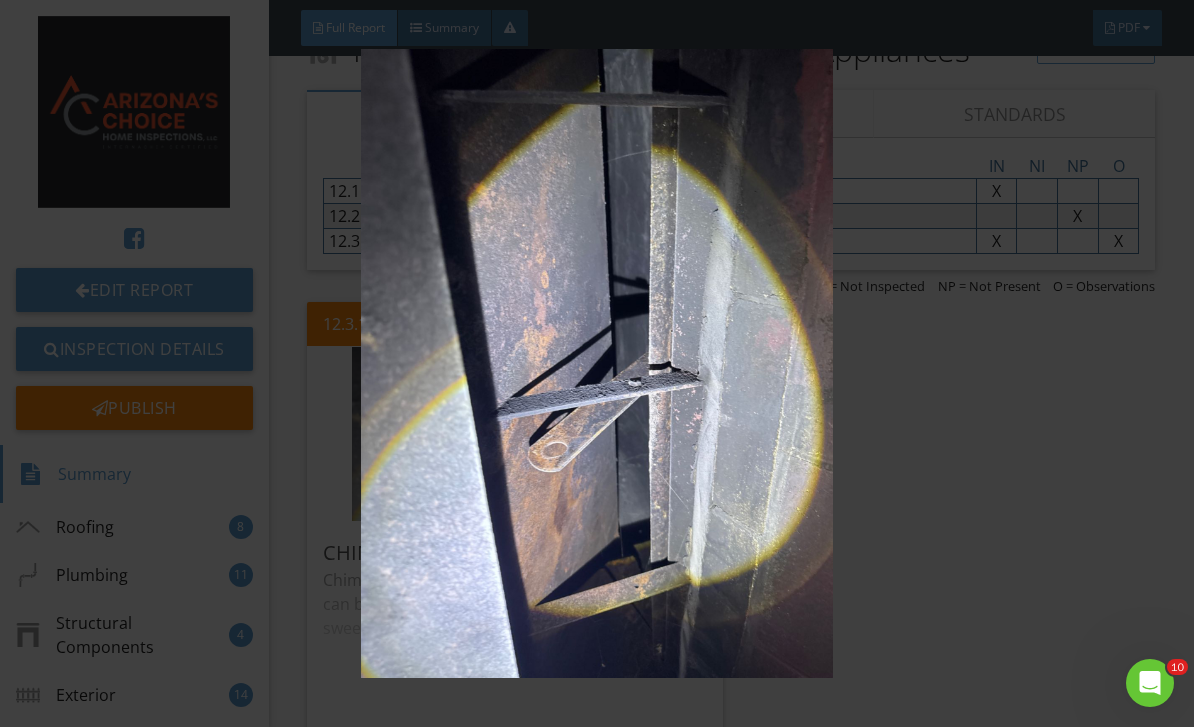 click at bounding box center [597, 364] 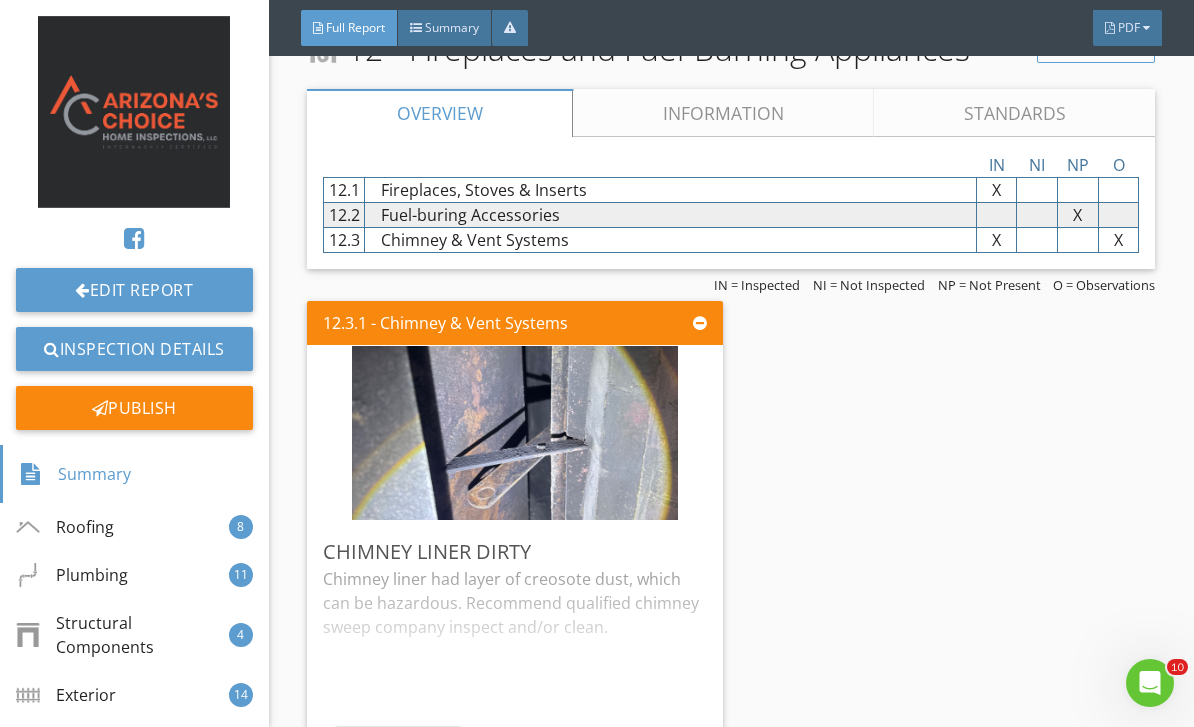 scroll, scrollTop: 23531, scrollLeft: 0, axis: vertical 